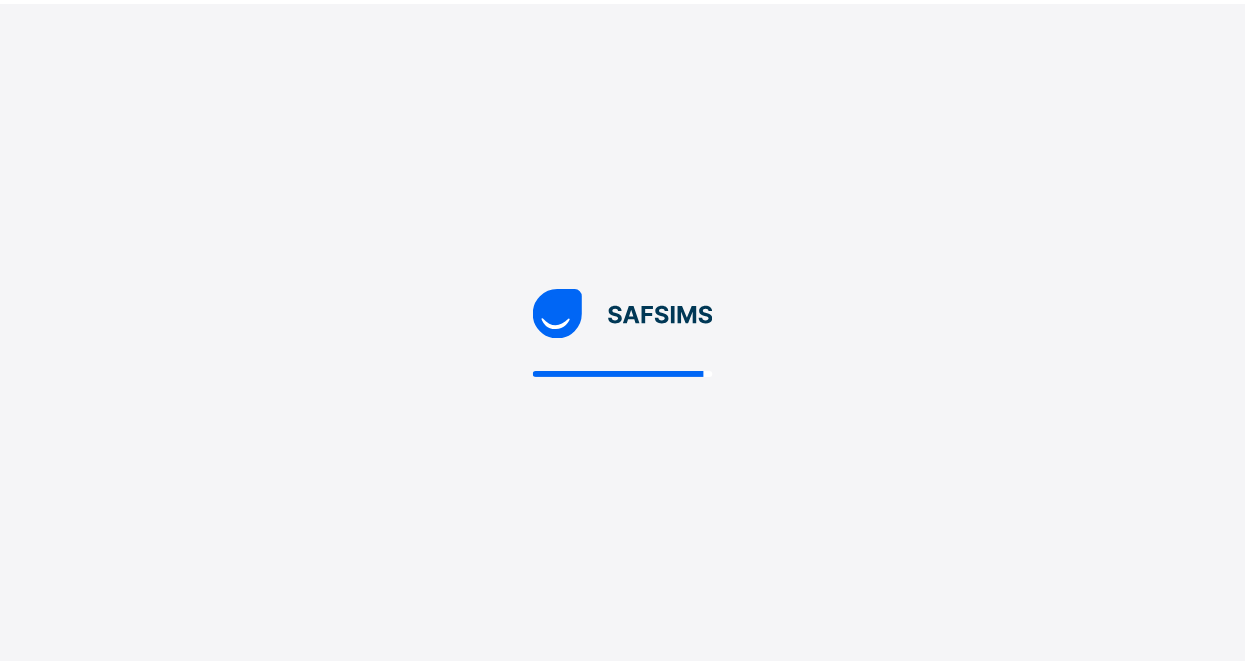 scroll, scrollTop: 0, scrollLeft: 0, axis: both 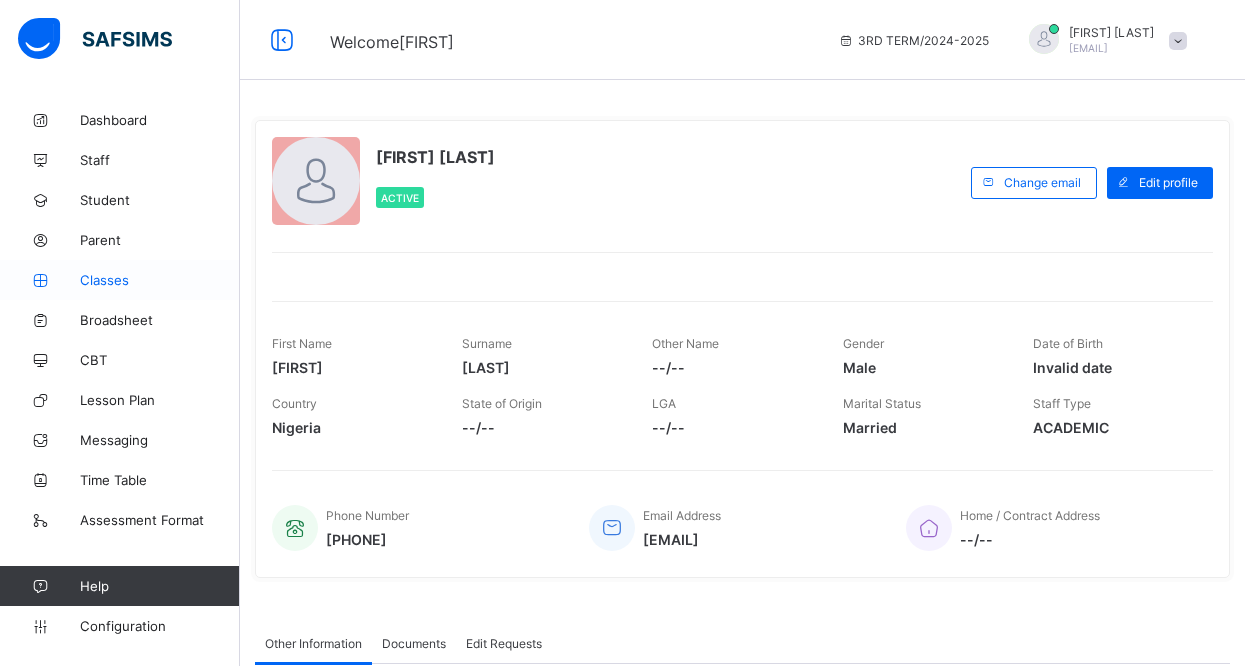 click on "Classes" at bounding box center (120, 280) 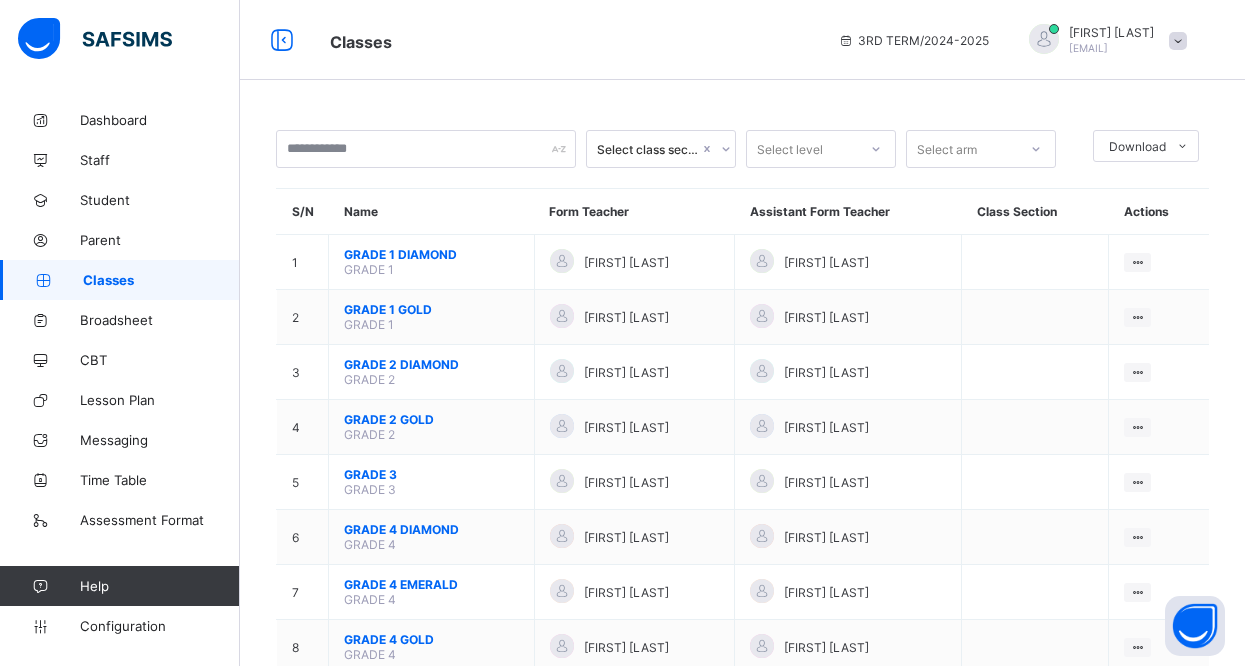 click on "GRADE 3" at bounding box center (431, 474) 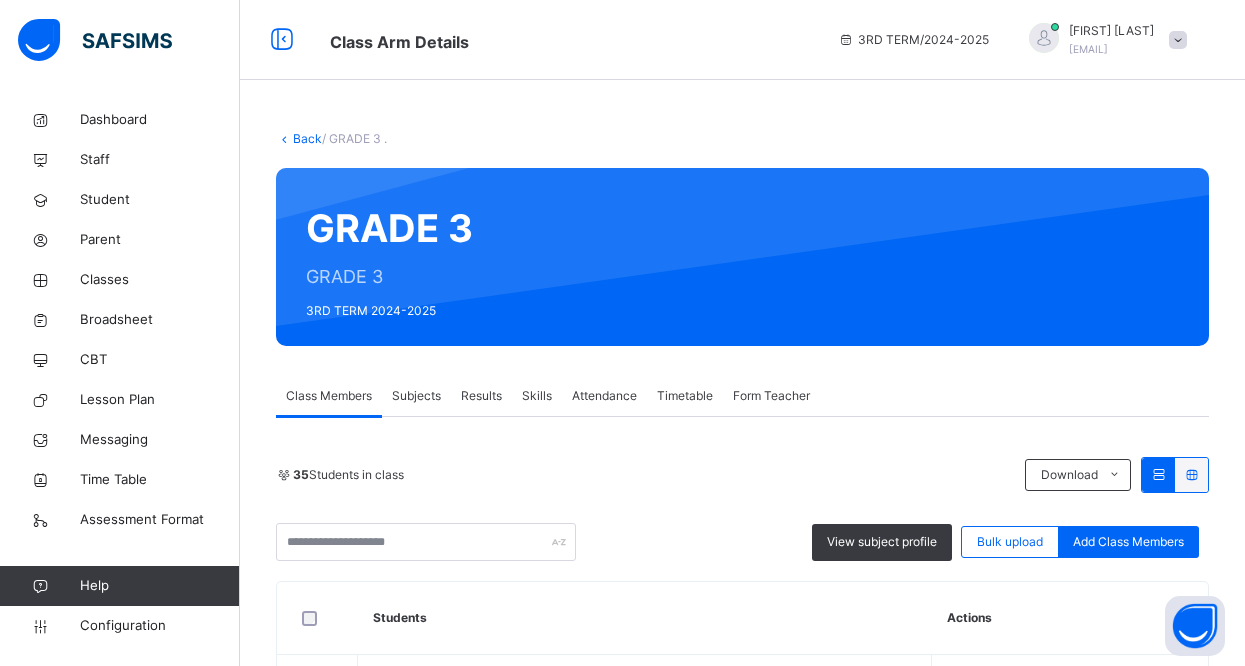 click on "Results" at bounding box center (481, 396) 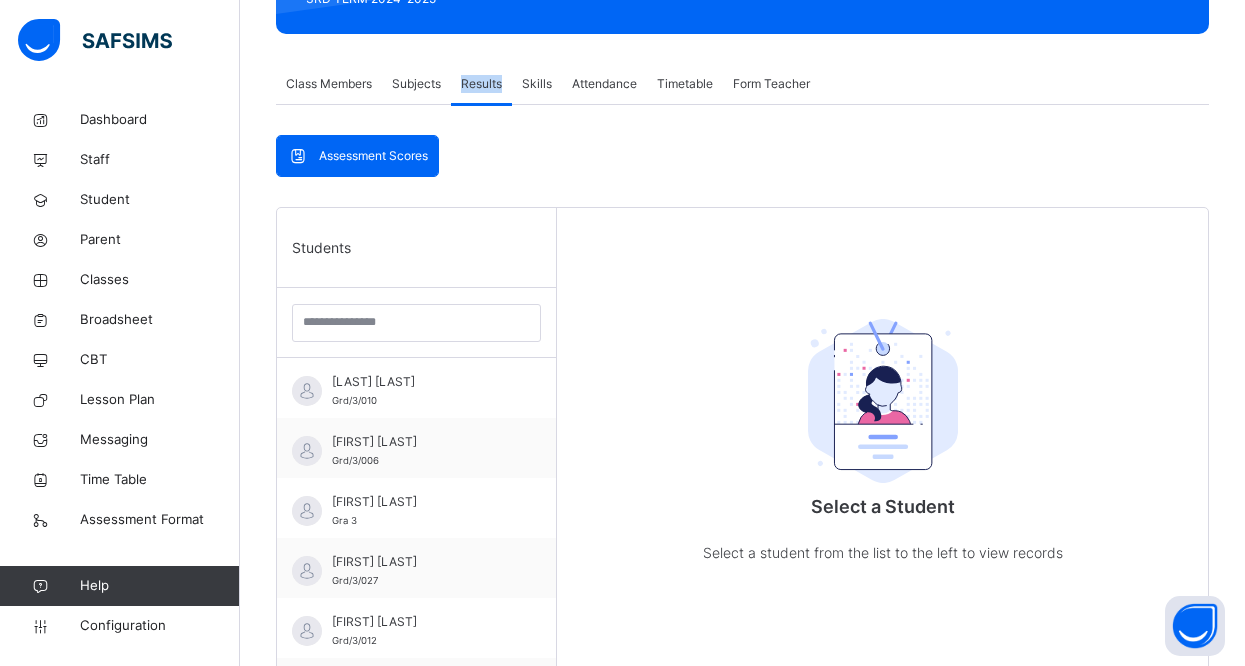 scroll, scrollTop: 320, scrollLeft: 0, axis: vertical 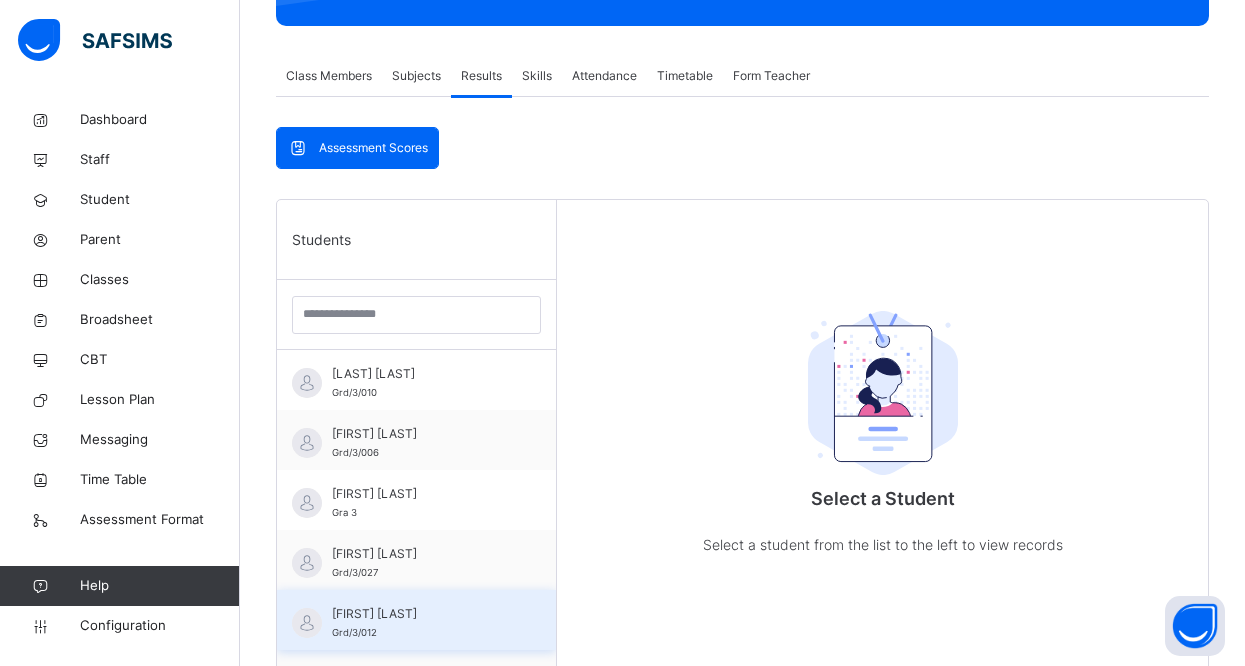 click on "[FIRST] [LAST] Grd/3/012" at bounding box center [416, 620] 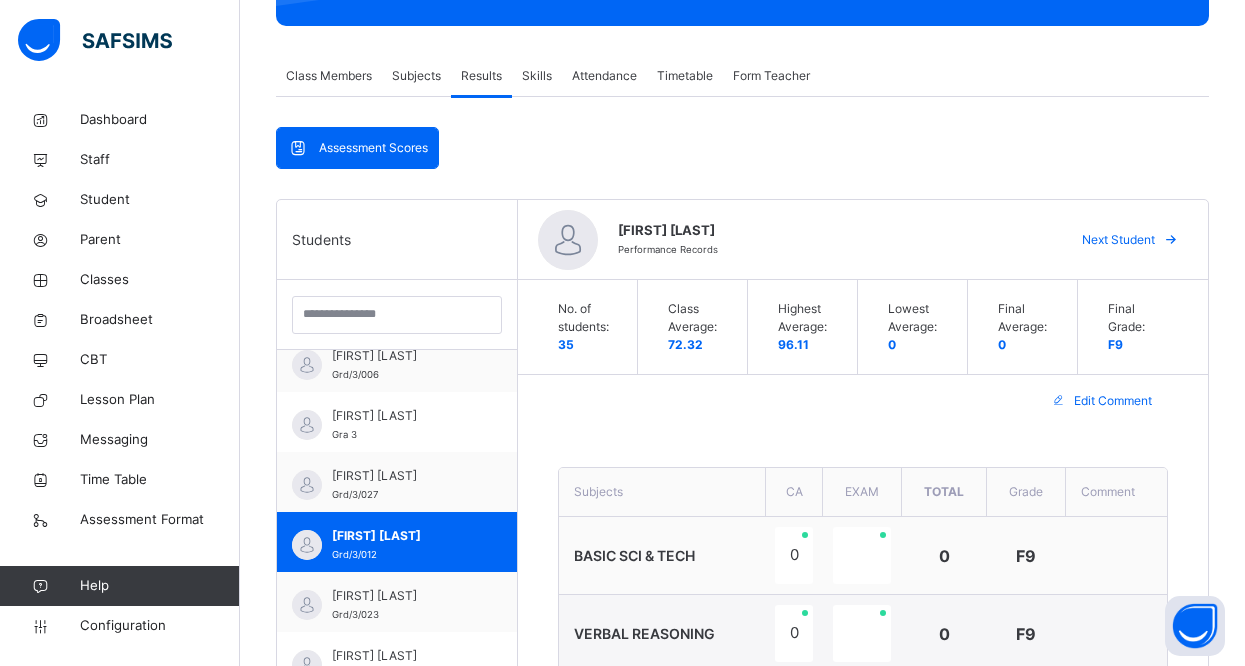 scroll, scrollTop: 80, scrollLeft: 0, axis: vertical 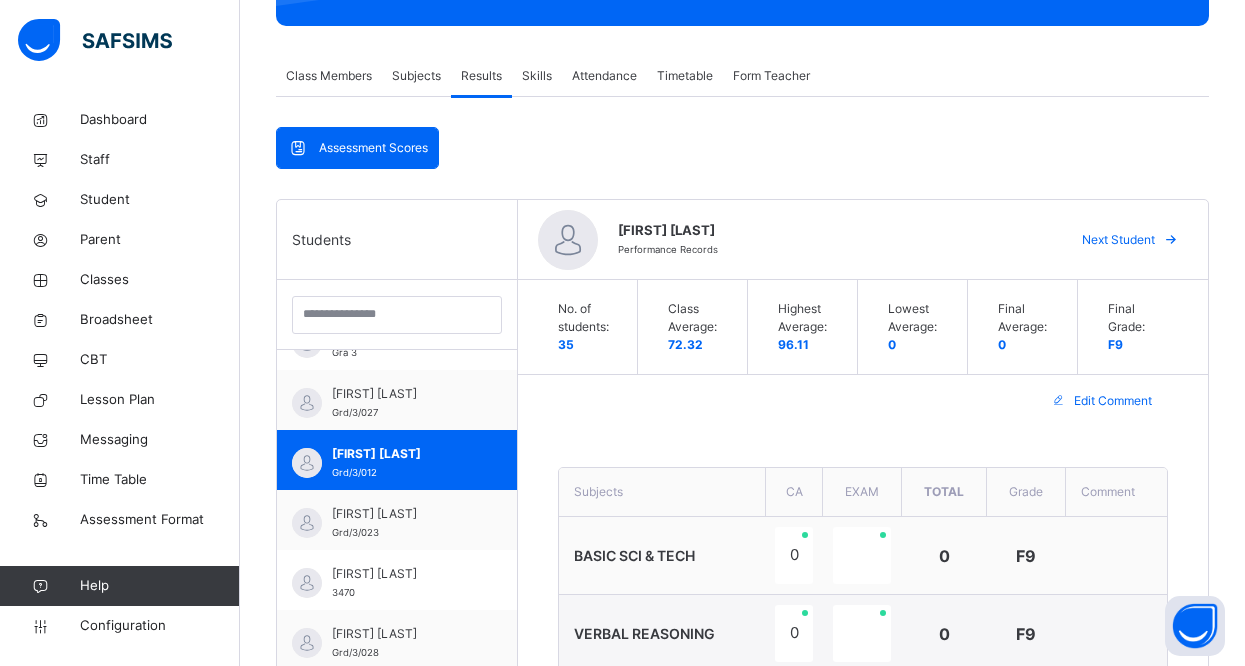 click on "Edit Comment" at bounding box center (863, 401) 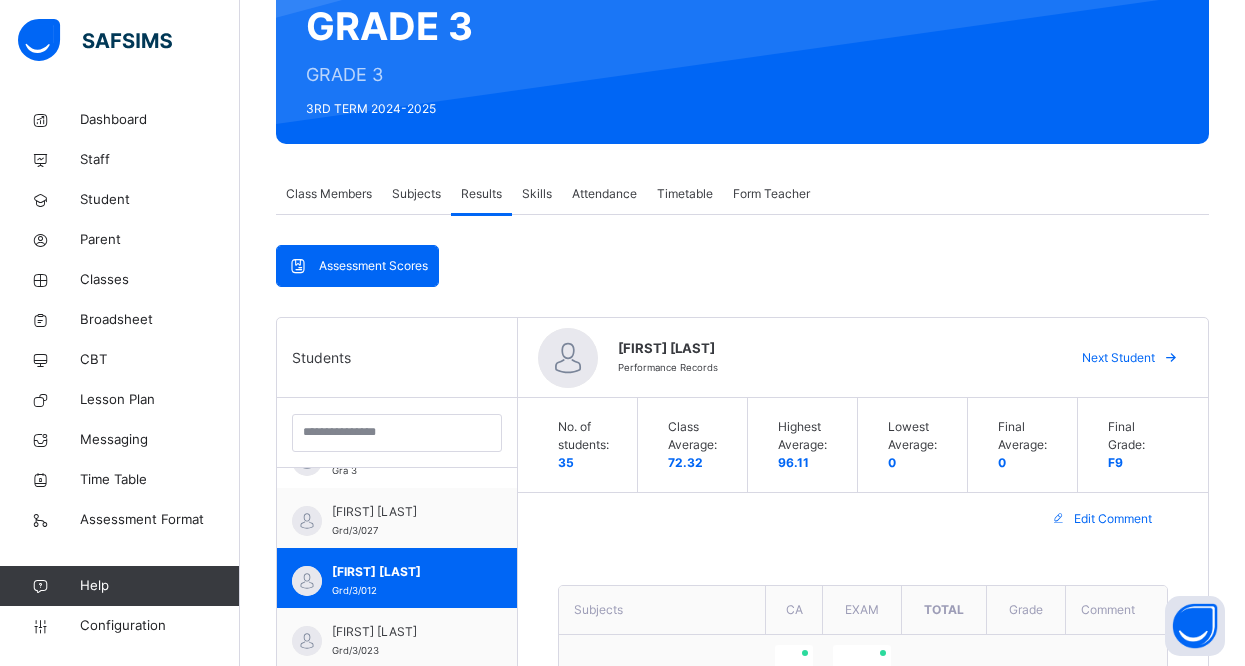 scroll, scrollTop: 200, scrollLeft: 0, axis: vertical 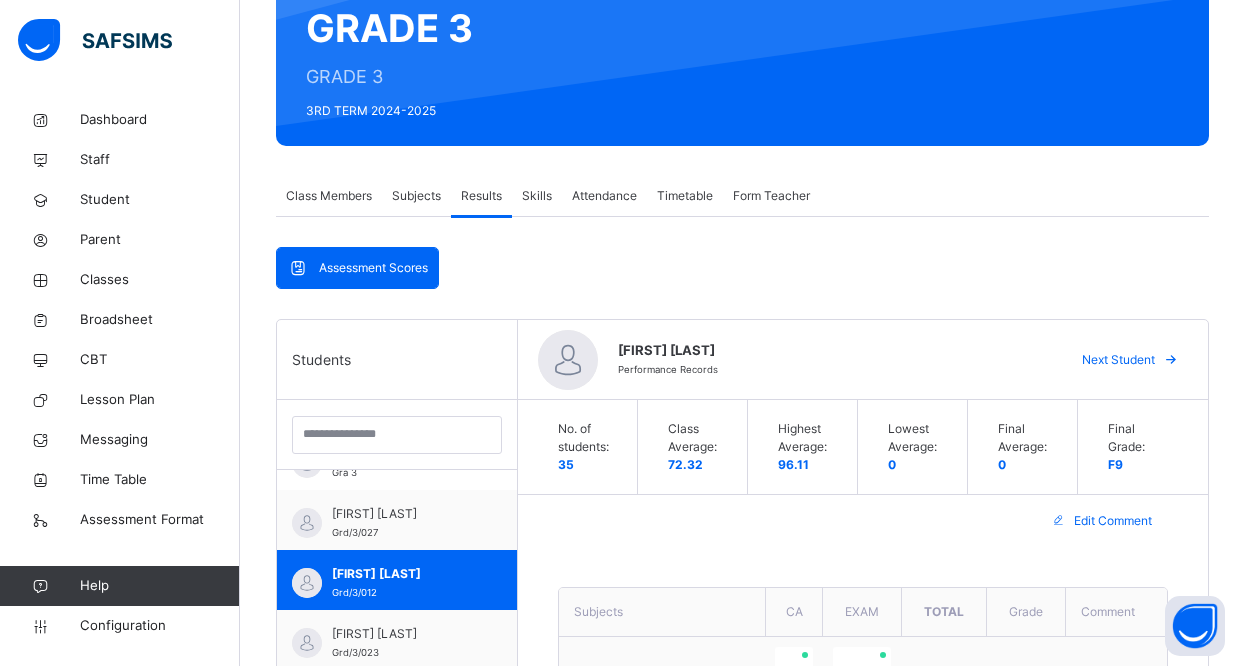 click on "Subjects" at bounding box center [416, 196] 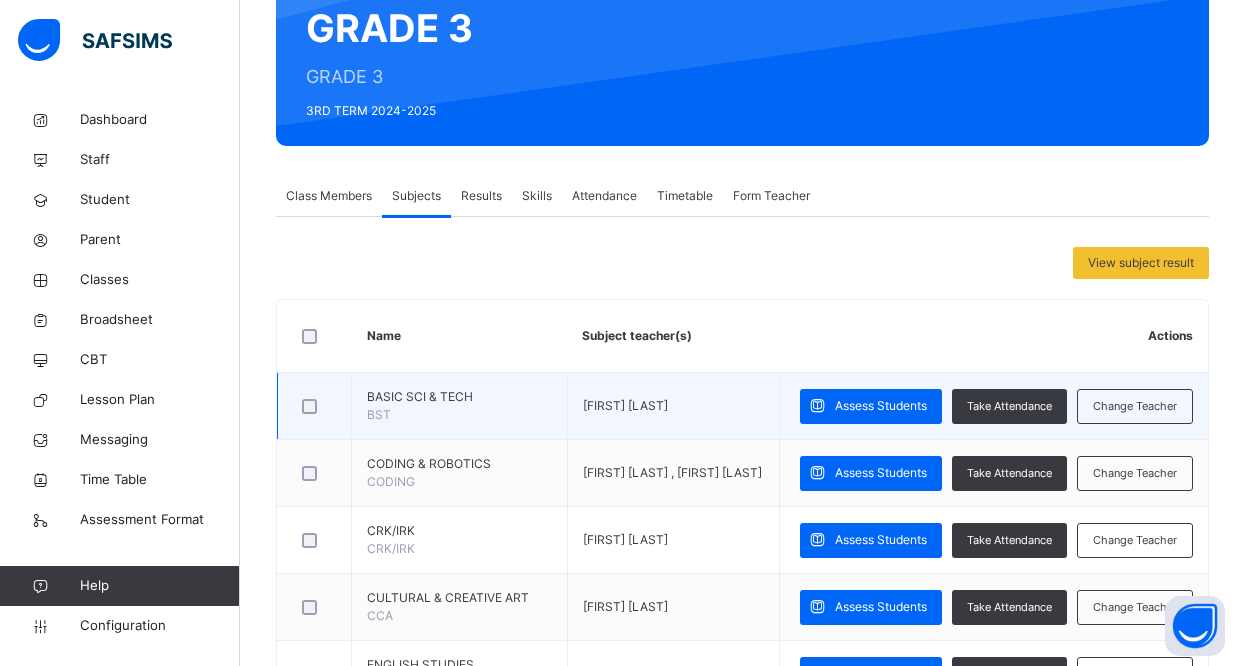 click on "BASIC SCI & TECH   BST" at bounding box center [460, 406] 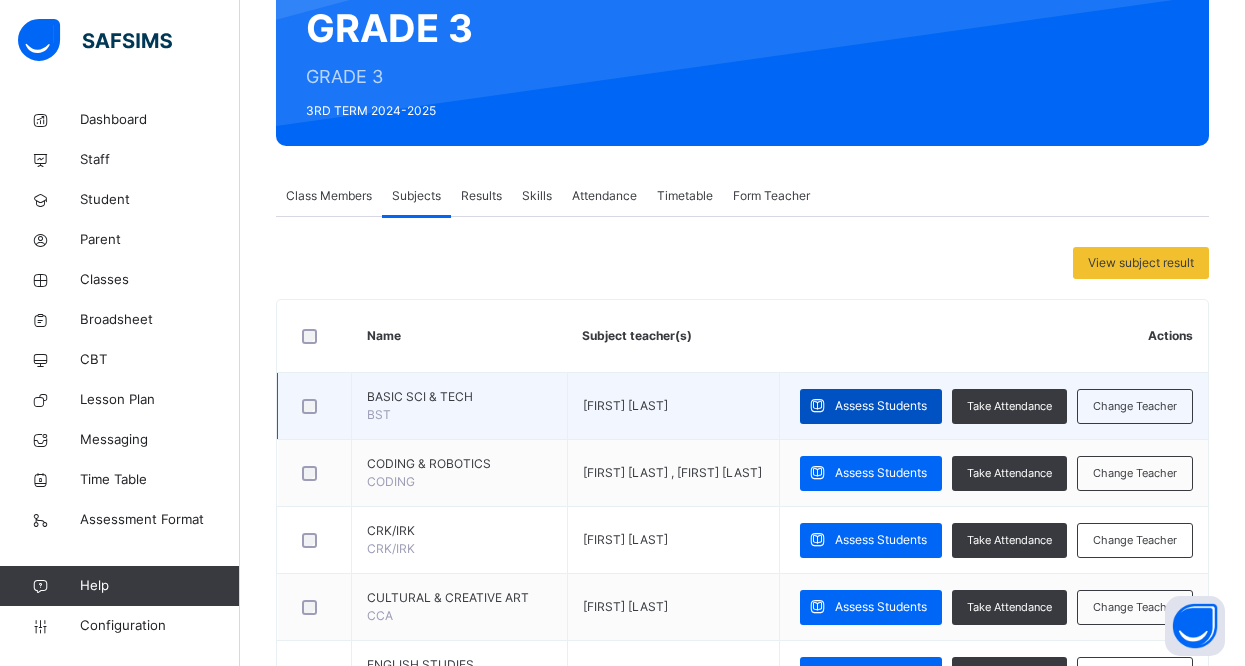click on "Assess Students" at bounding box center (881, 406) 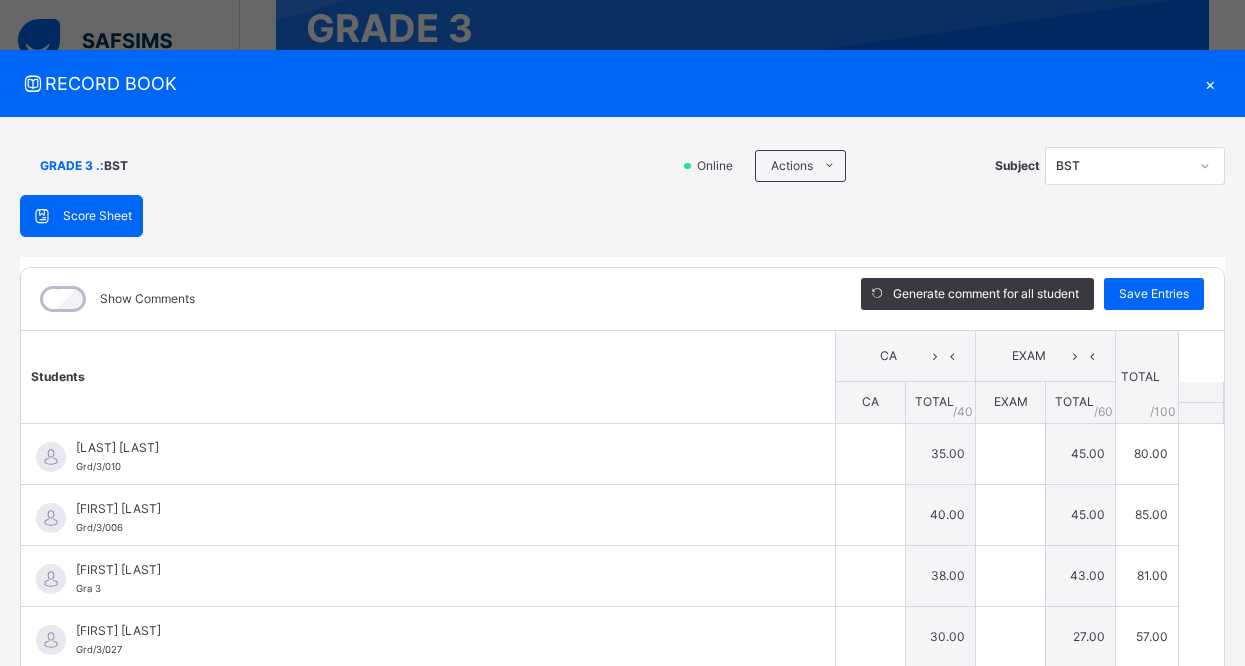 type on "**" 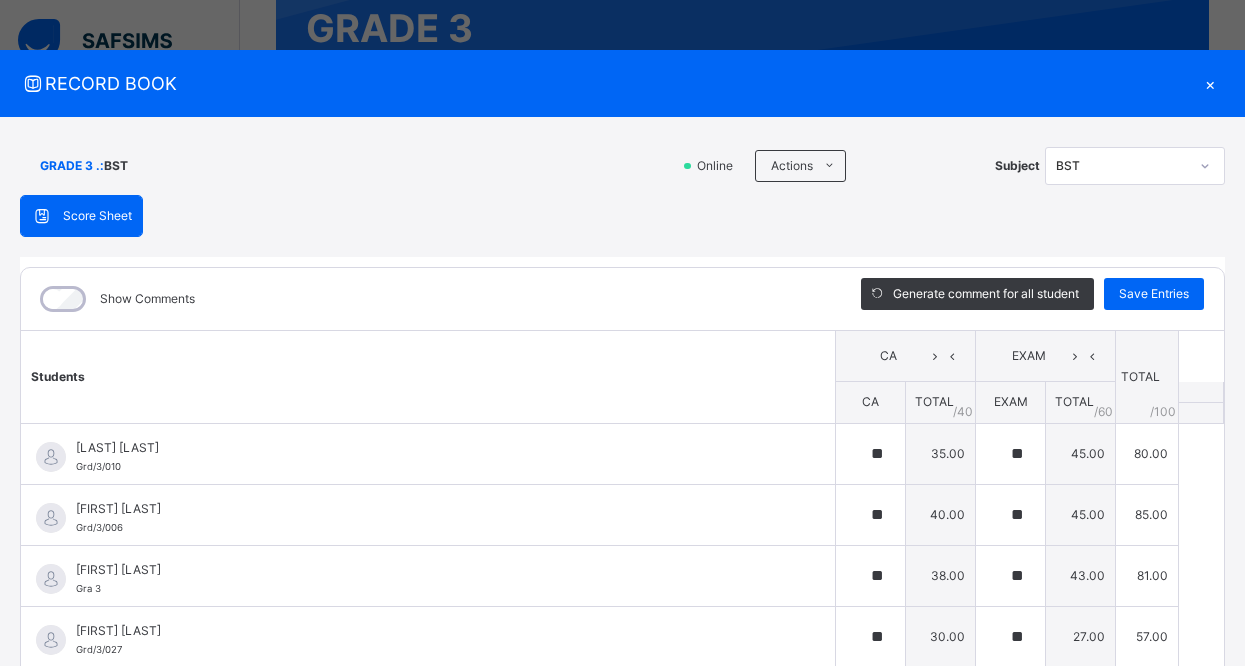 type on "**" 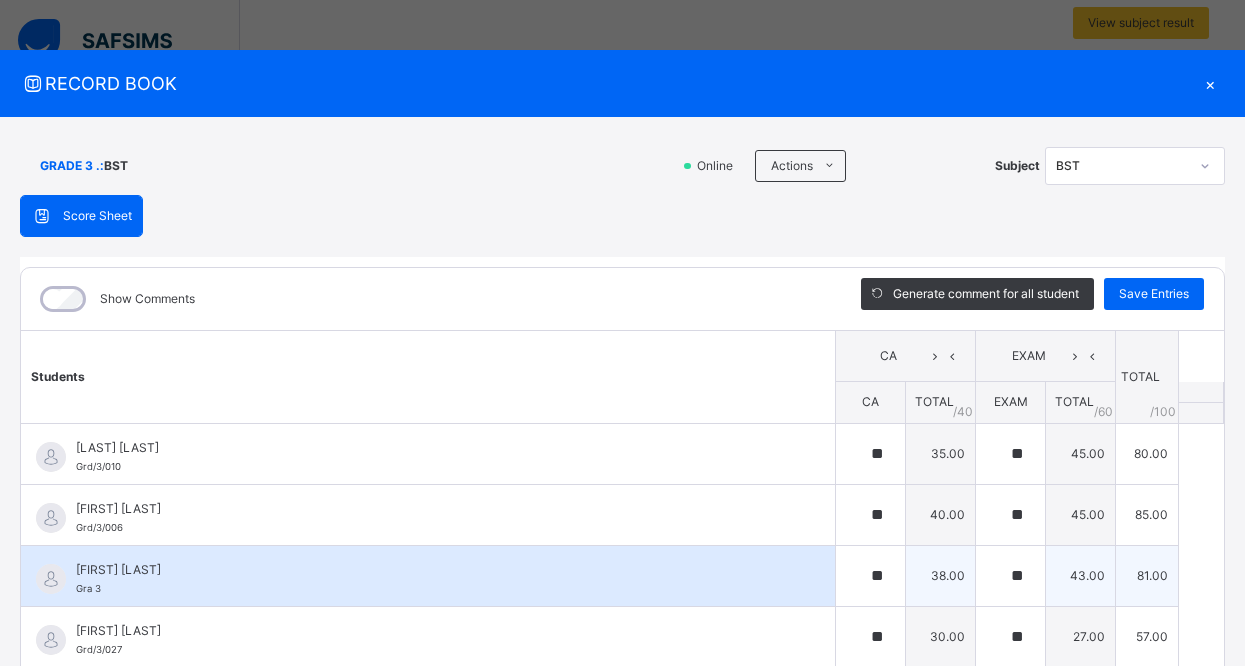 scroll, scrollTop: 480, scrollLeft: 0, axis: vertical 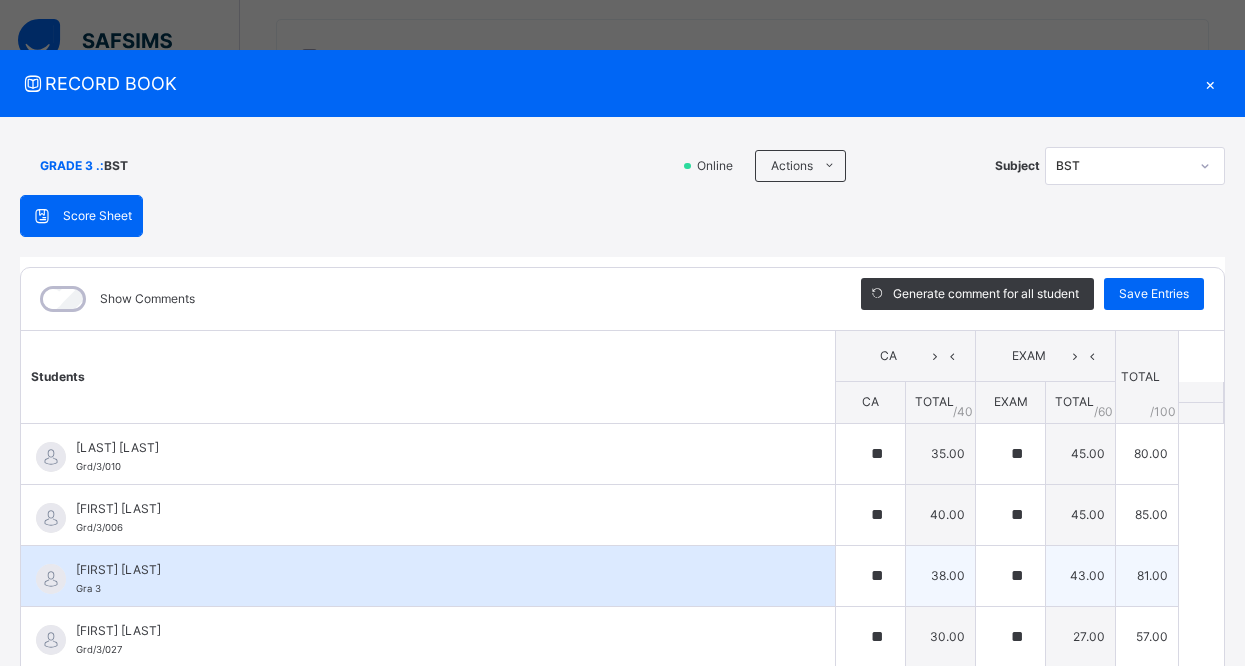 click on "[FIRST] [LAST] Gra 3" at bounding box center (428, 576) 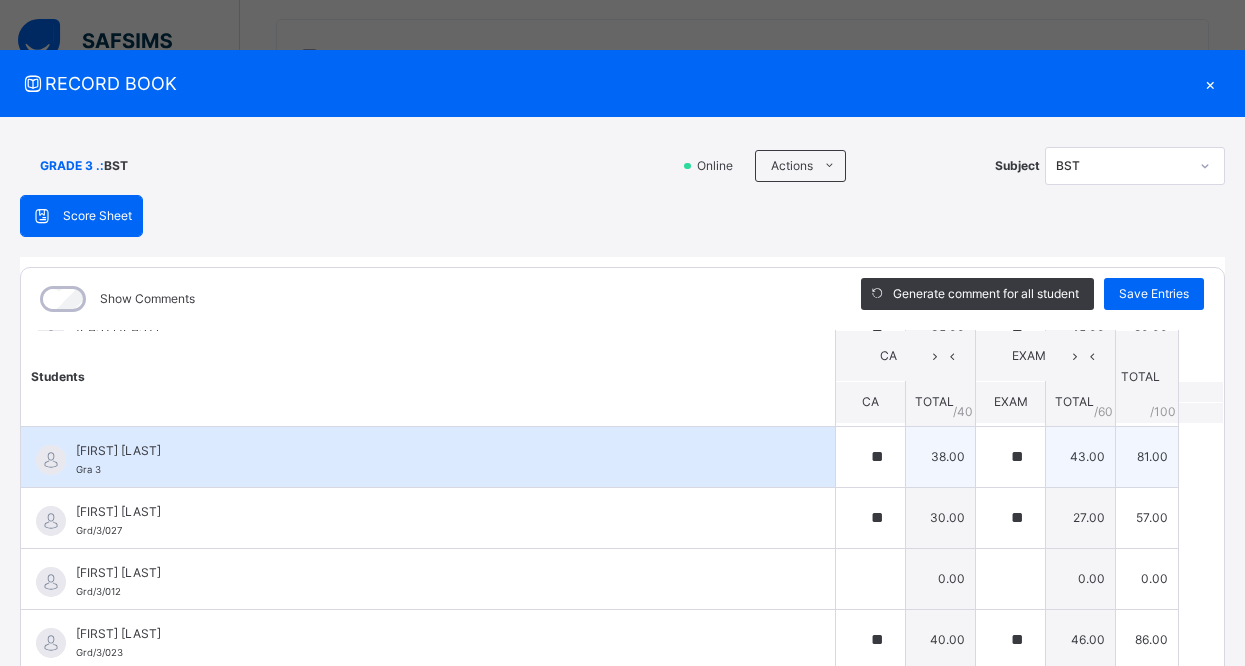 scroll, scrollTop: 120, scrollLeft: 0, axis: vertical 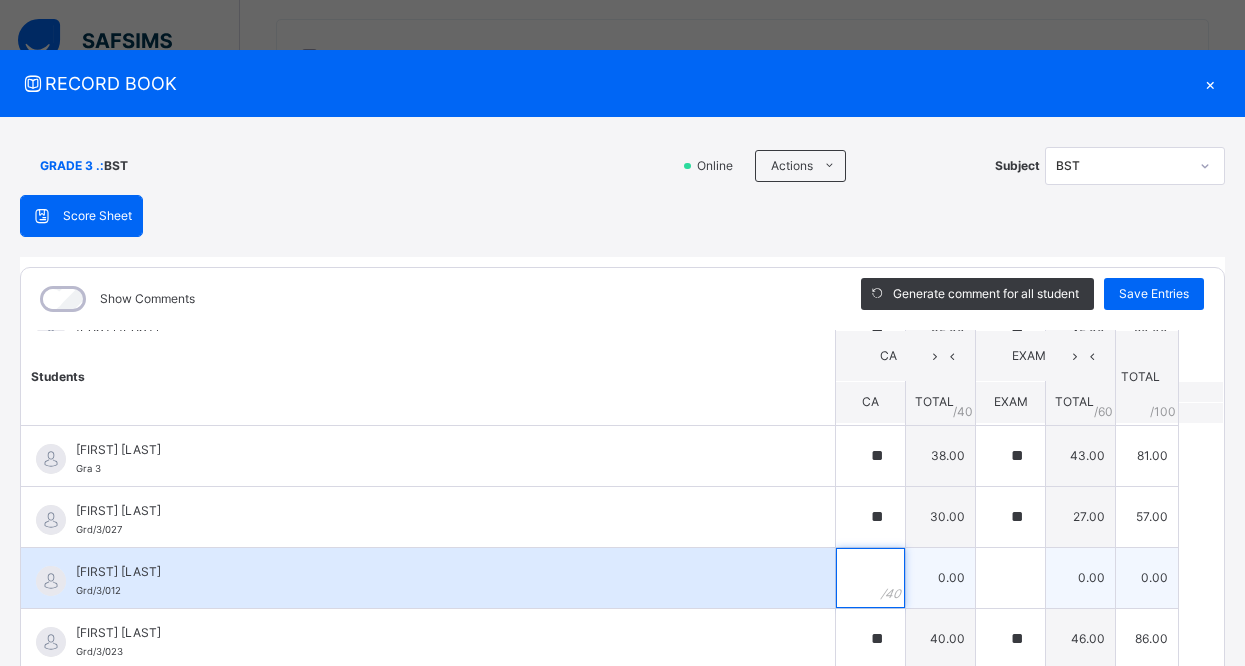 click at bounding box center [870, 578] 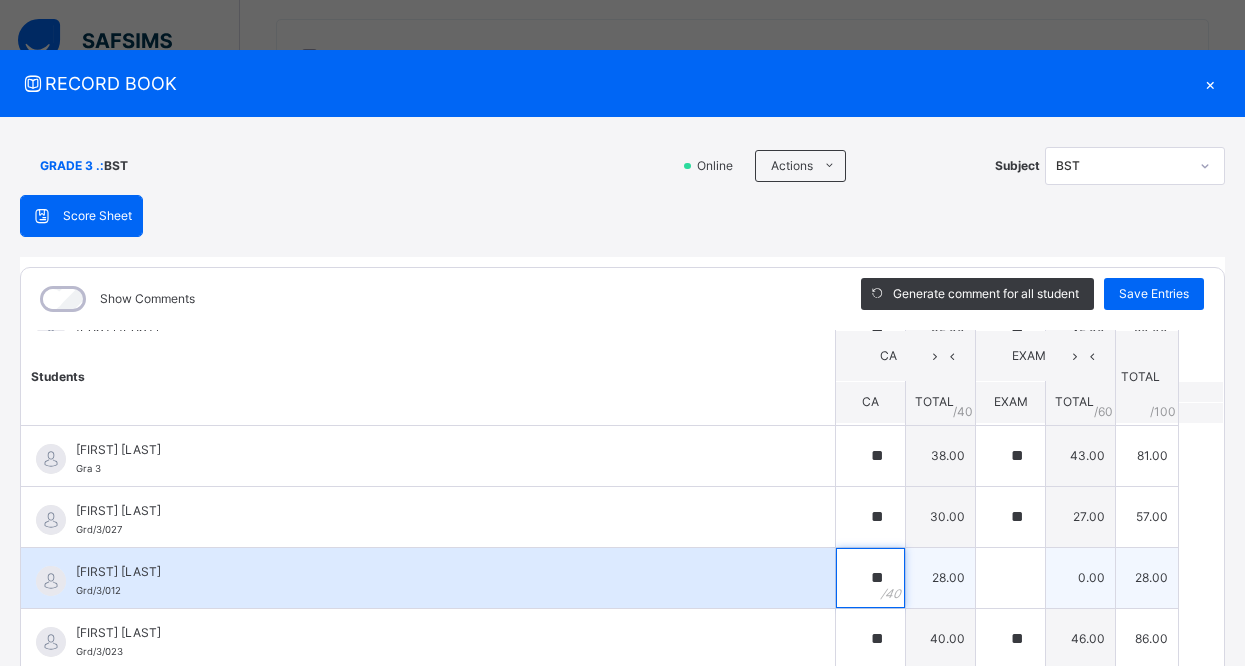 type on "**" 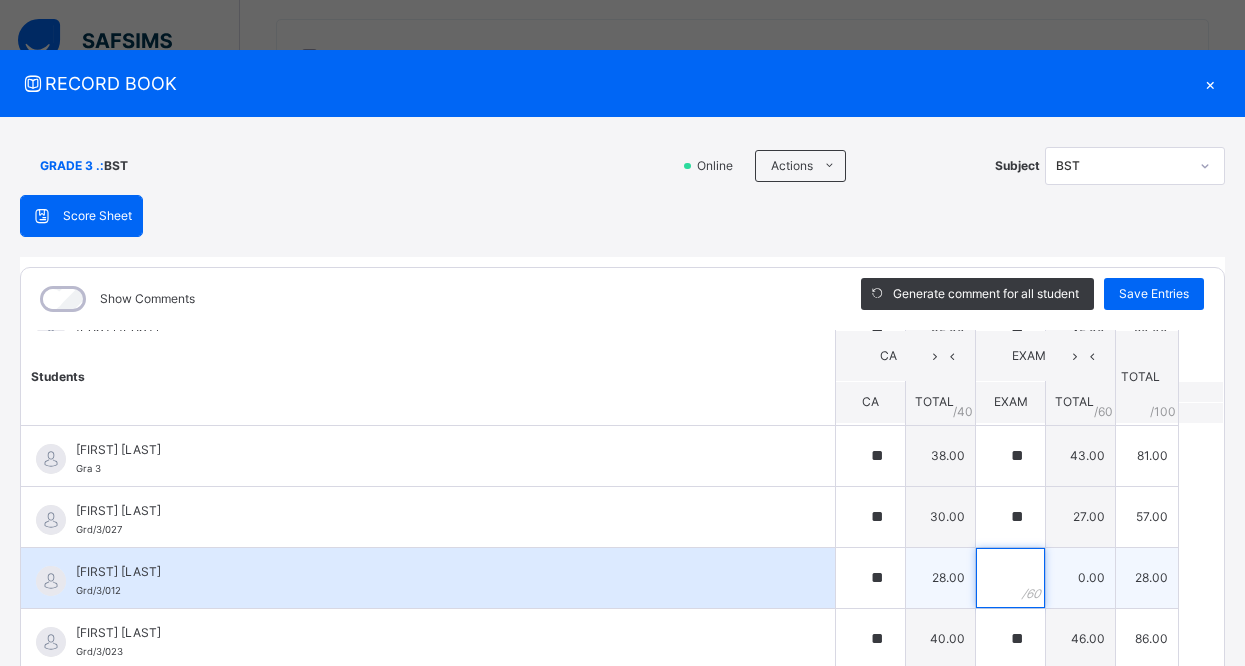 click at bounding box center [1010, 578] 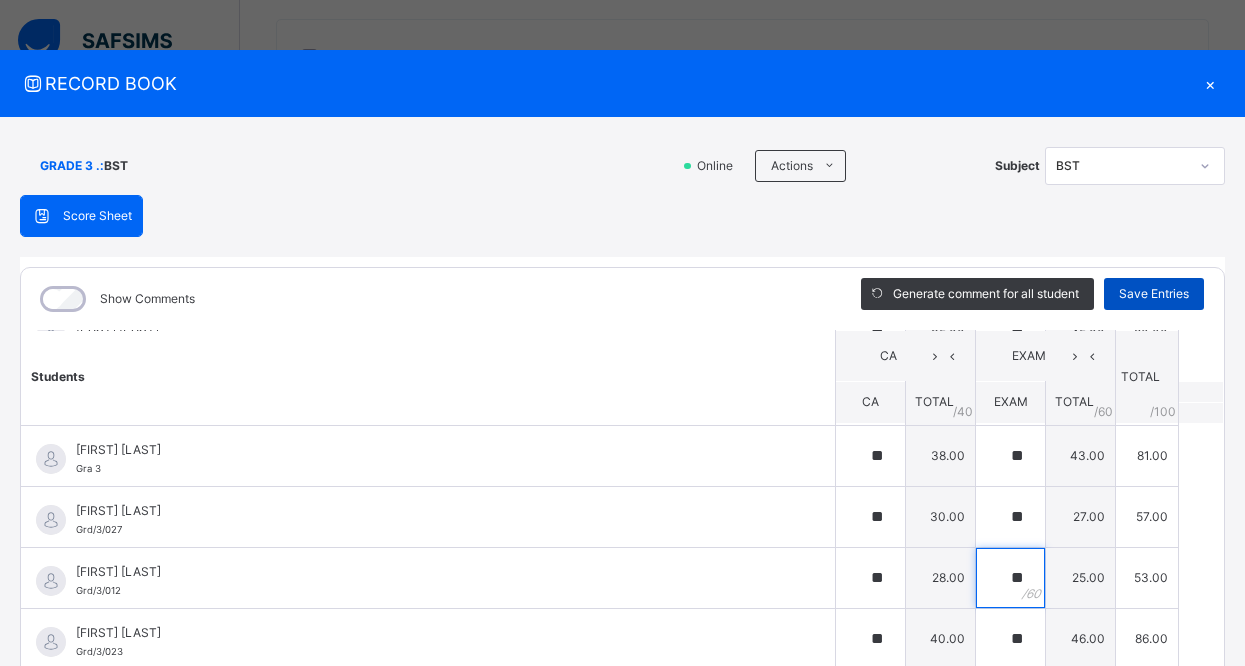 type on "**" 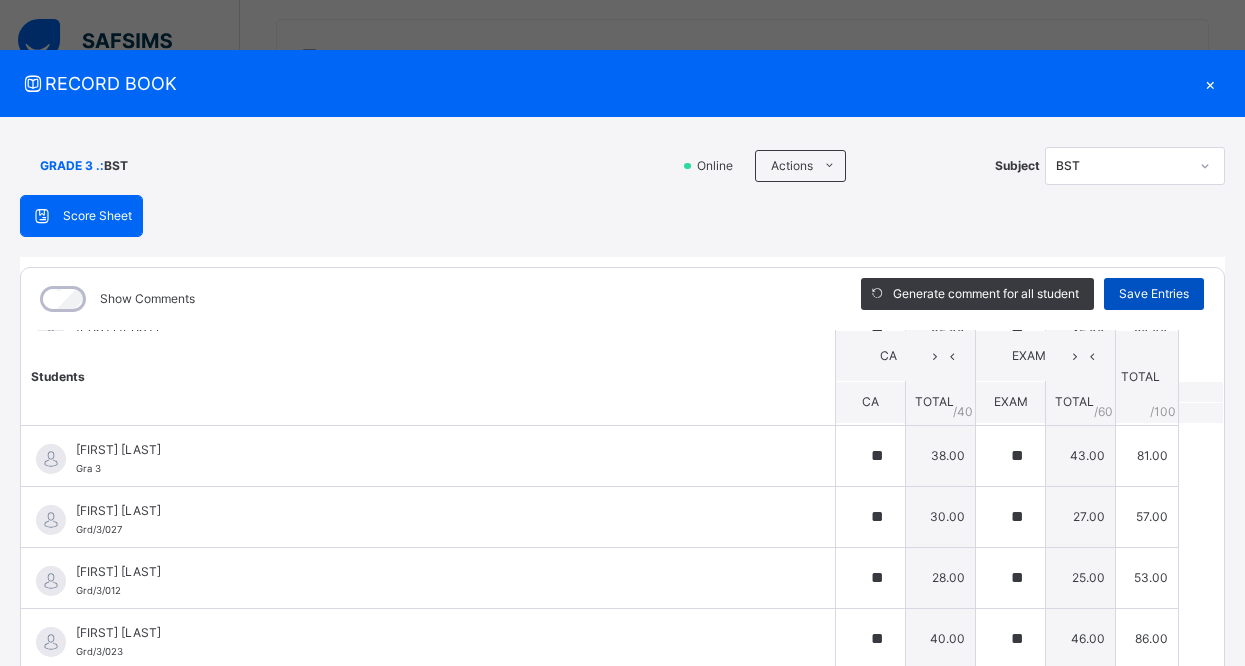 click on "Save Entries" at bounding box center (1154, 294) 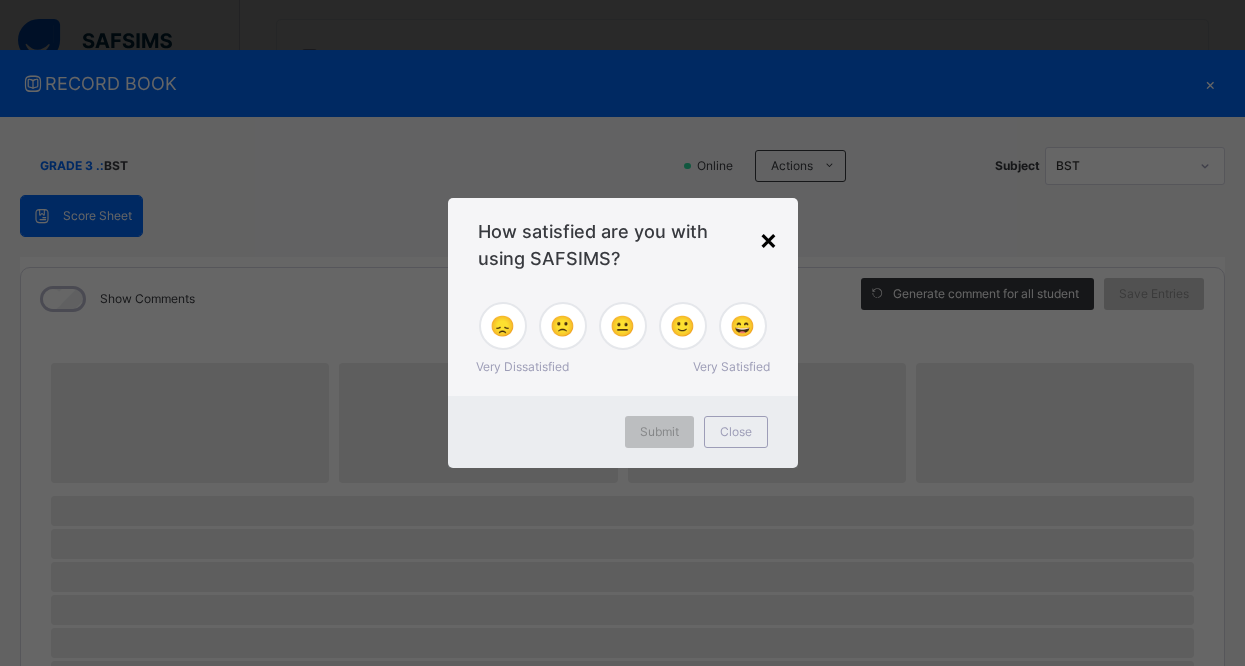 click on "×" at bounding box center [768, 239] 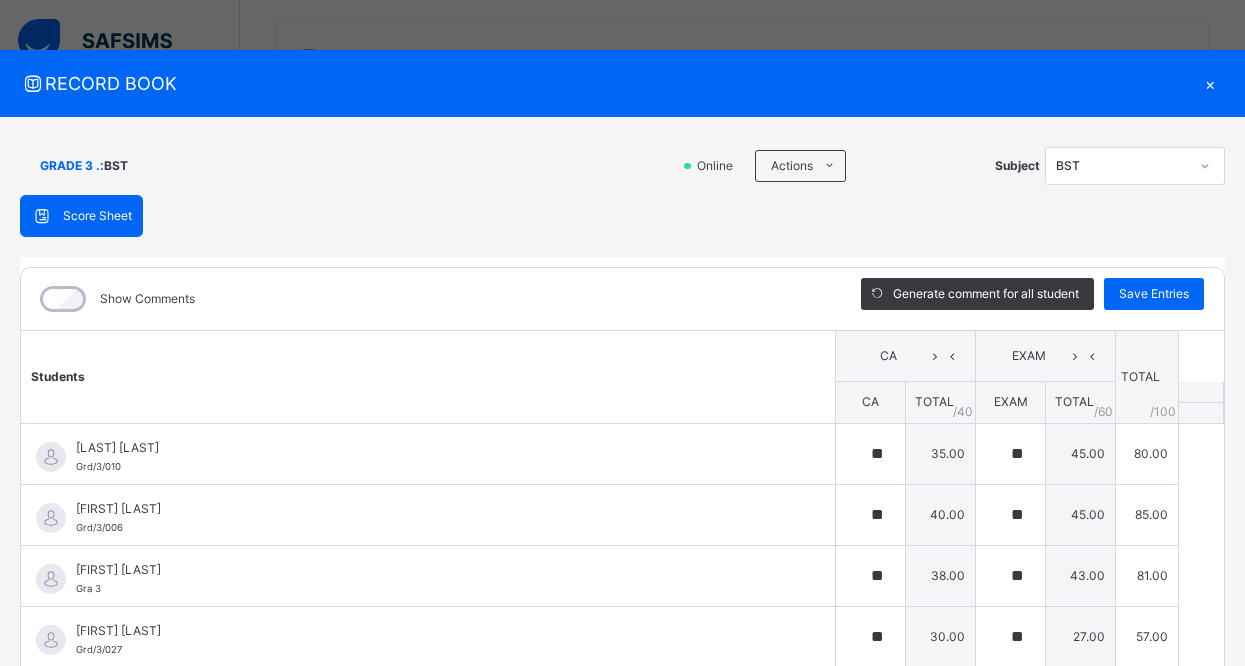 type on "**" 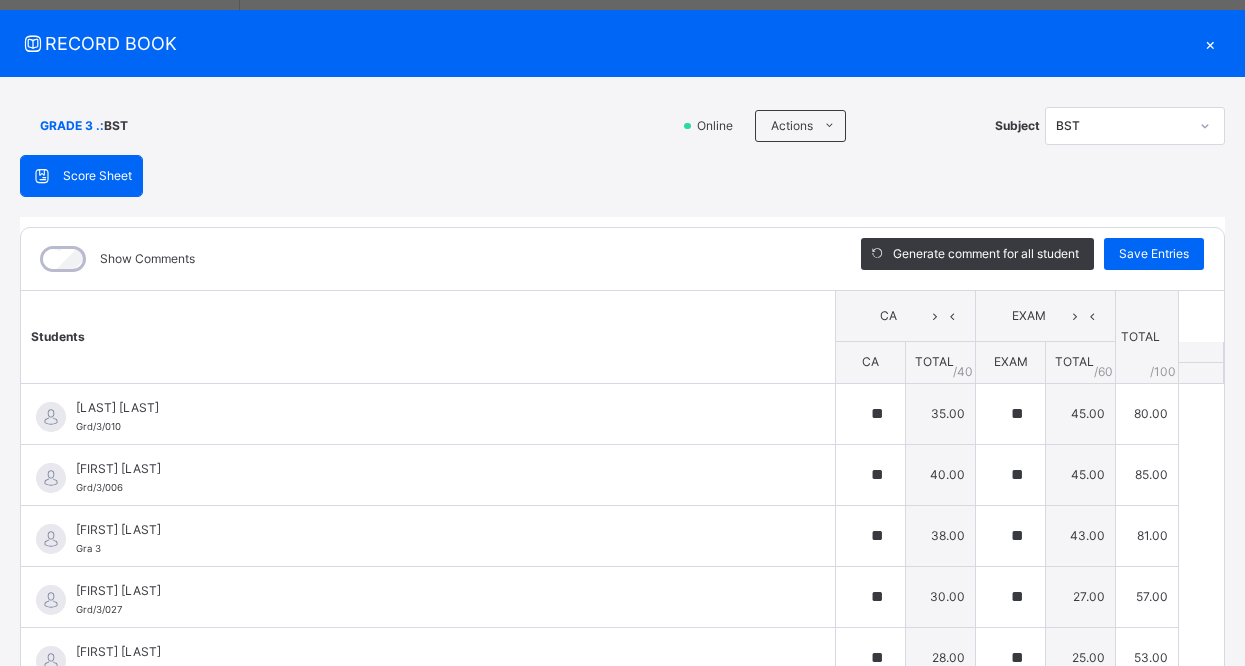 scroll, scrollTop: 80, scrollLeft: 0, axis: vertical 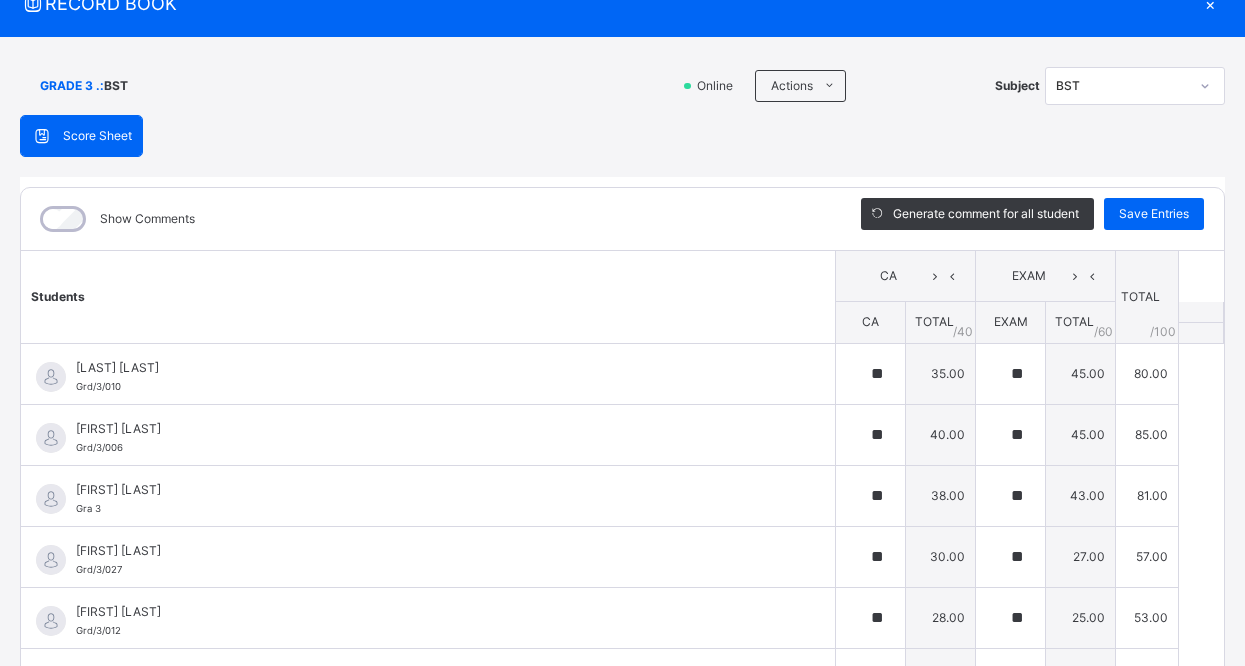 click at bounding box center [1205, 86] 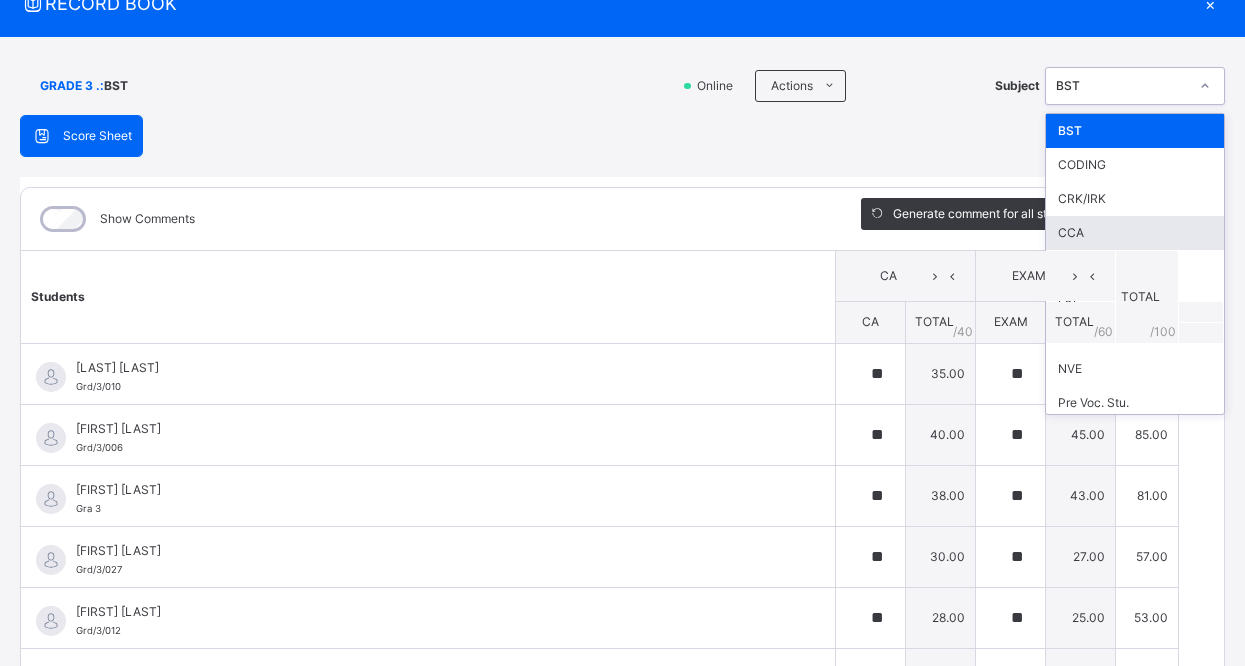click on "CCA" at bounding box center (1135, 233) 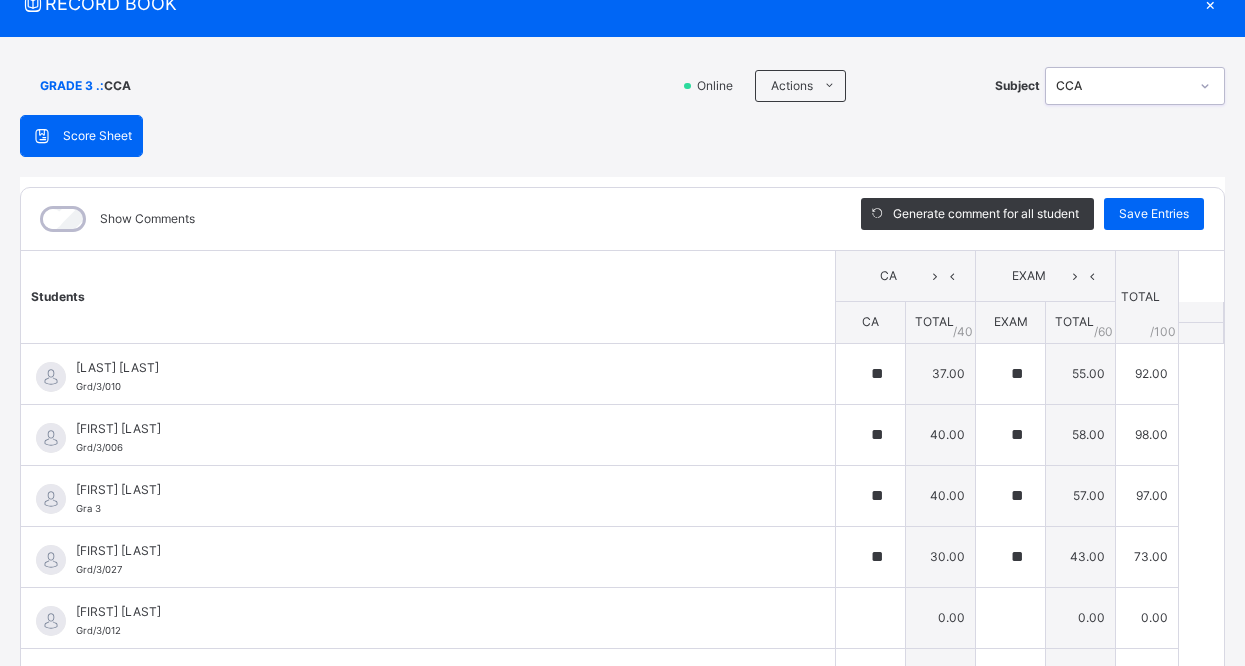 type on "**" 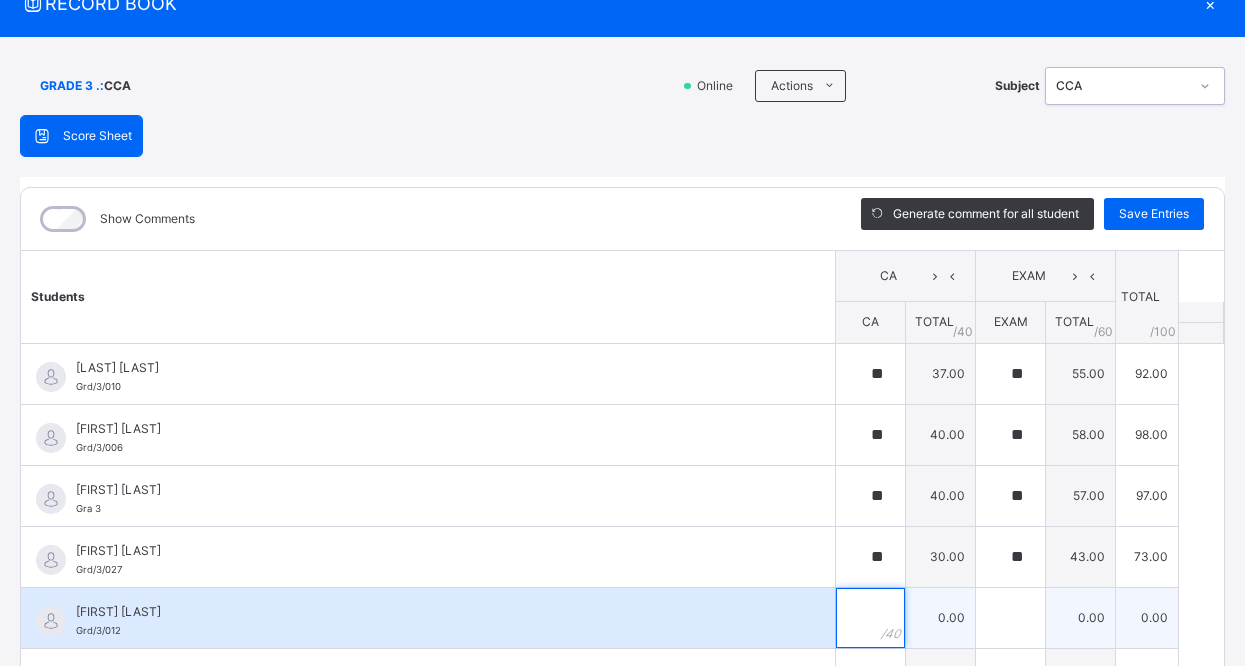click at bounding box center [870, 618] 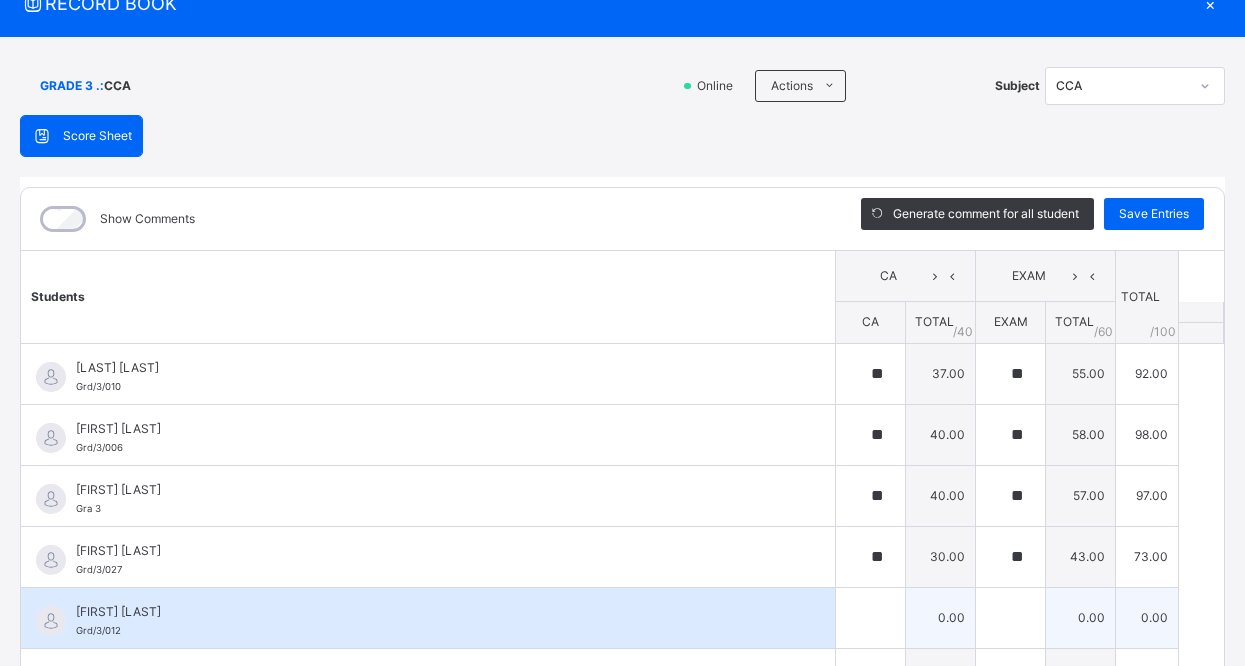 click at bounding box center [870, 618] 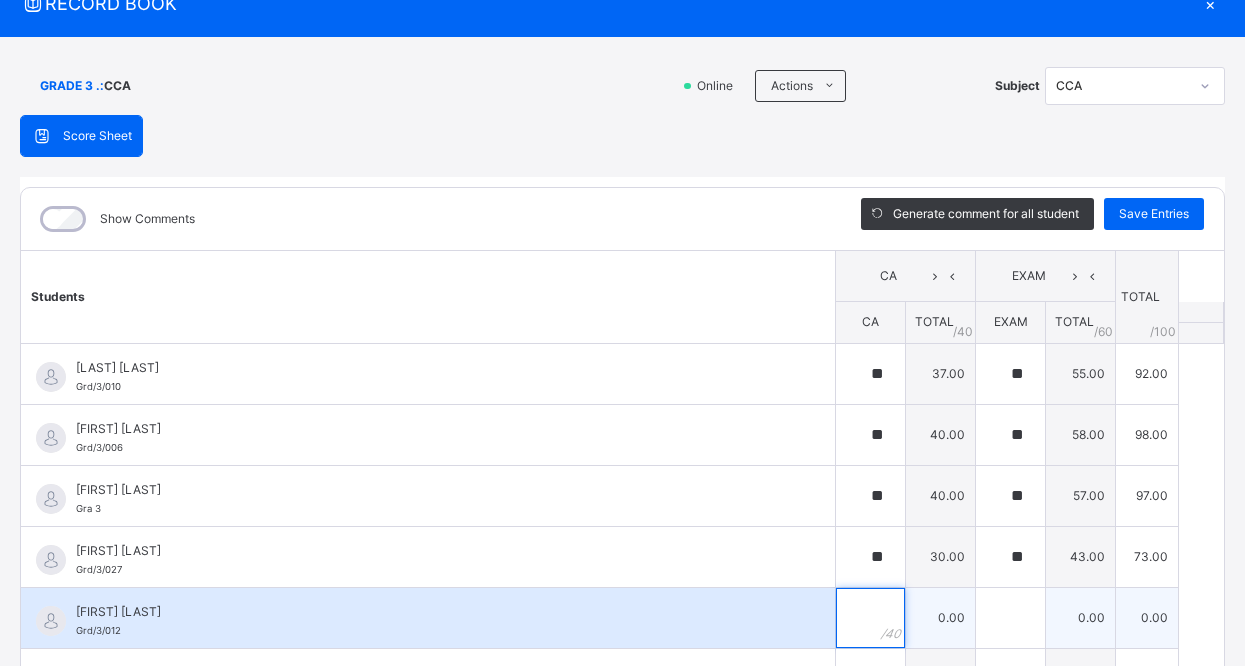 click at bounding box center [870, 618] 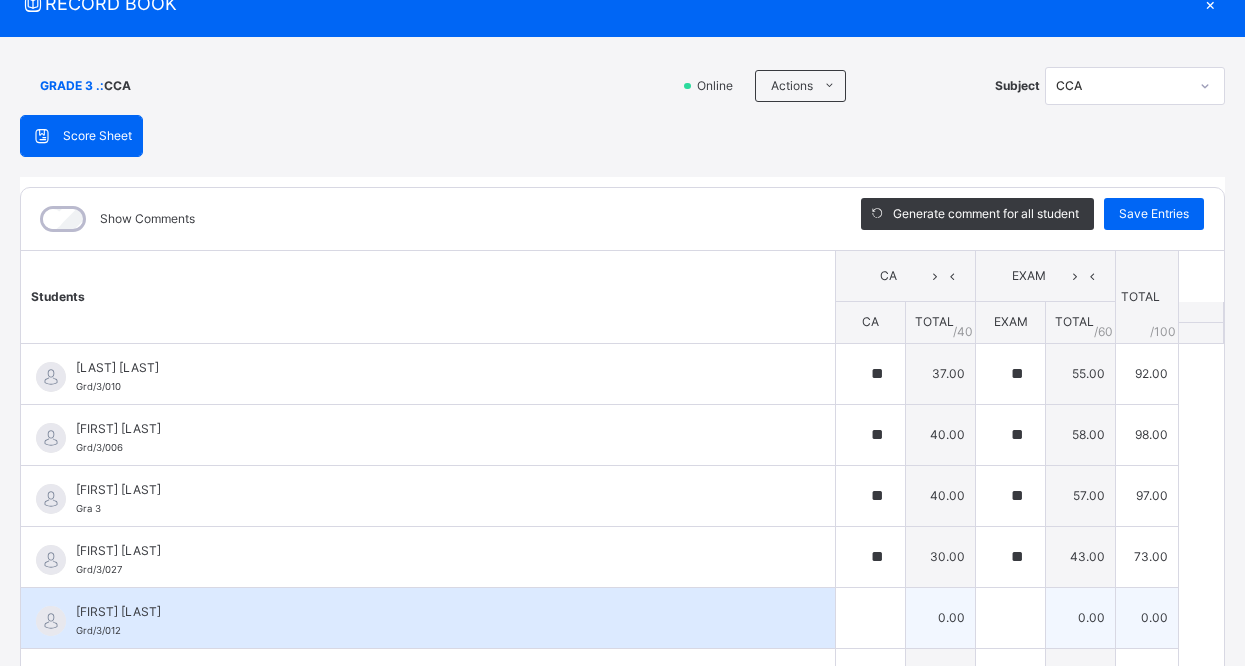 click at bounding box center (870, 618) 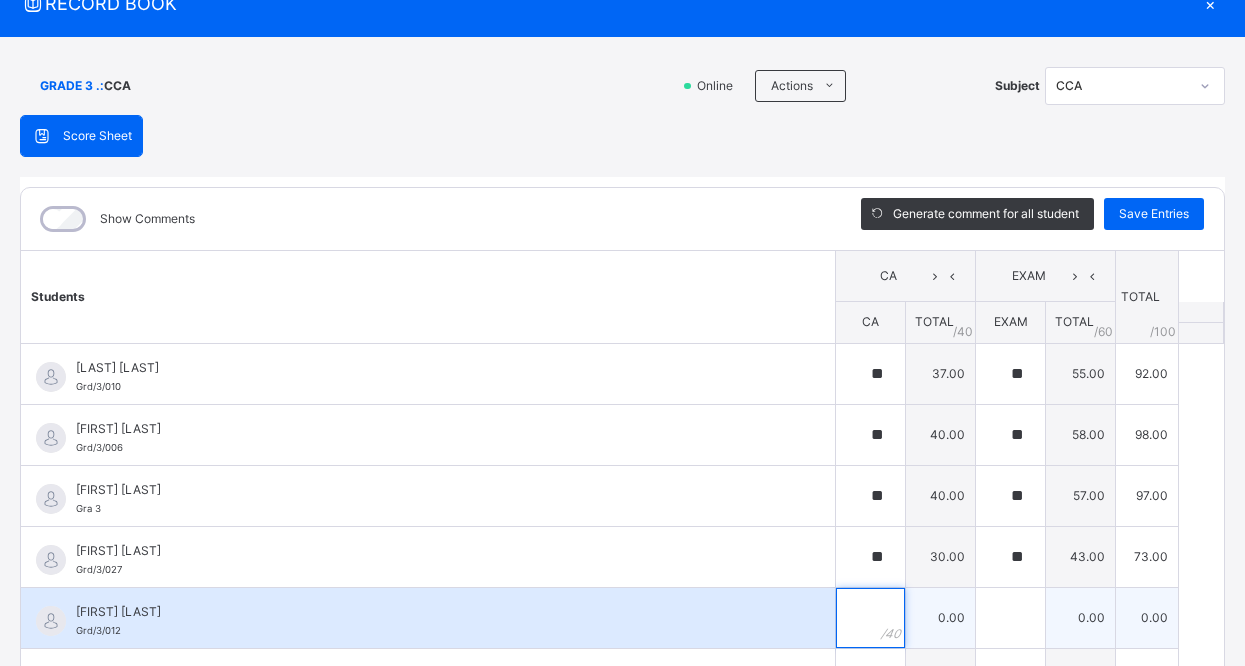 click at bounding box center [870, 618] 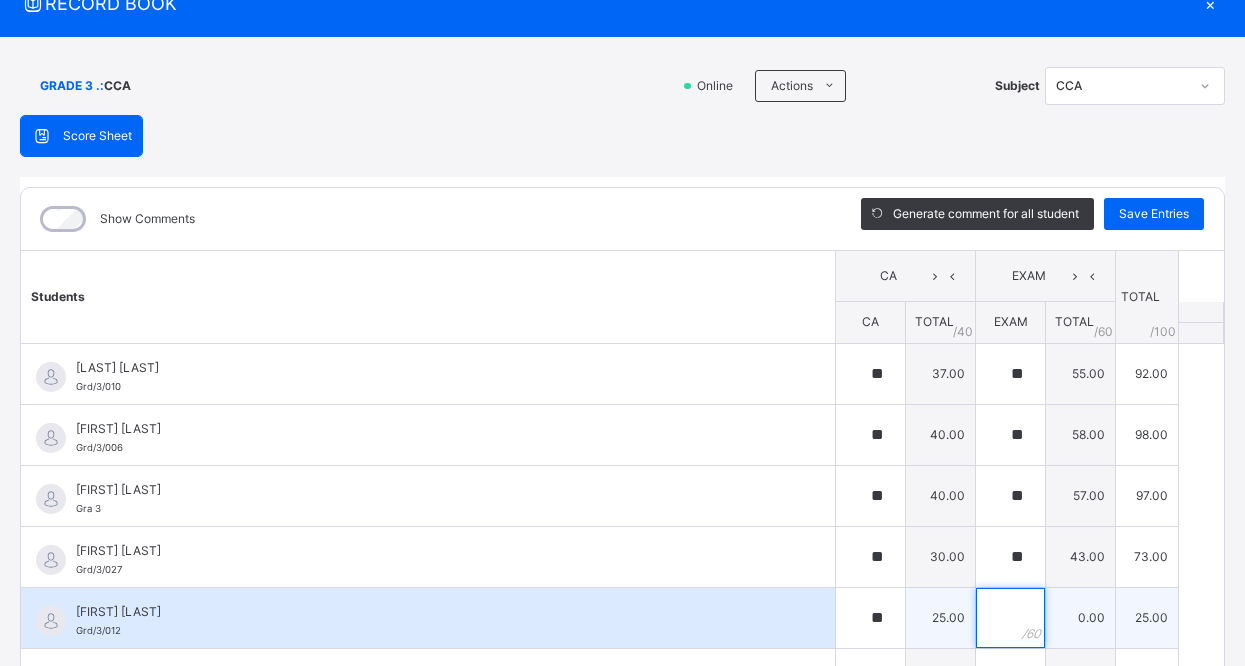 click at bounding box center [1010, 618] 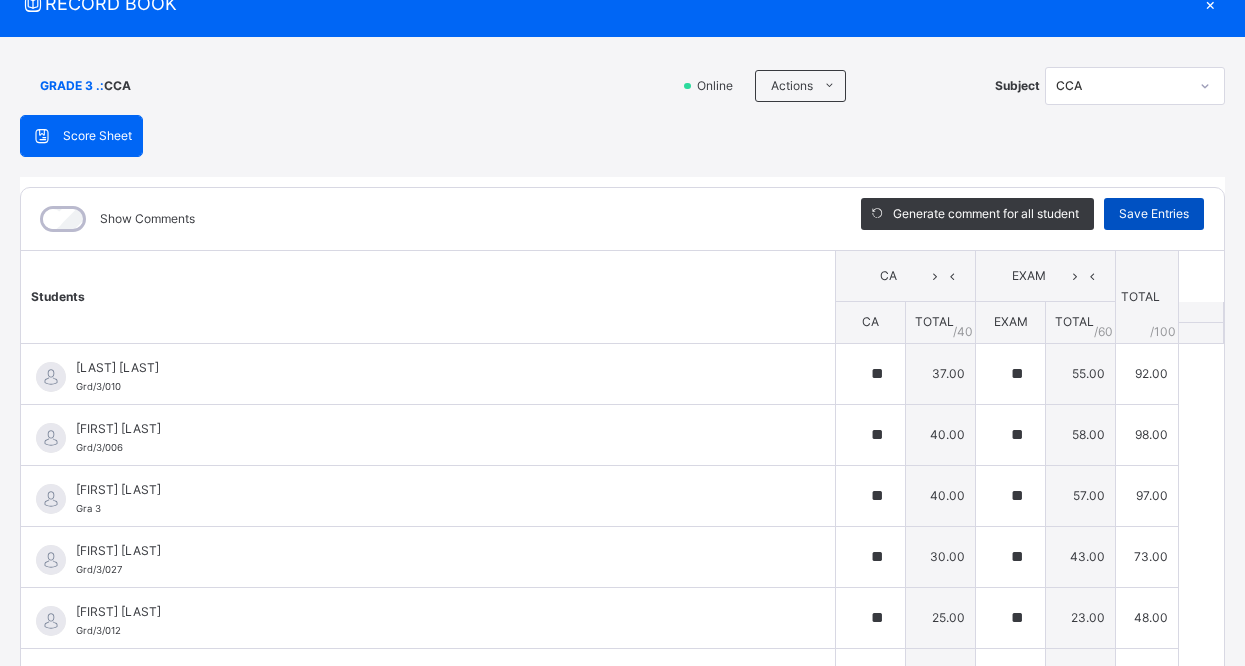 click on "Save Entries" at bounding box center [1154, 214] 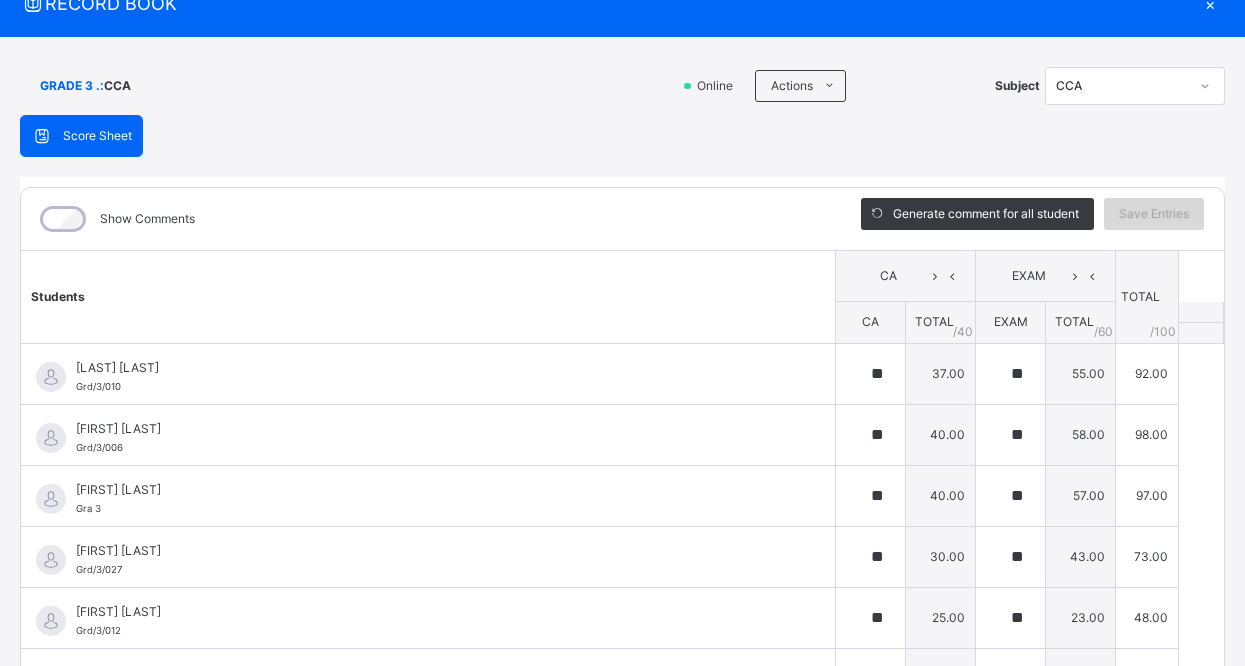 click on "Save Entries" at bounding box center (1154, 214) 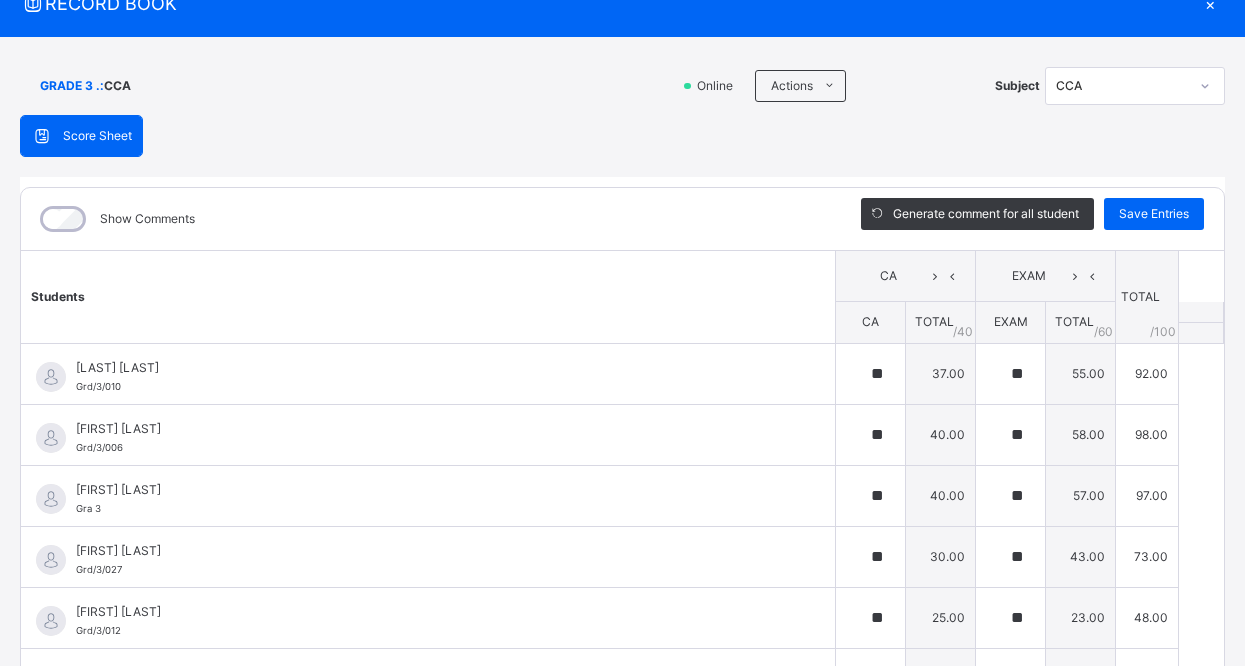click 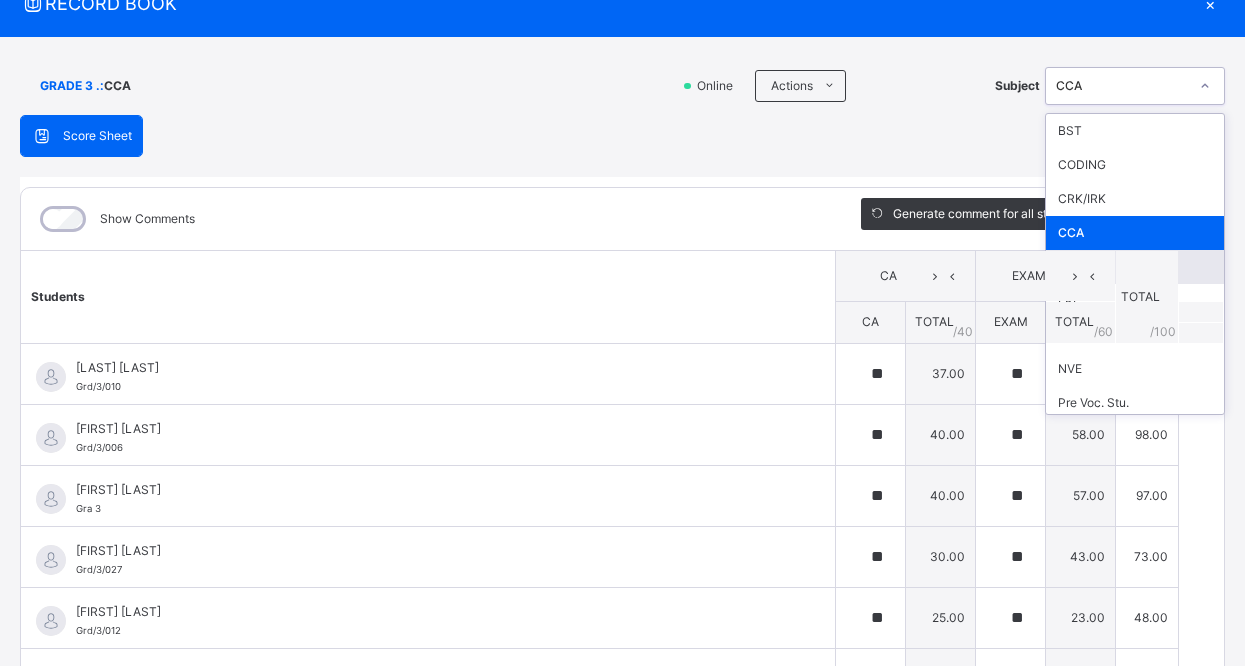 click on "ENG" at bounding box center [1135, 267] 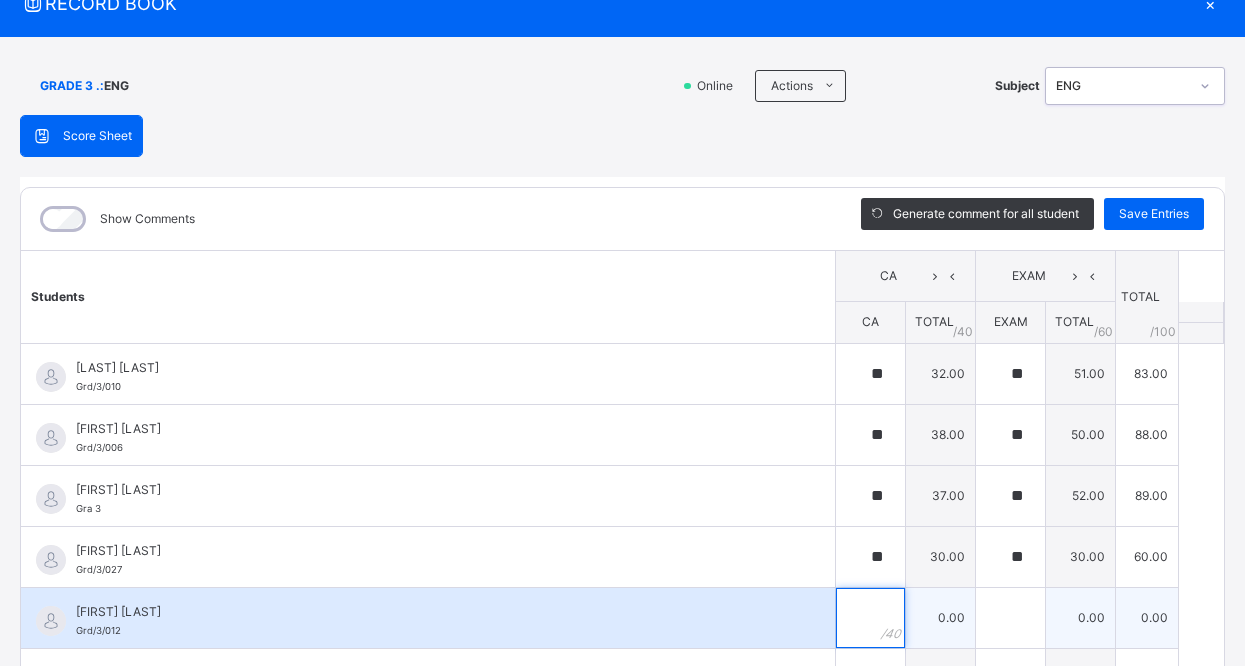 click at bounding box center [870, 618] 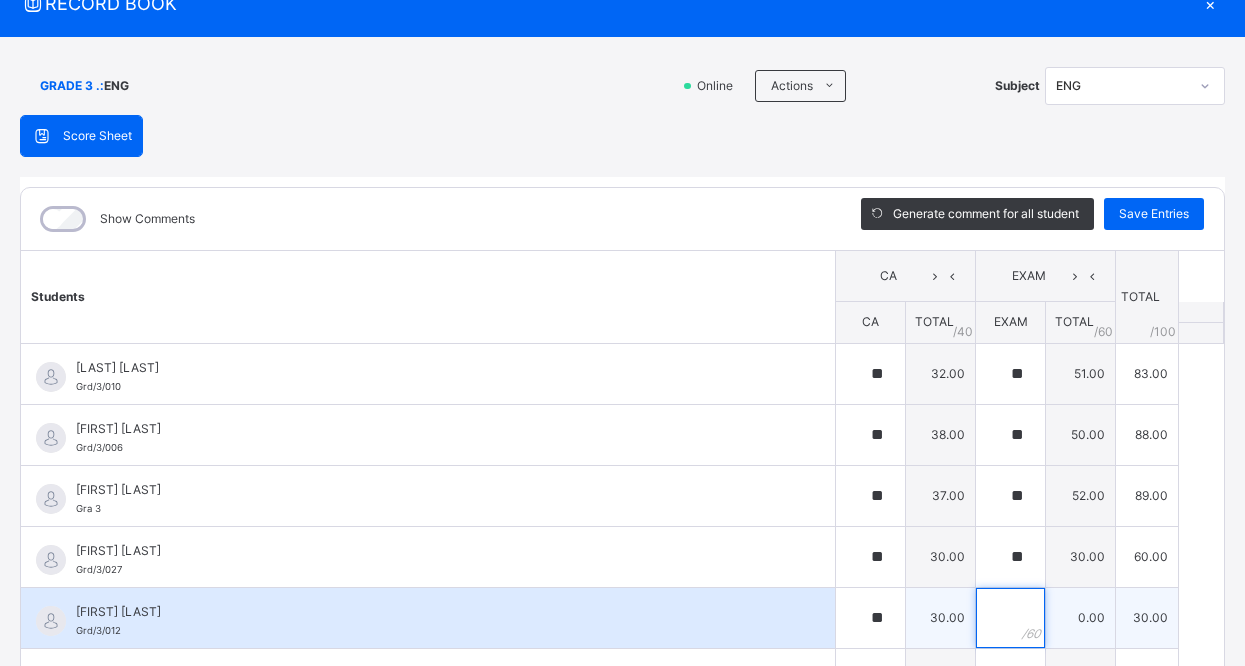 click at bounding box center [1010, 618] 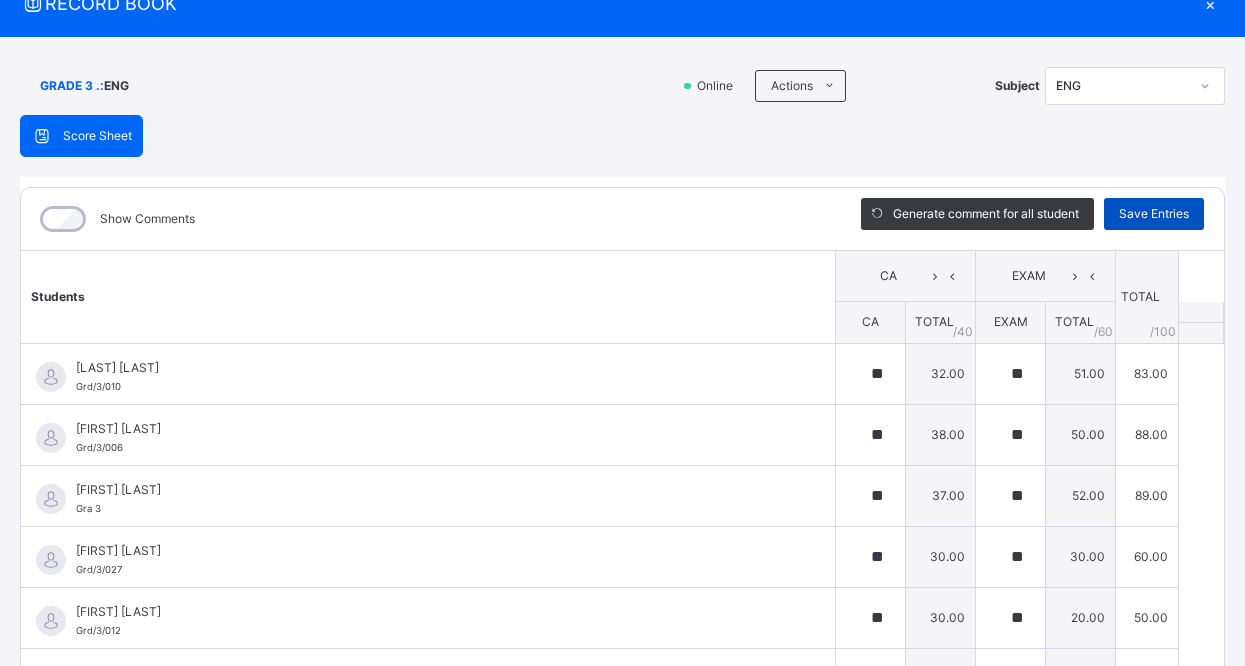 click on "Save Entries" at bounding box center [1154, 214] 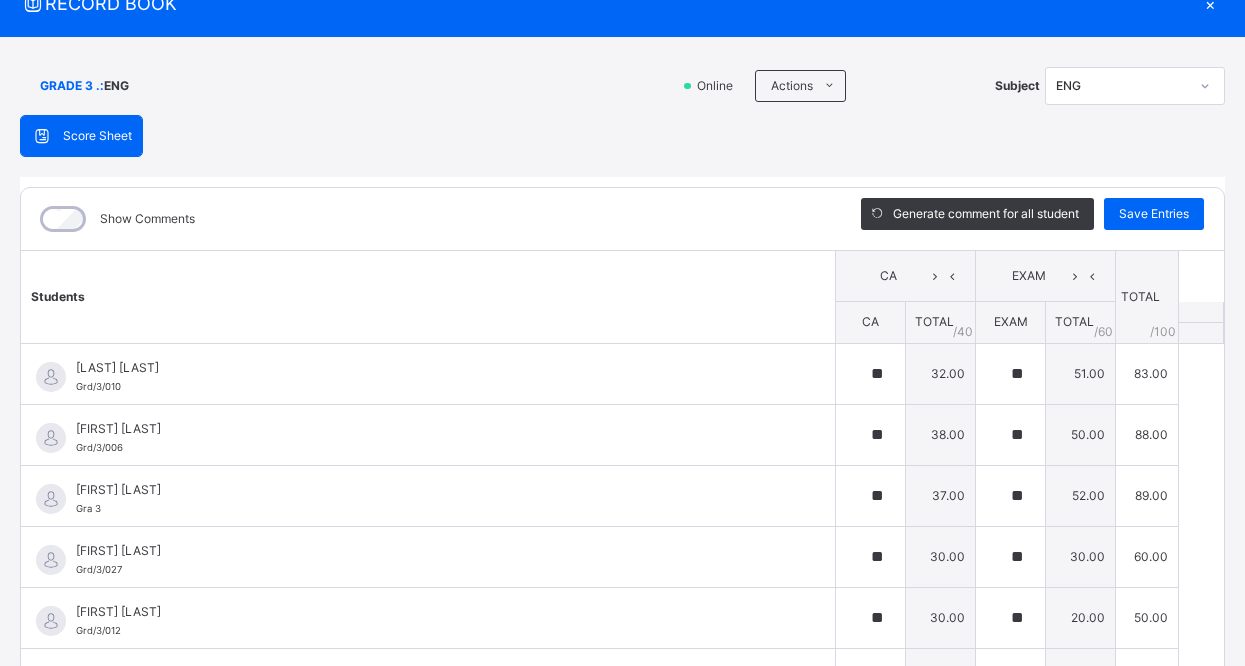 click 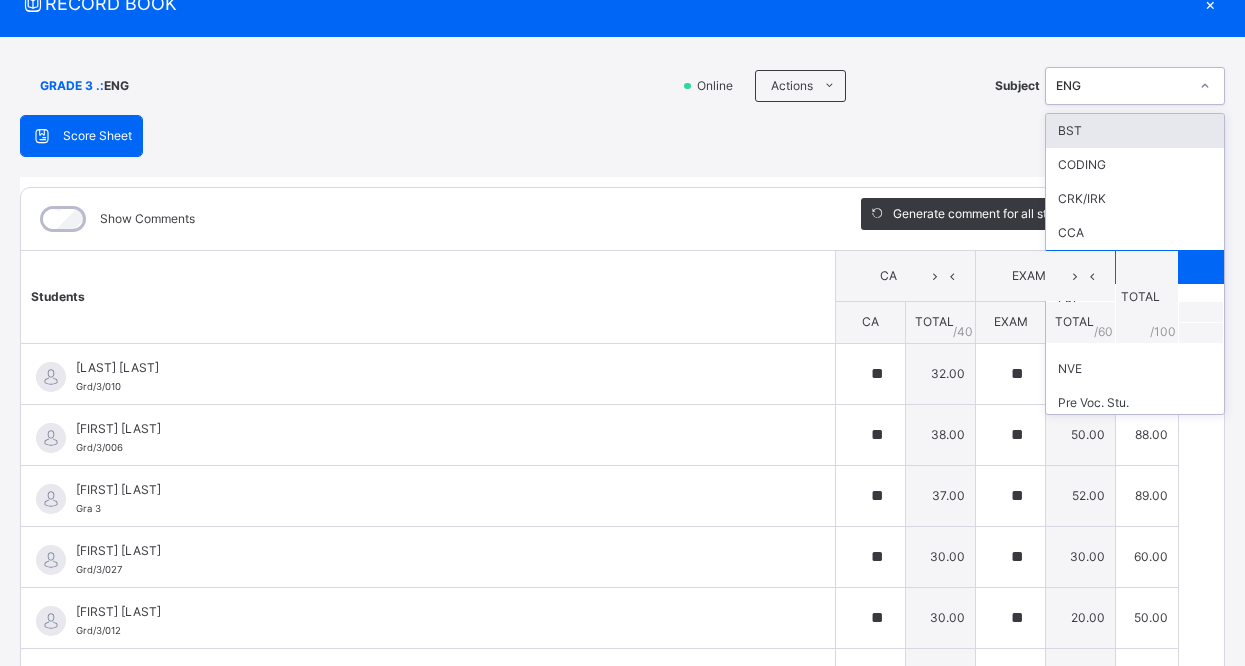 click 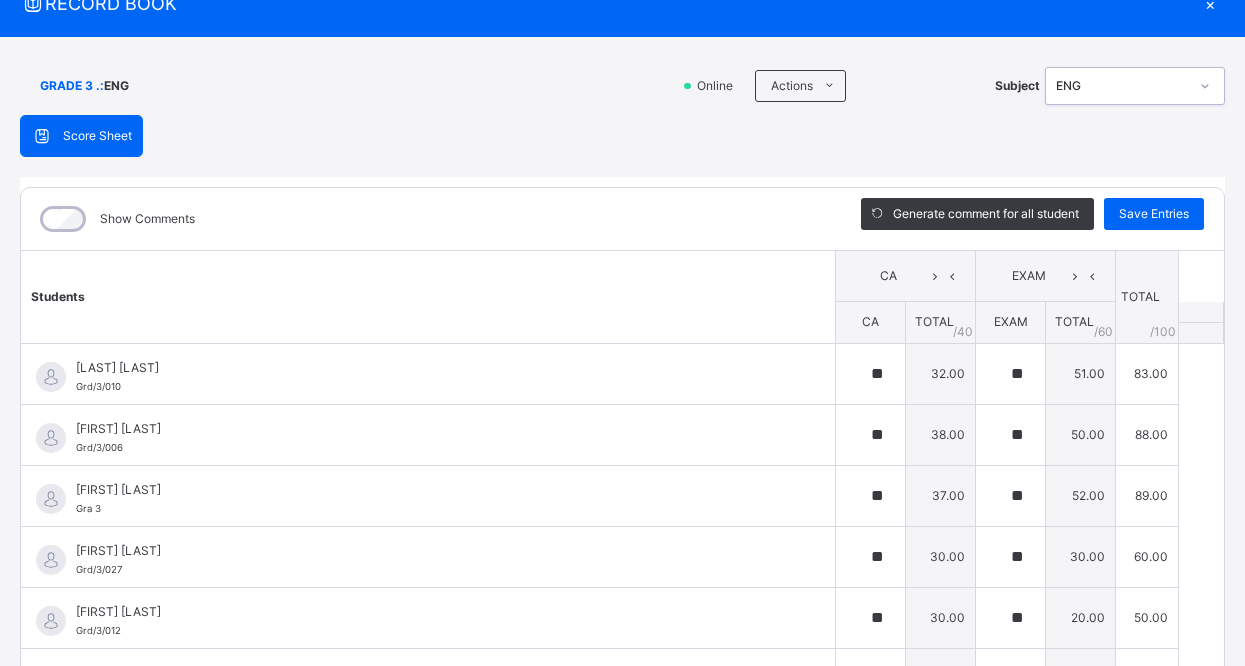 click 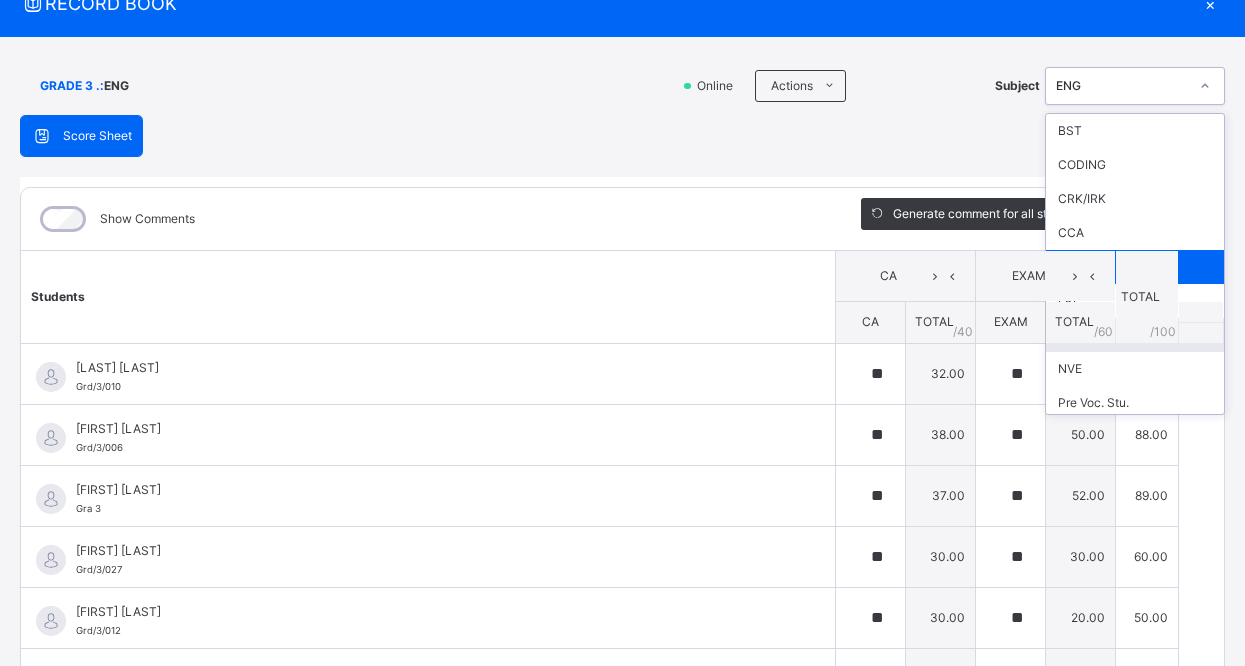click on "Maths" at bounding box center (1135, 335) 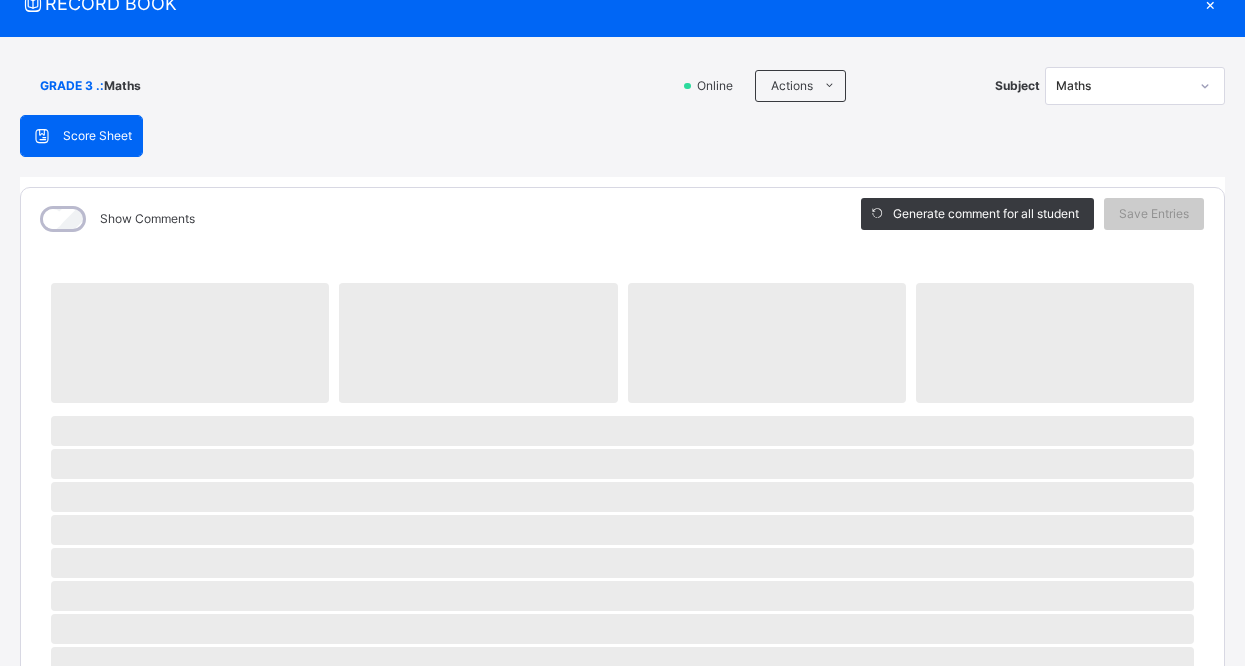 click on "‌" at bounding box center (1055, 343) 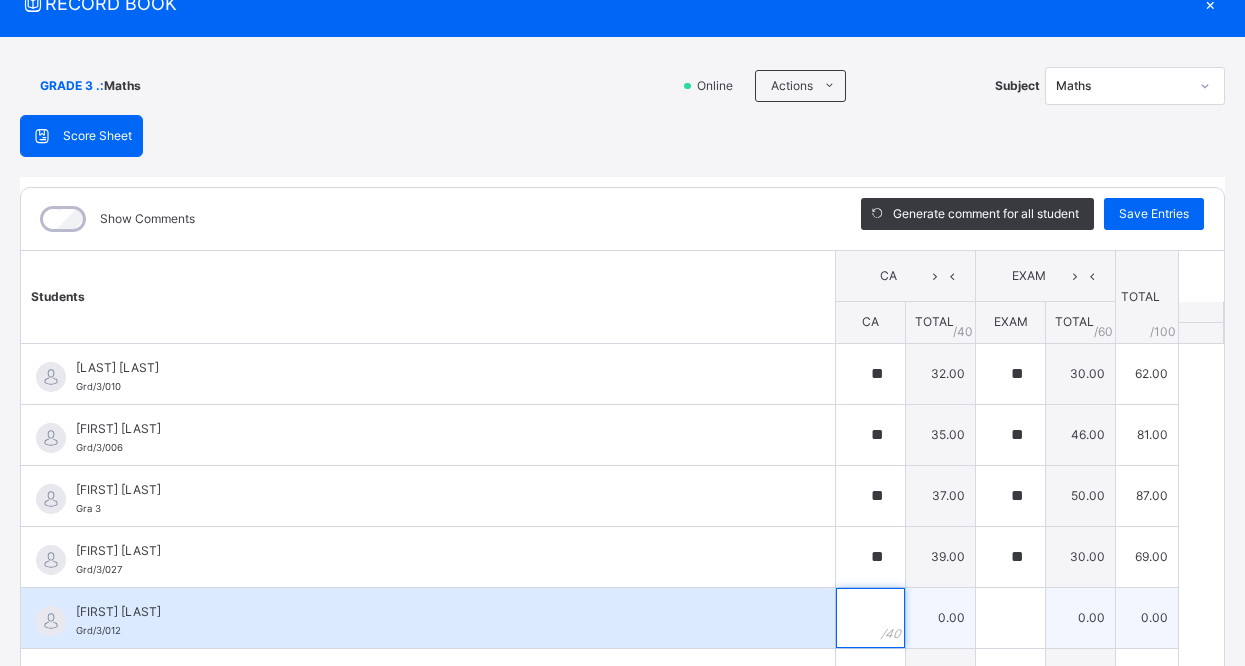 click at bounding box center [870, 618] 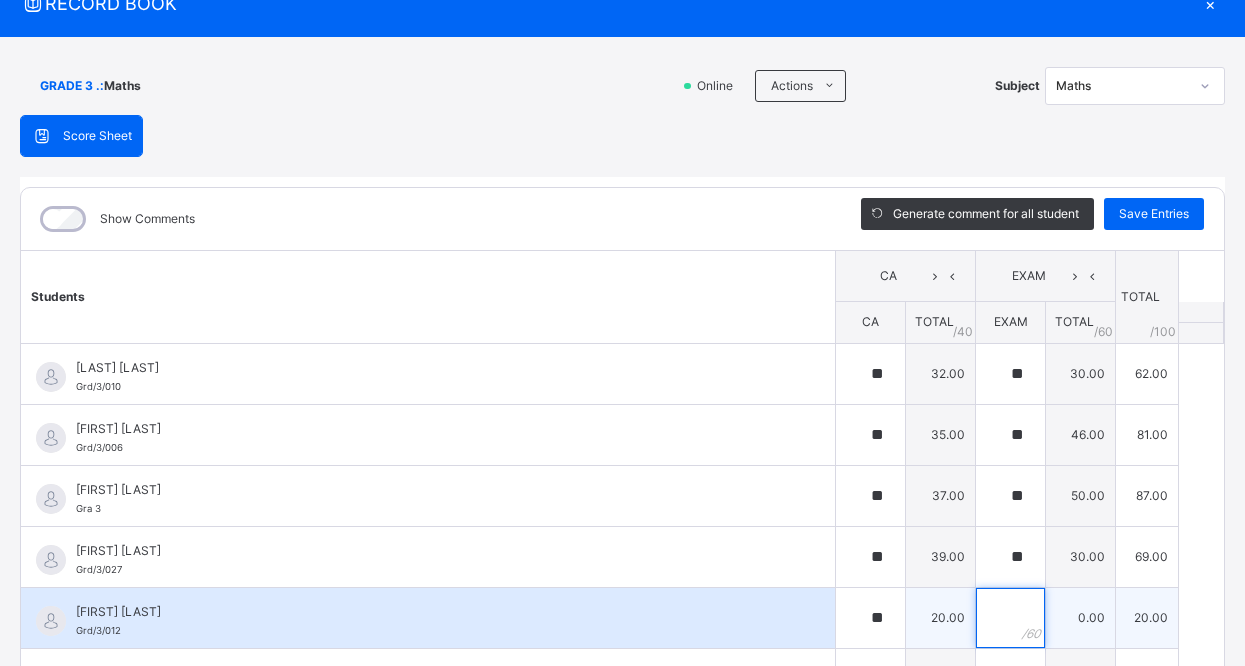 click at bounding box center (1010, 618) 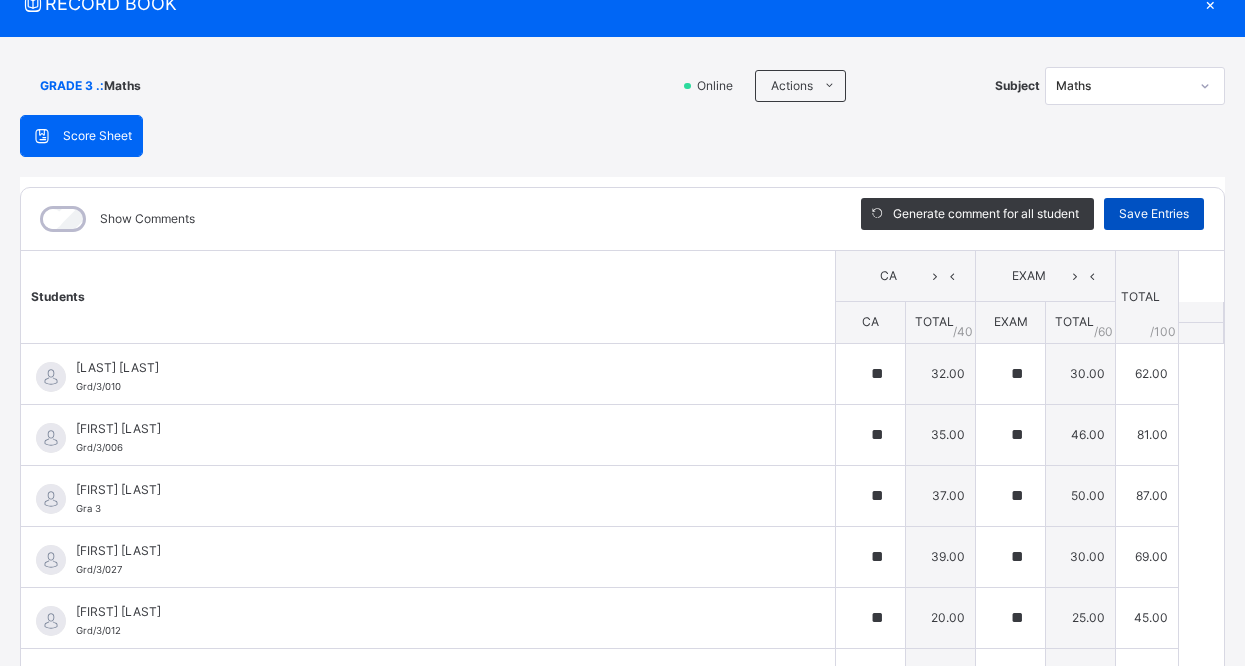 click on "Save Entries" at bounding box center [1154, 214] 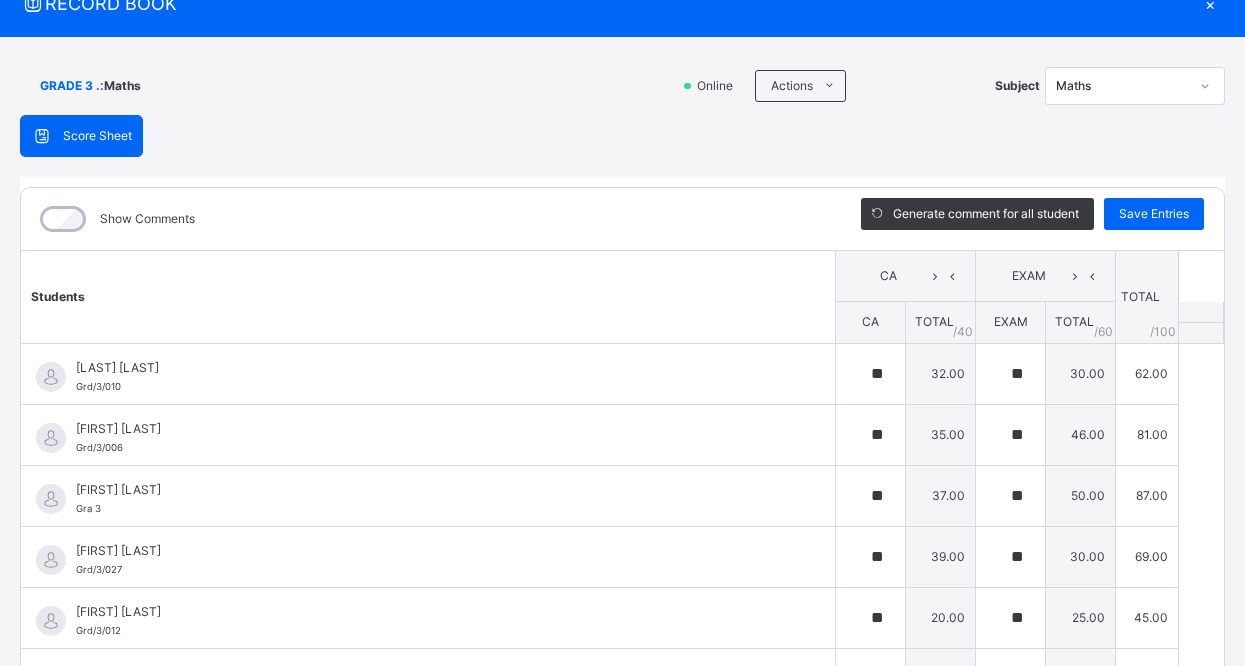 click 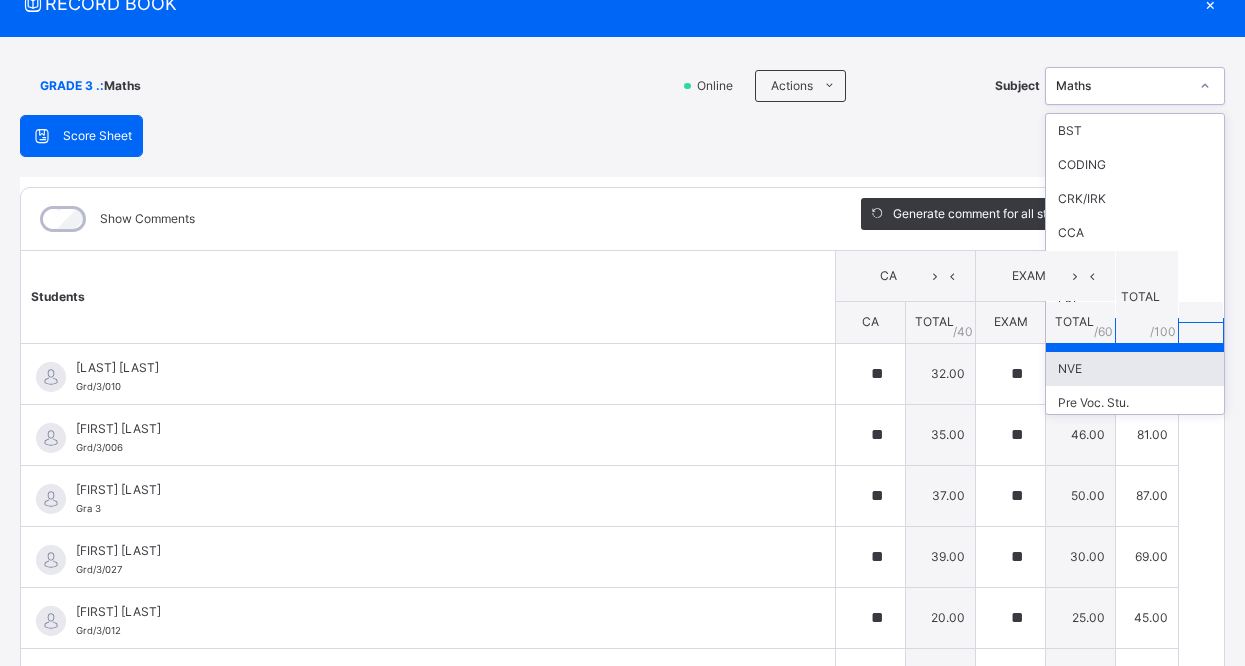 click on "NVE" at bounding box center (1135, 369) 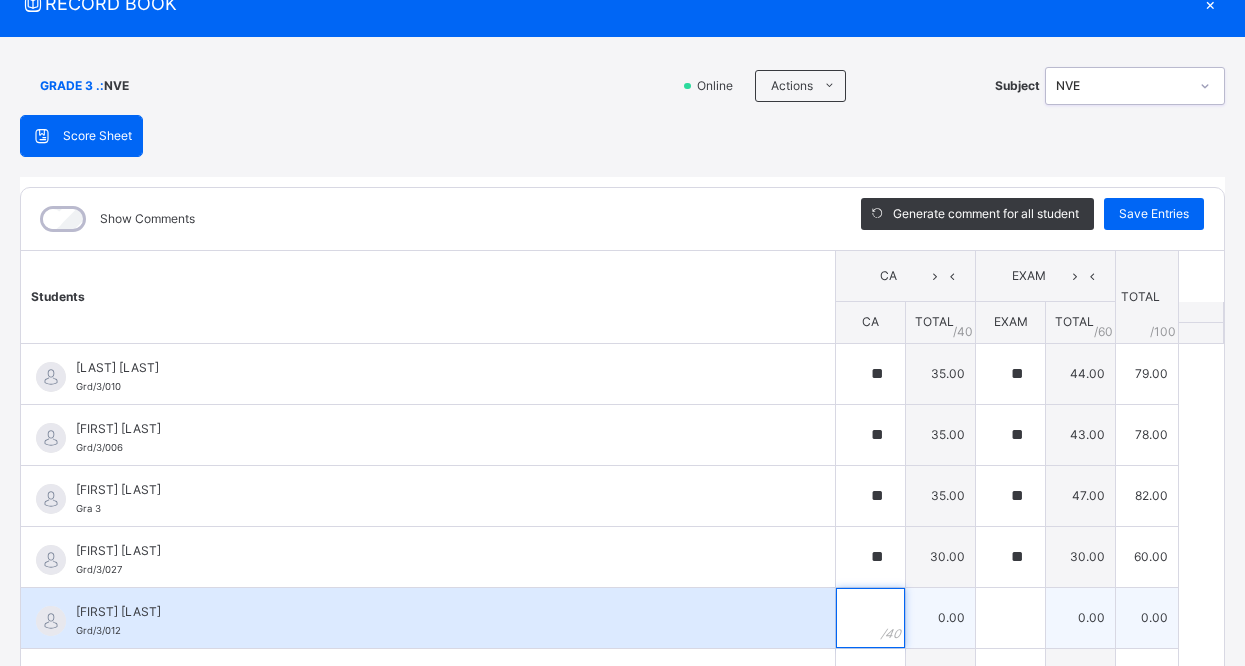 click at bounding box center [870, 618] 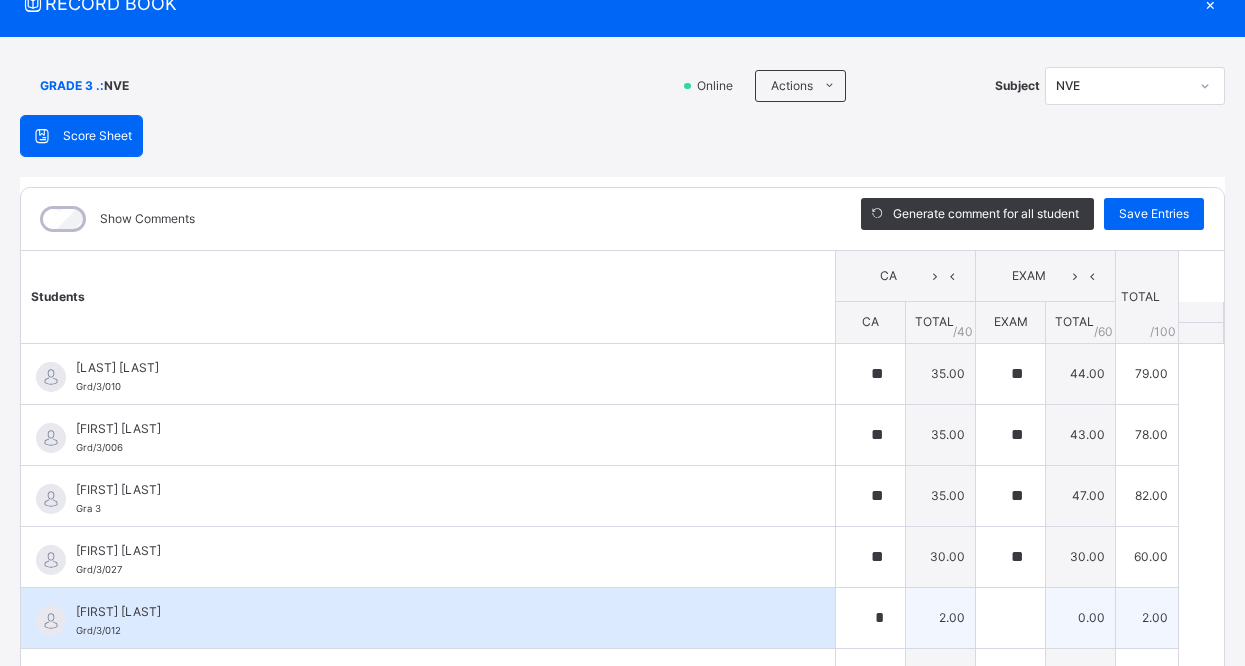 click on "*" at bounding box center [870, 618] 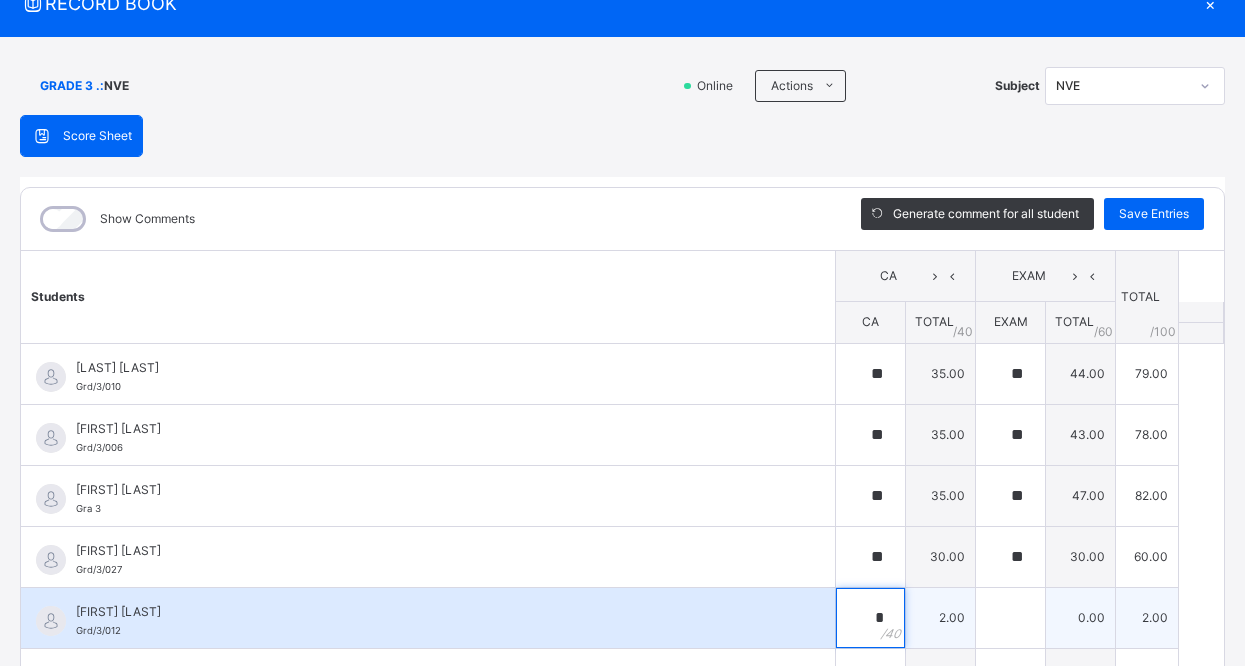 click on "*" at bounding box center [870, 618] 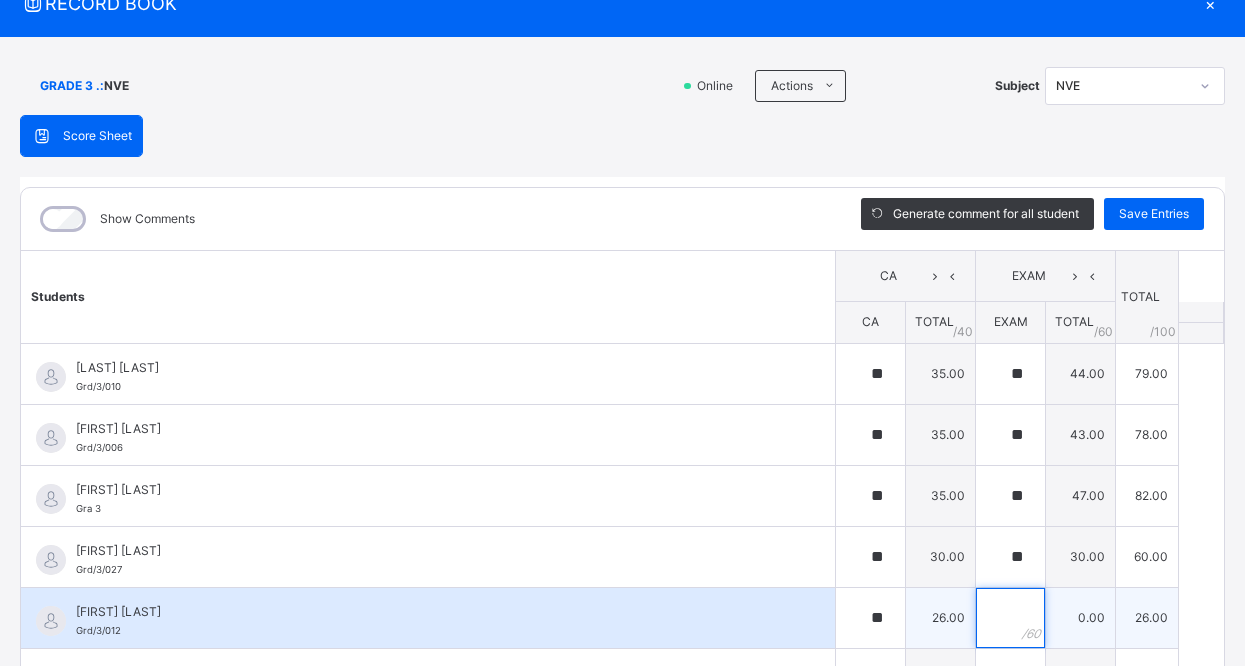 click at bounding box center [1010, 618] 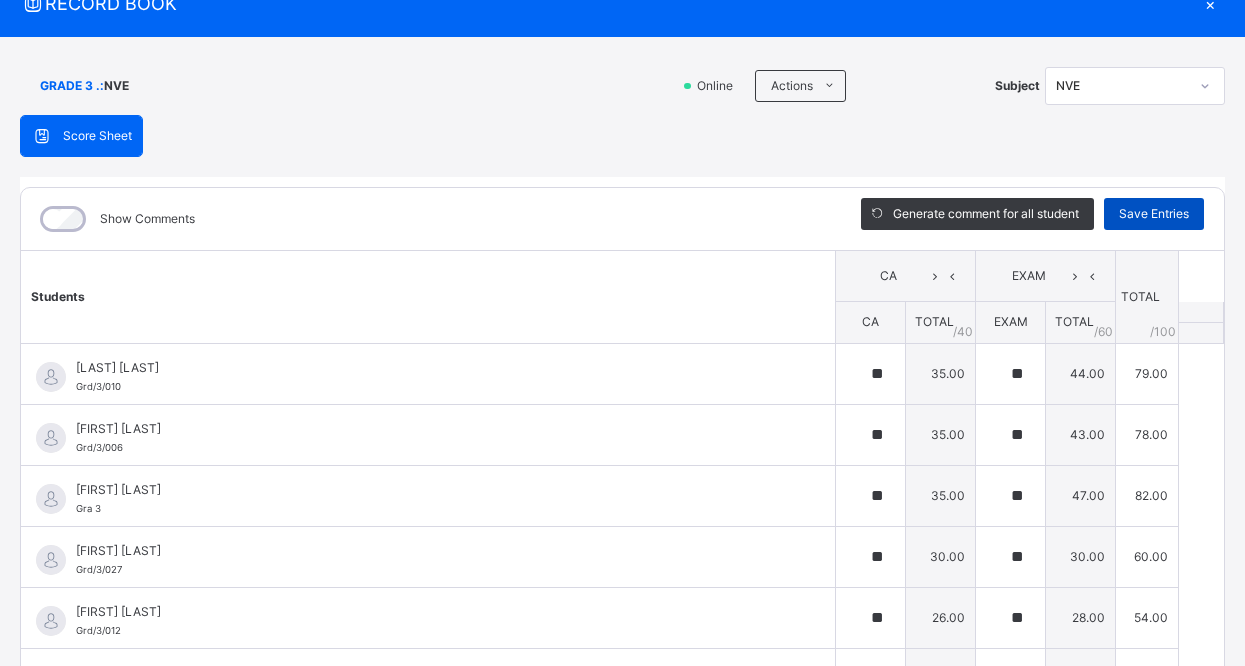 click on "Save Entries" at bounding box center (1154, 214) 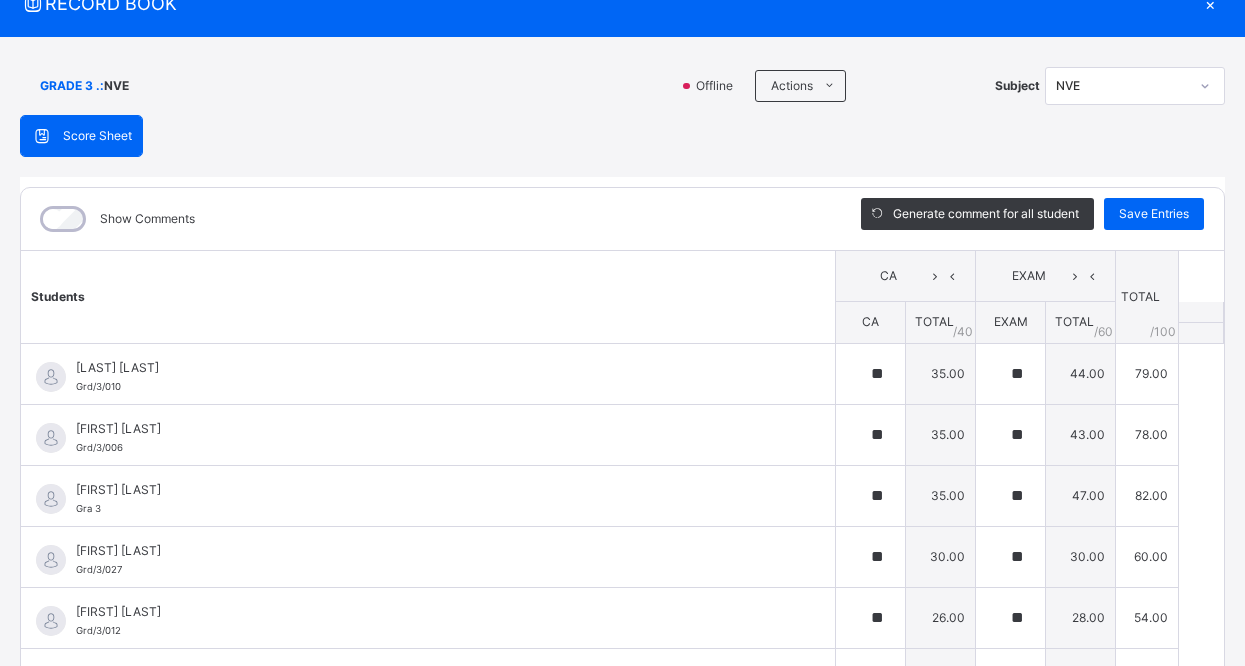 click 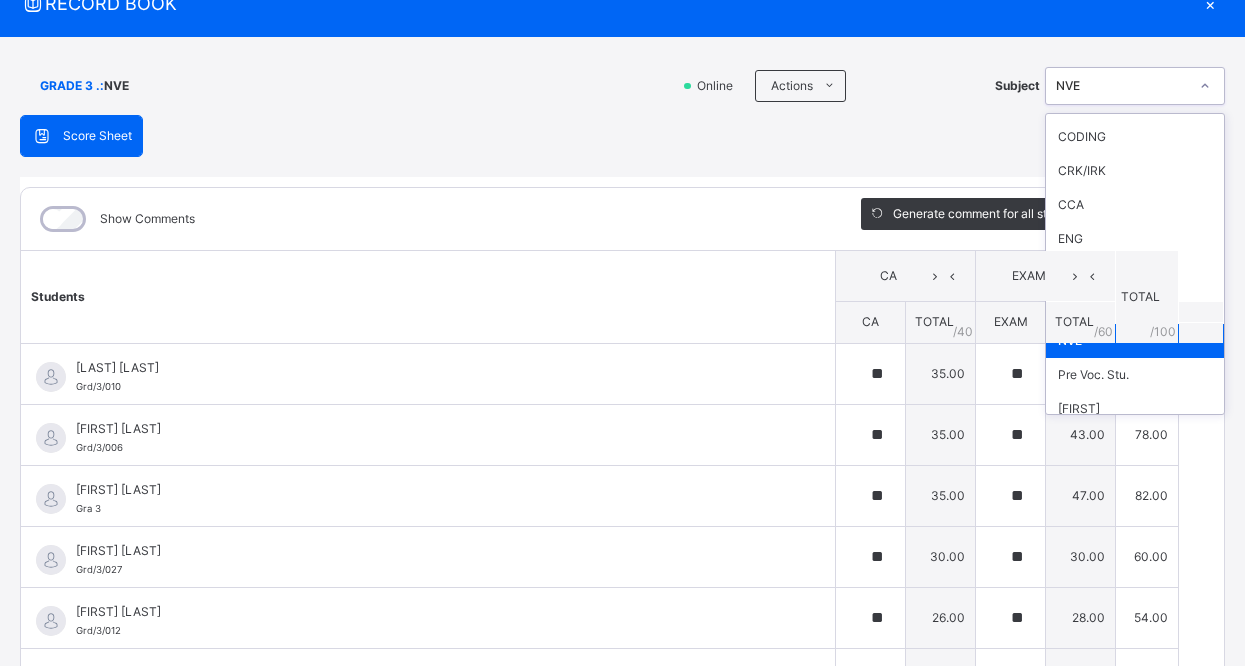 scroll, scrollTop: 40, scrollLeft: 0, axis: vertical 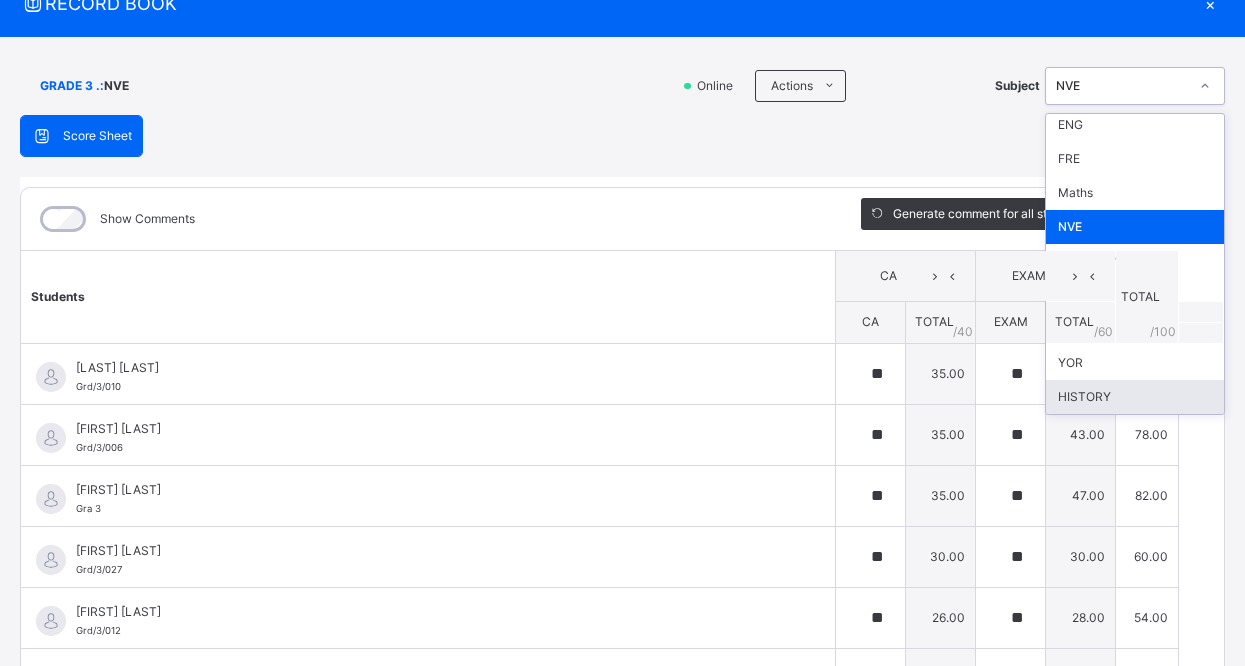 click on "HISTORY" at bounding box center (1135, 397) 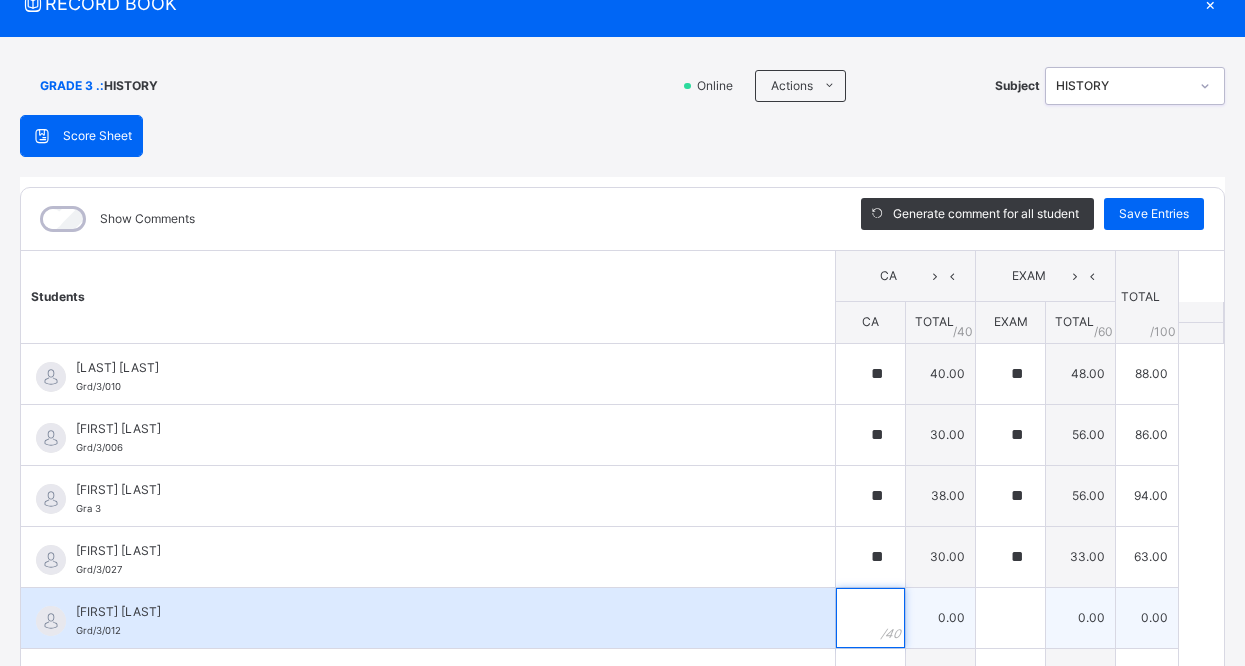 click at bounding box center [870, 618] 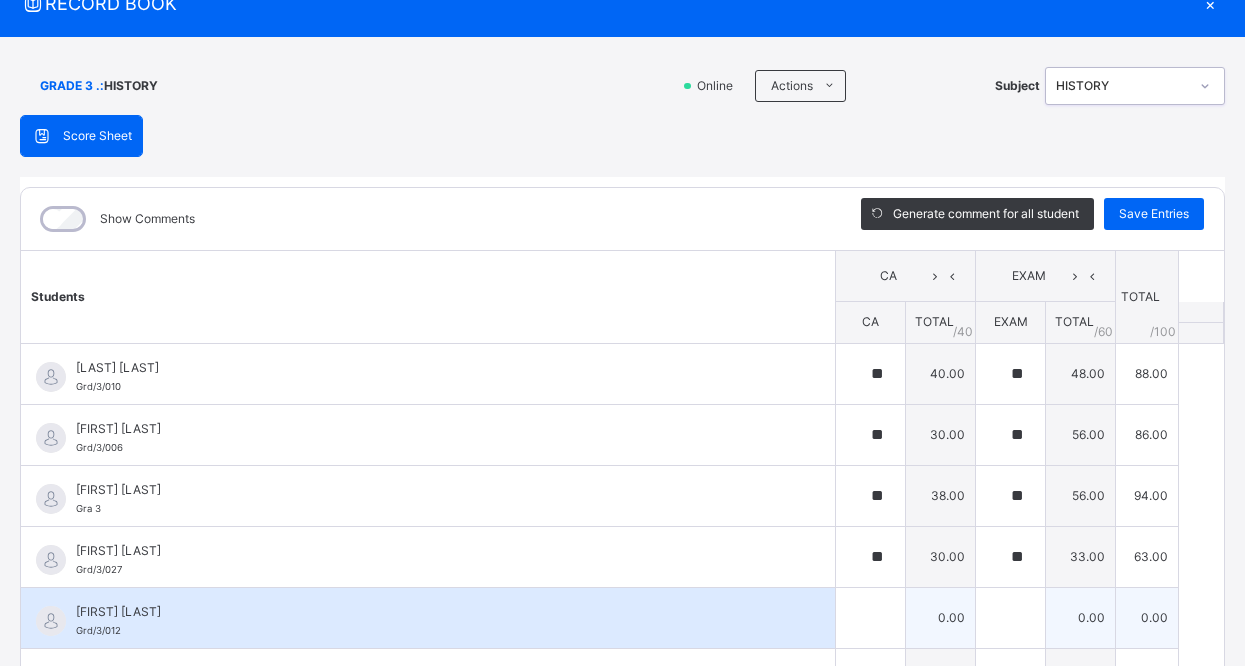 click at bounding box center [870, 618] 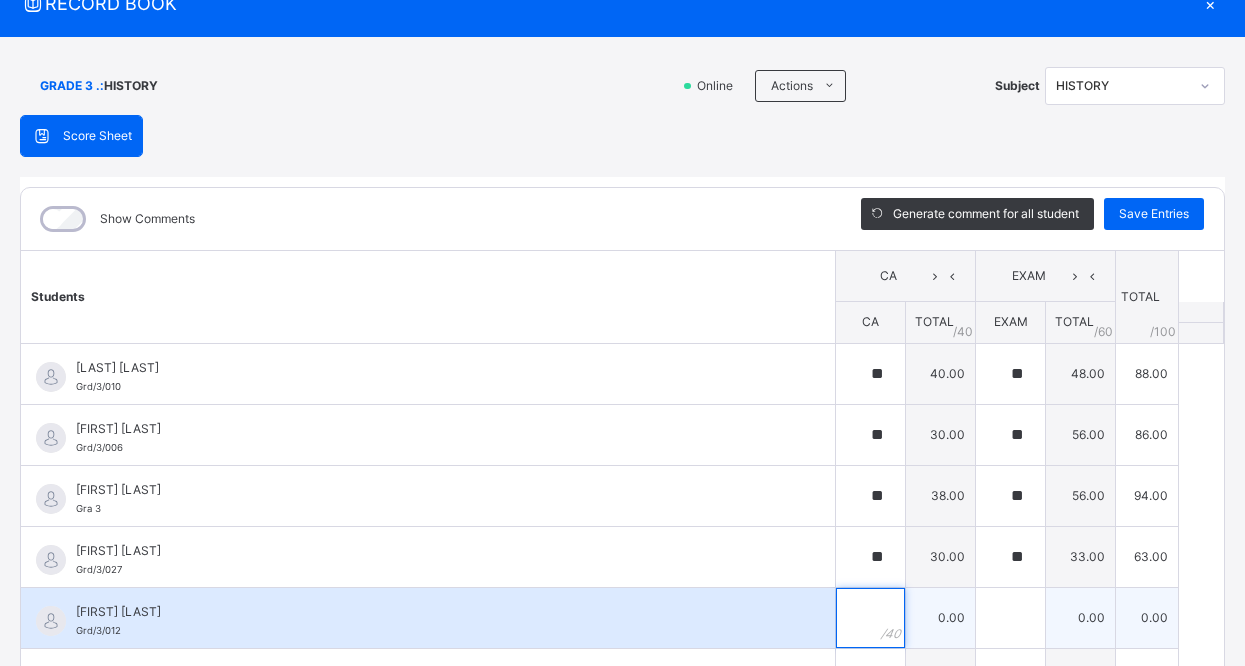 click at bounding box center (870, 618) 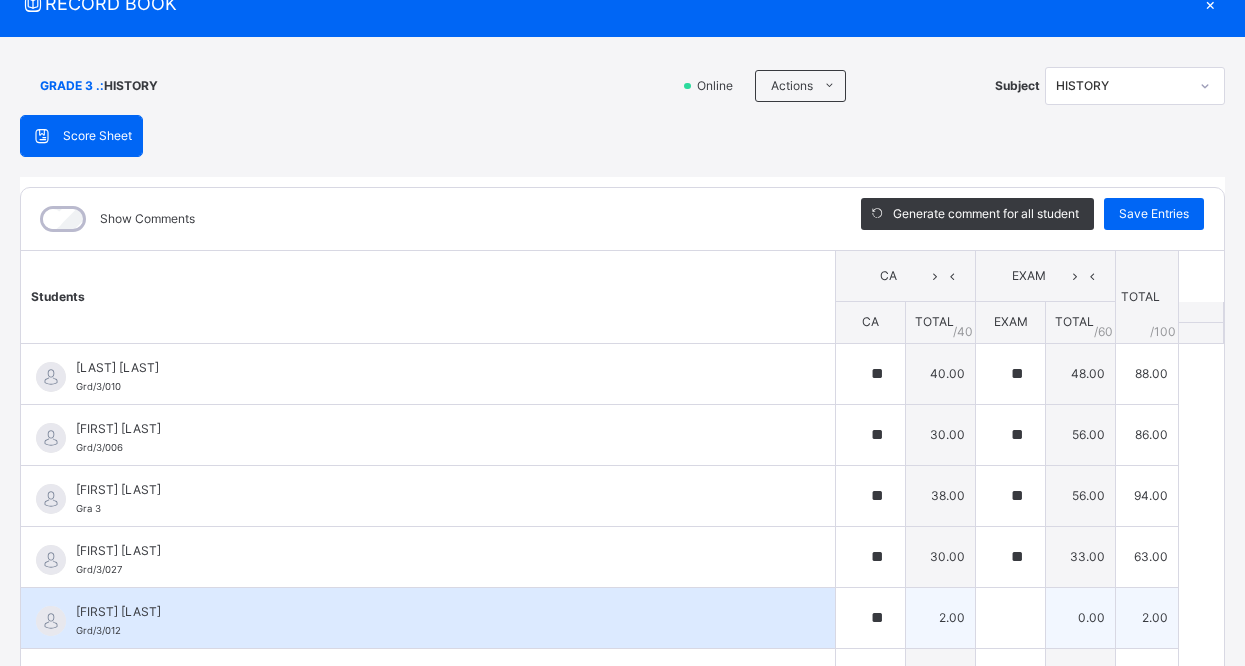 click on "**" at bounding box center [870, 618] 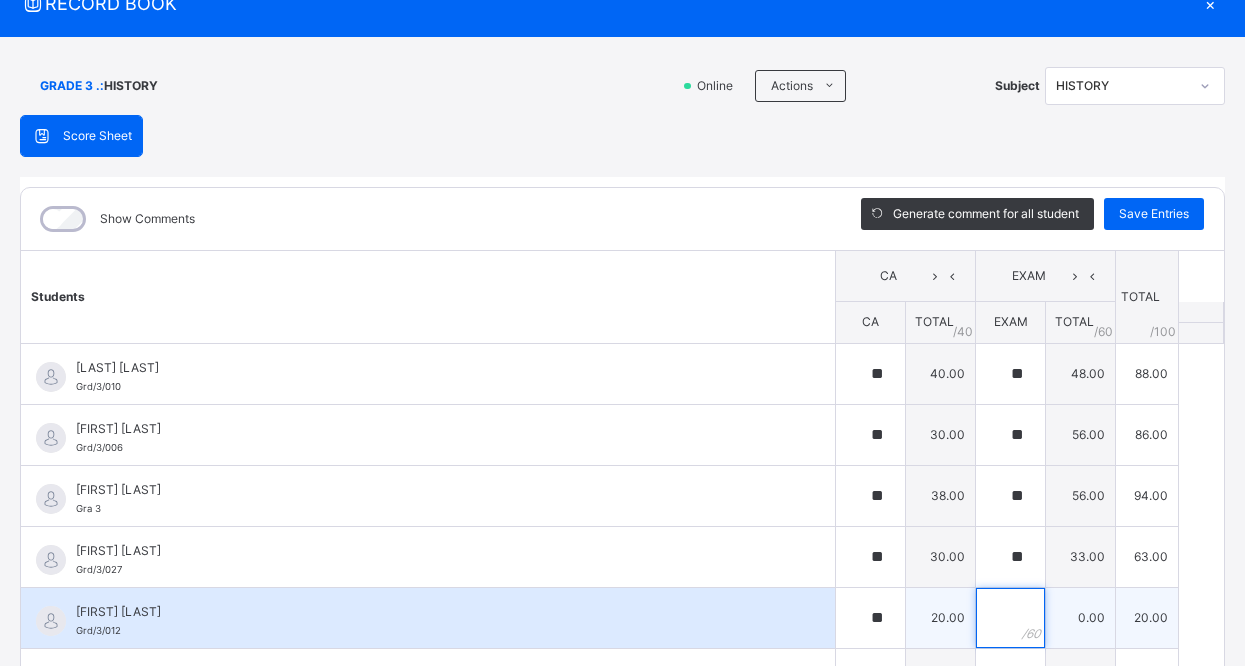 click at bounding box center (1010, 618) 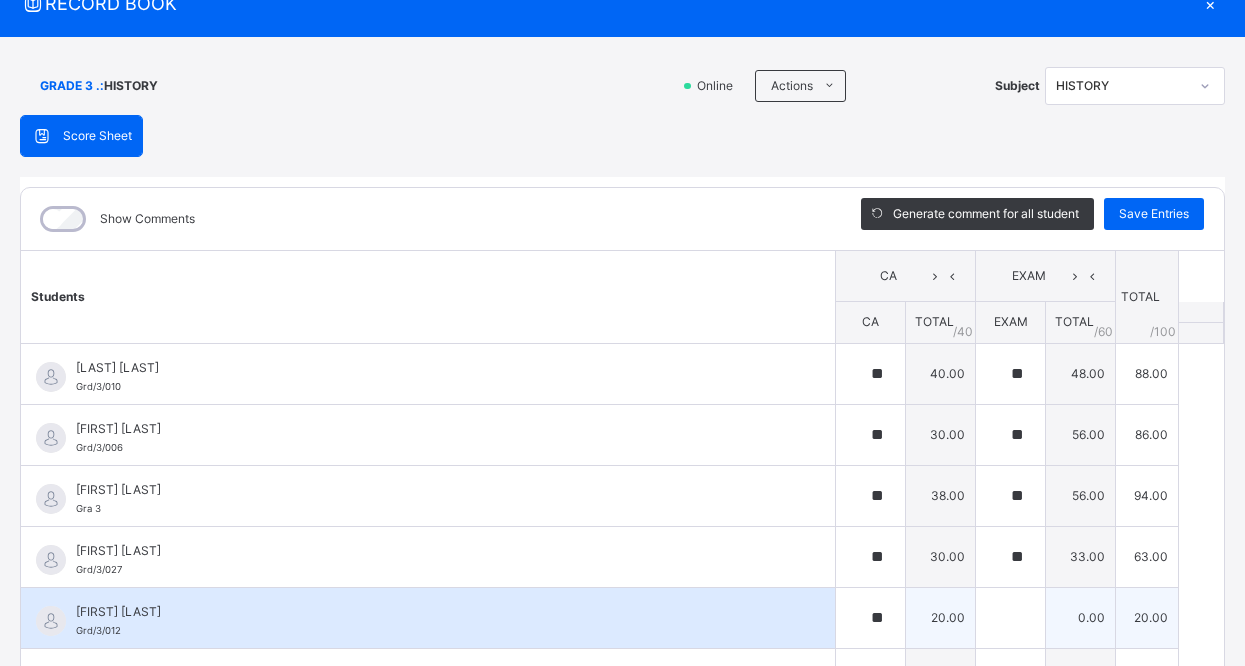 click at bounding box center (1010, 618) 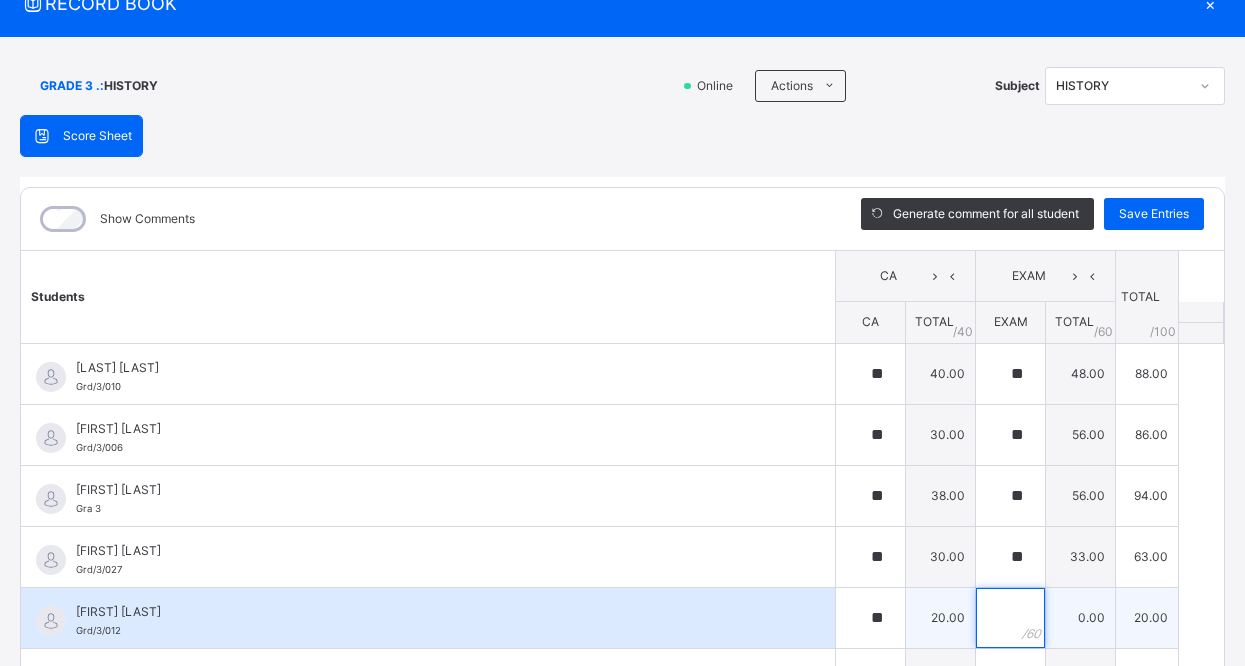 click at bounding box center [1010, 618] 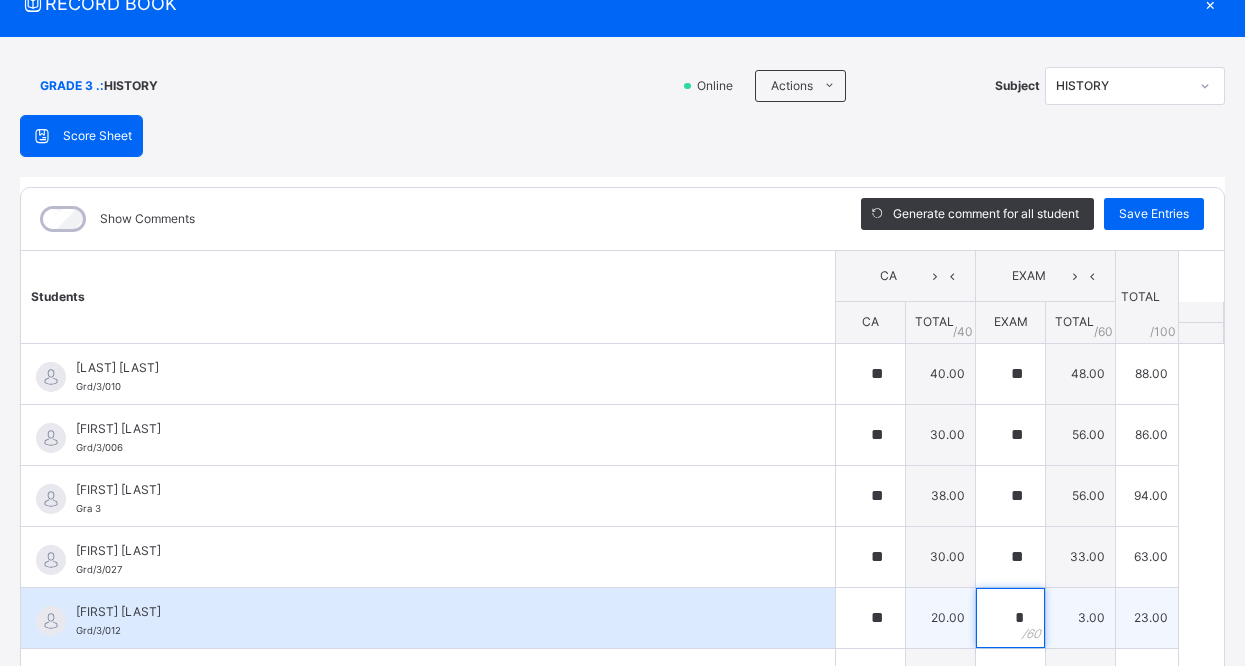 click on "*" at bounding box center (1010, 618) 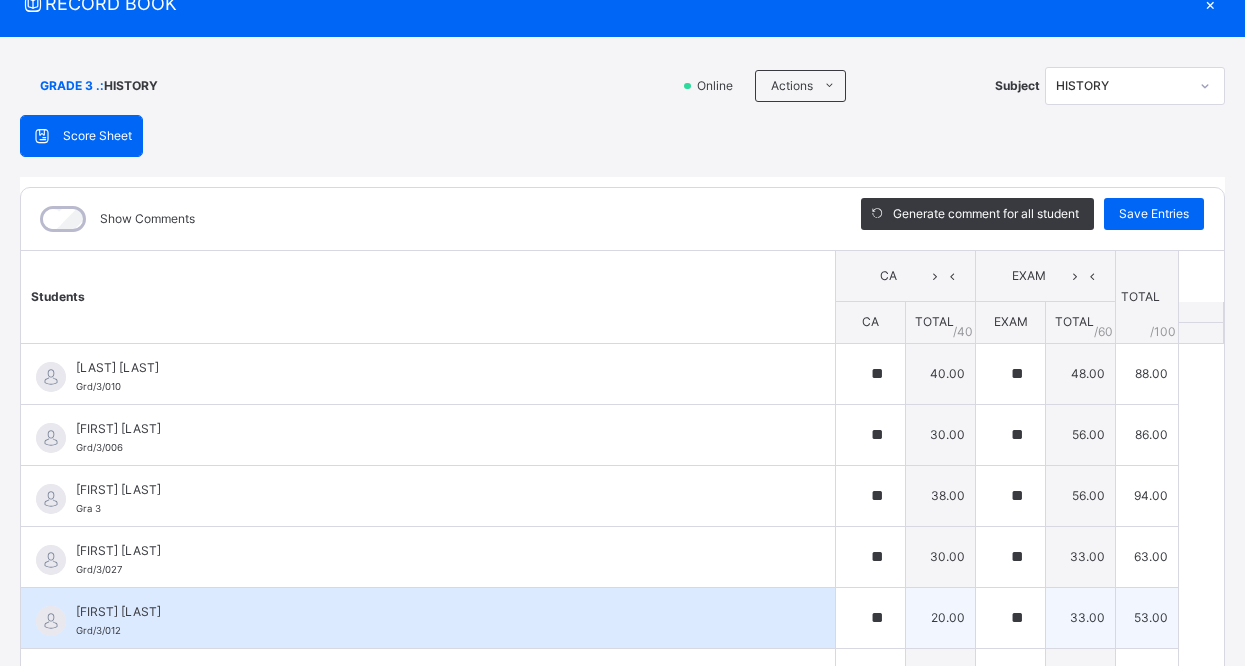 click on "**" at bounding box center [1010, 618] 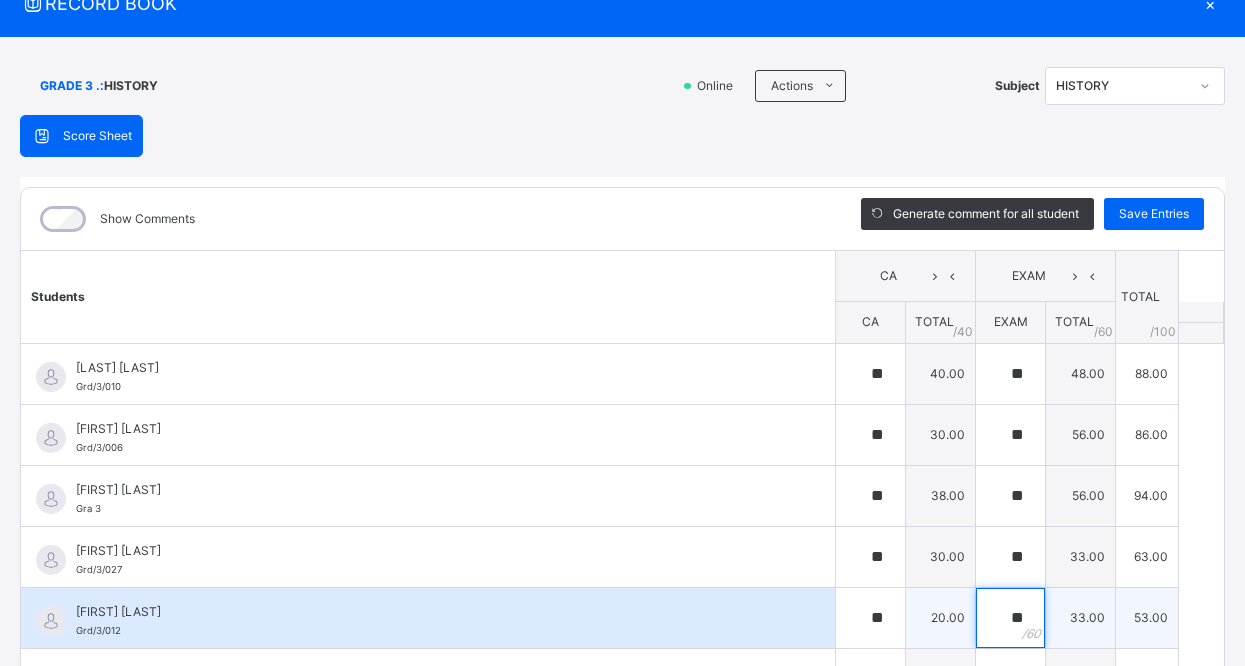 click on "**" at bounding box center [1010, 618] 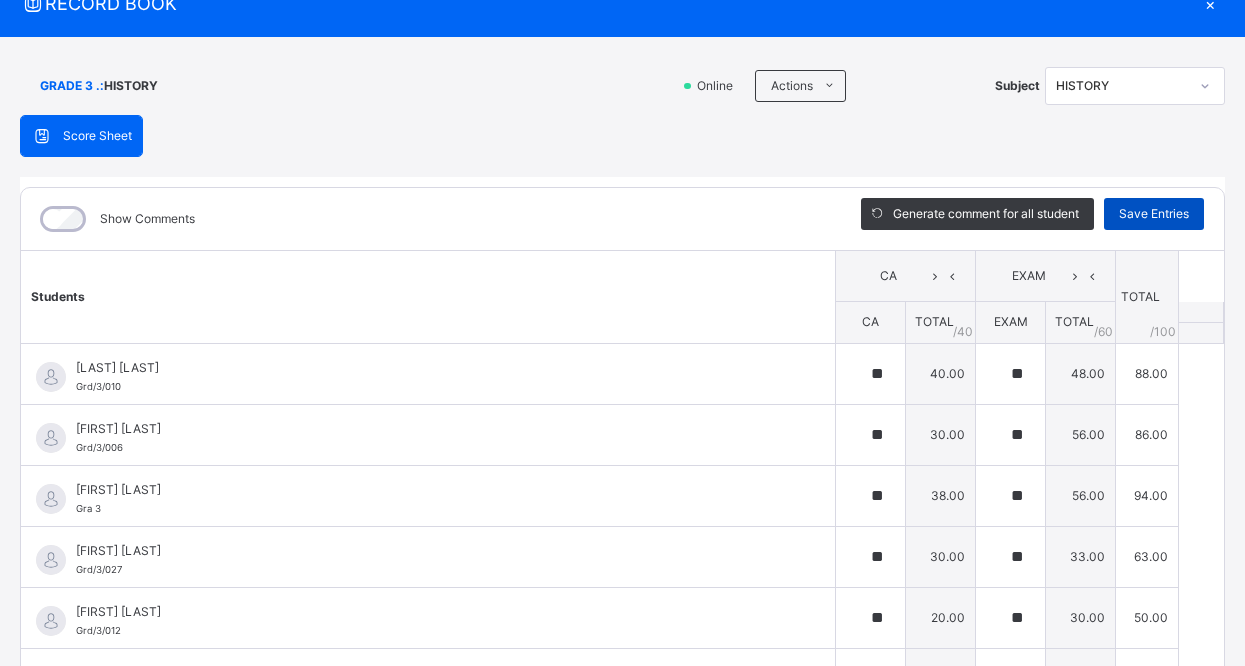 click on "Save Entries" at bounding box center (1154, 214) 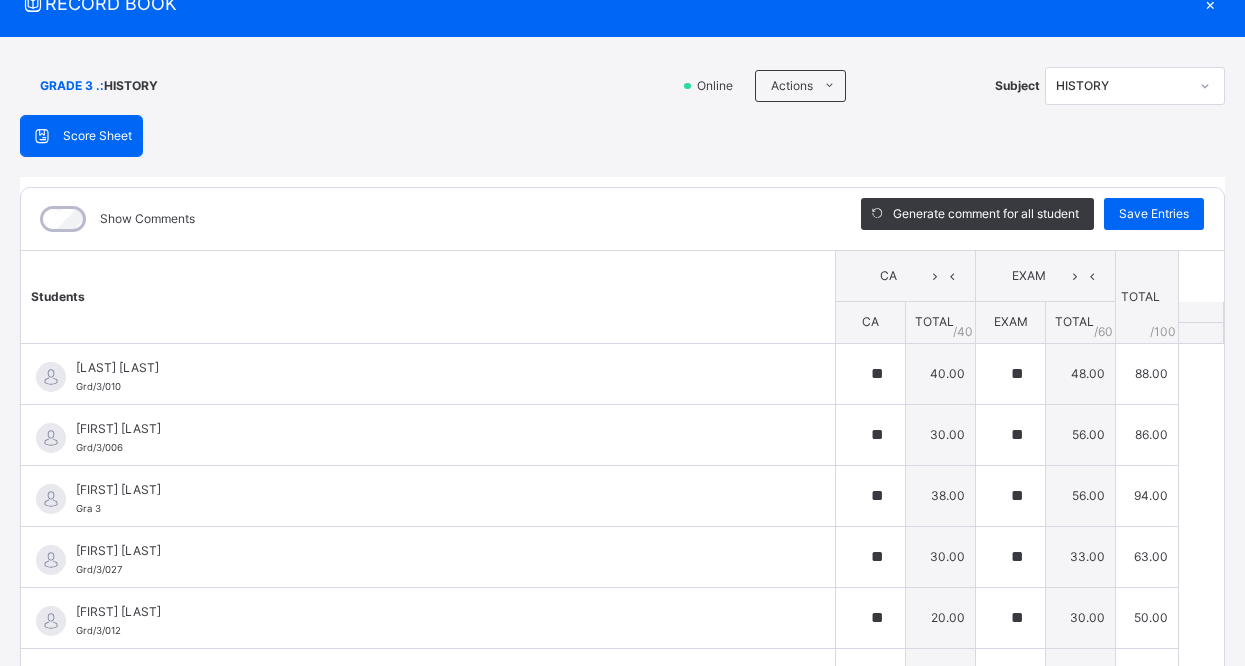 click 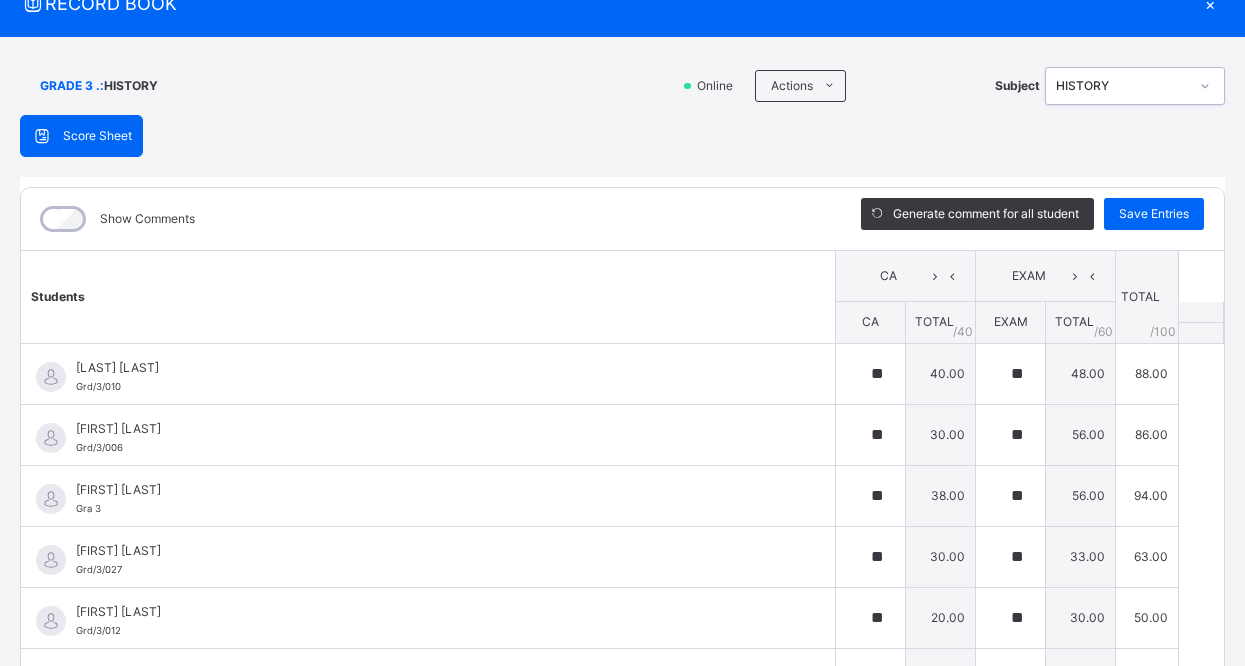 click 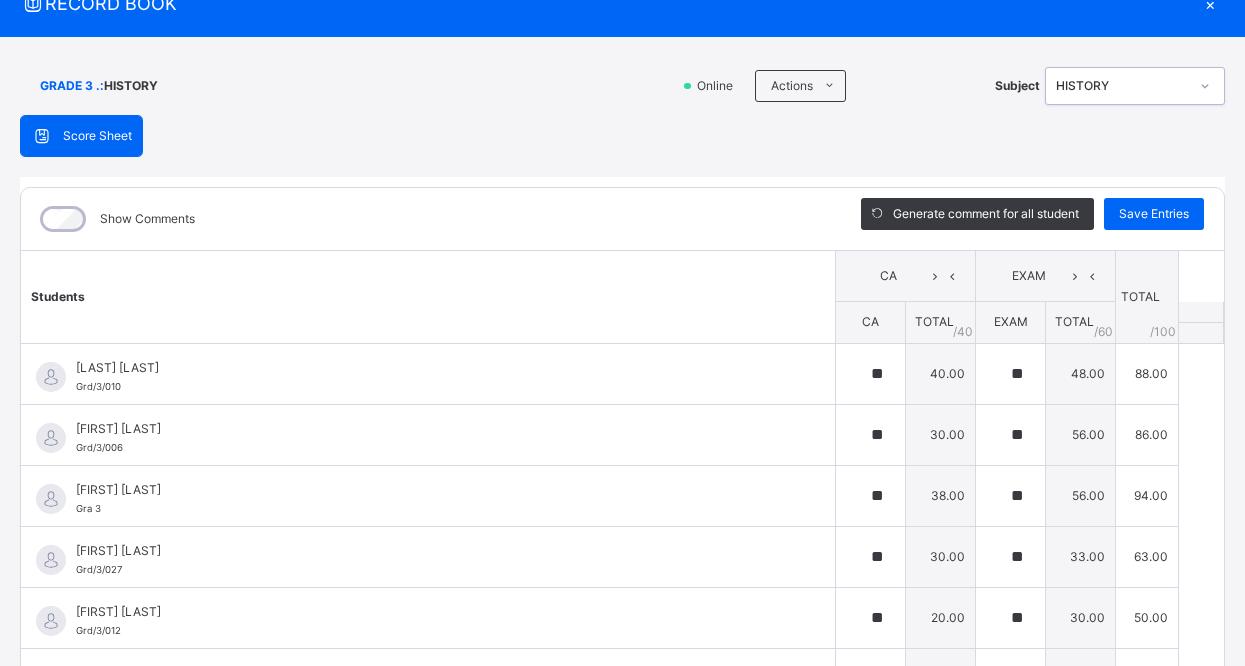 click 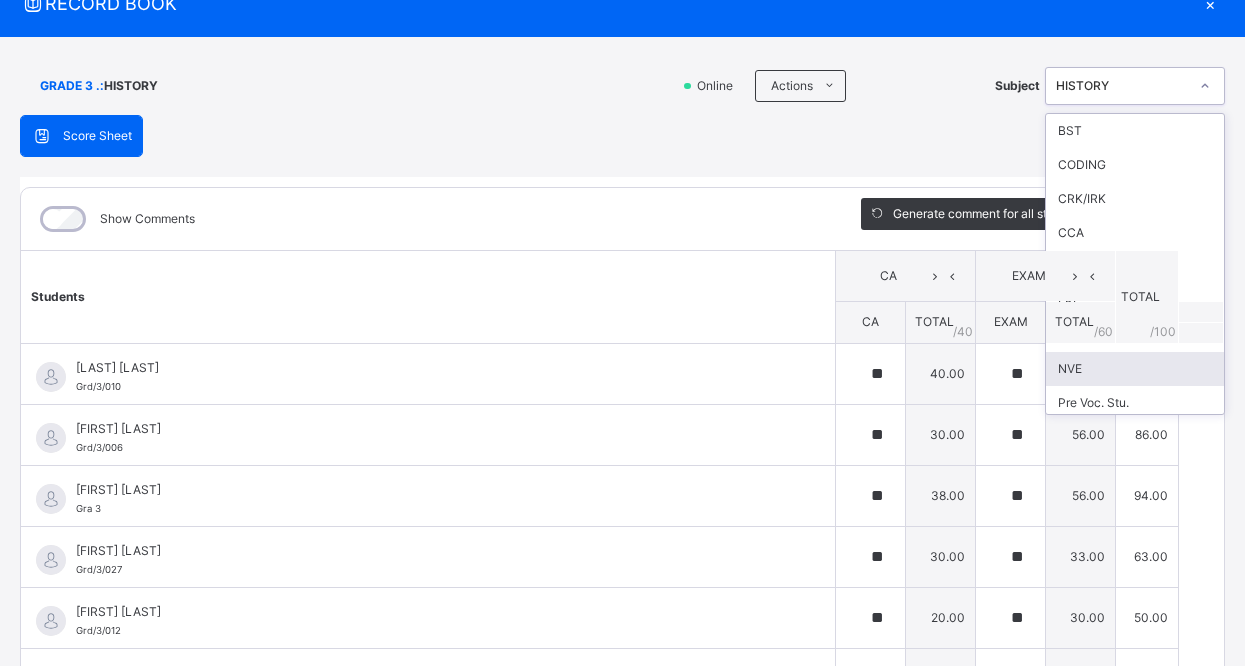 scroll, scrollTop: 40, scrollLeft: 0, axis: vertical 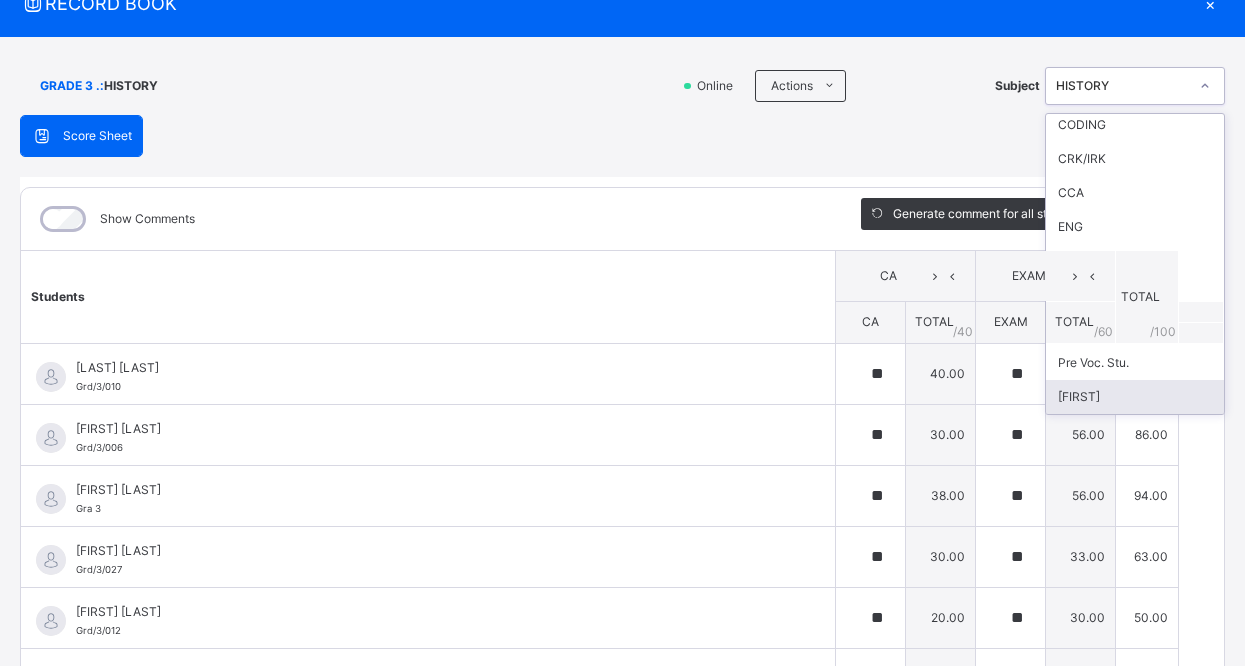 click on "[FIRST]" at bounding box center [1135, 397] 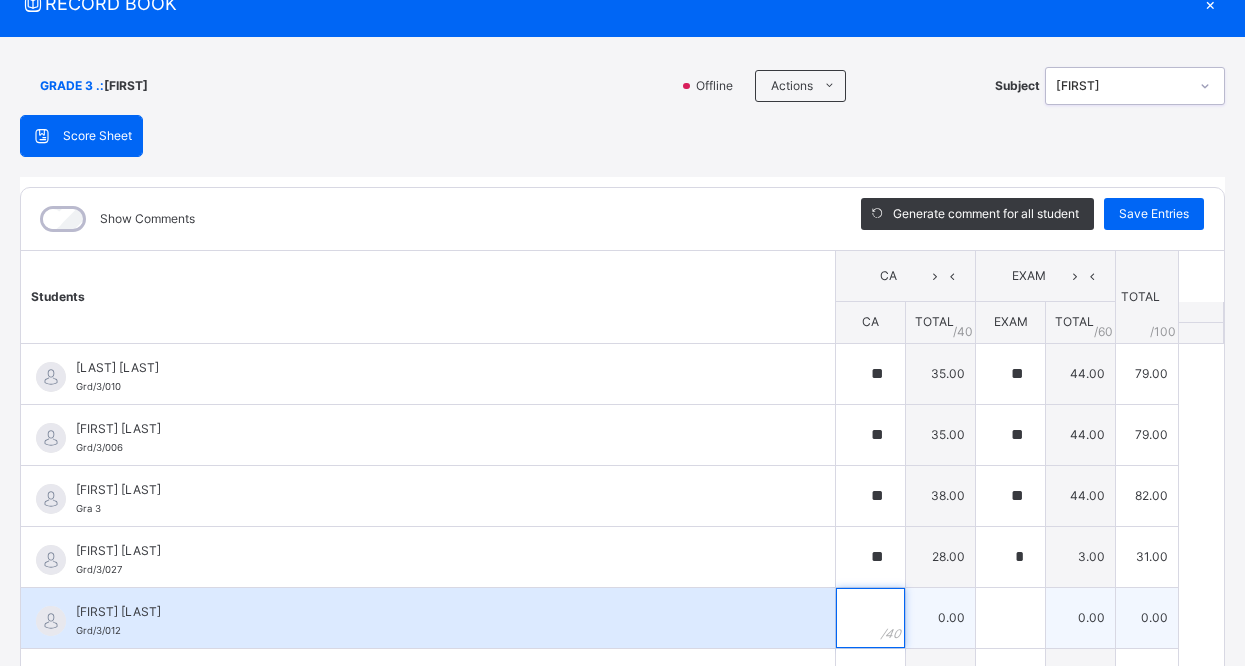 click at bounding box center [870, 618] 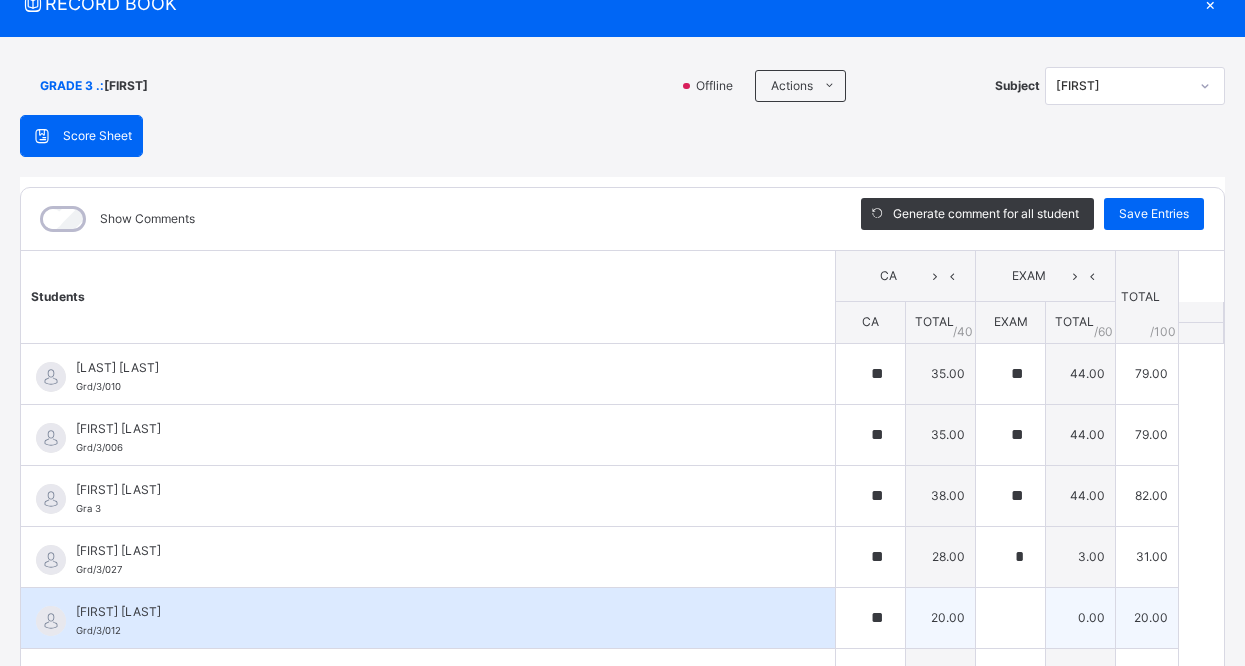 click on "20.00" at bounding box center [941, 617] 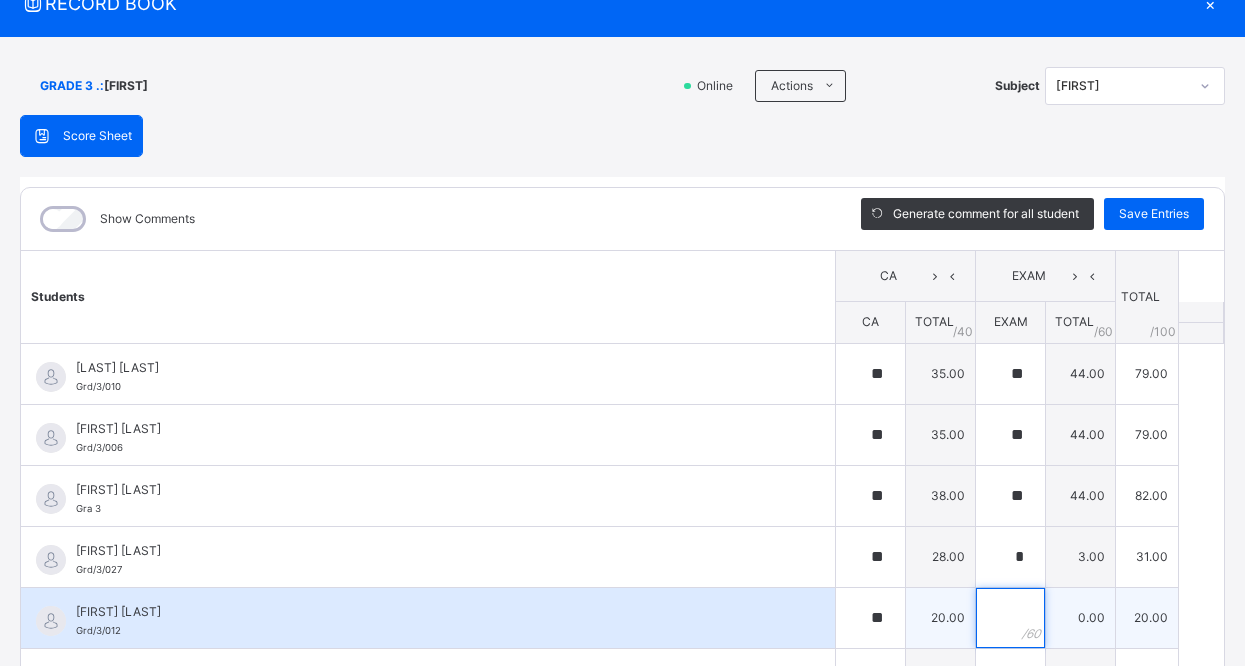 click at bounding box center [1010, 618] 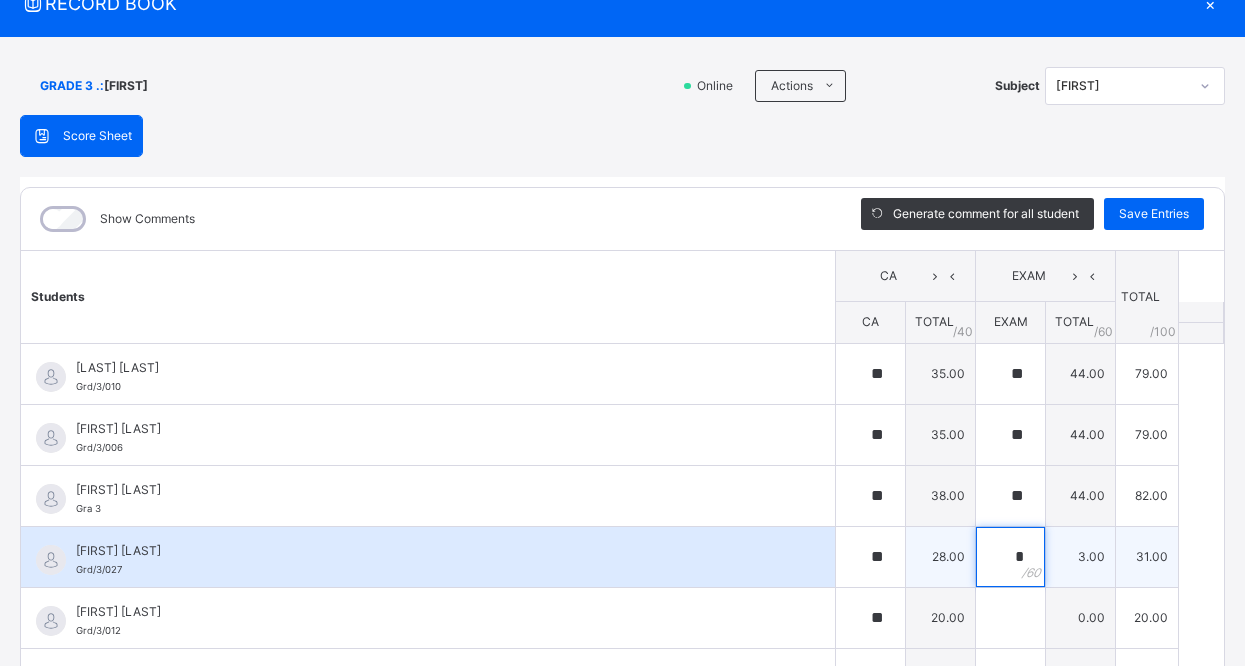click on "*" at bounding box center (1010, 557) 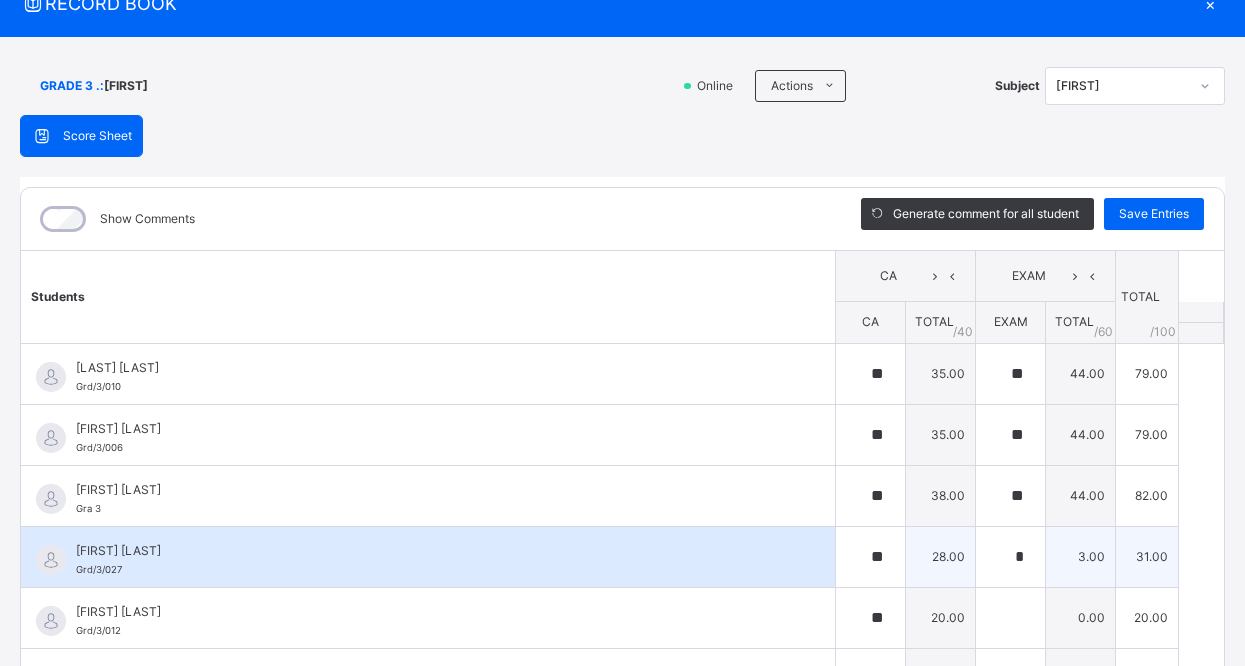 click on "*" at bounding box center [1010, 557] 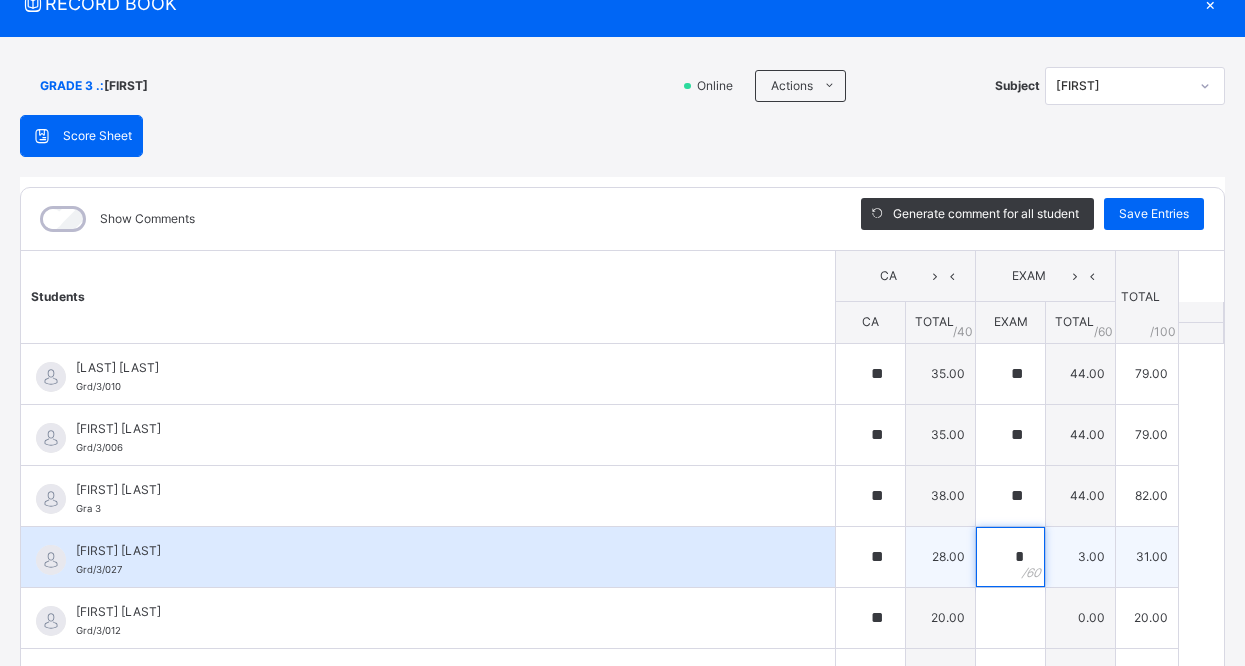 click on "*" at bounding box center (1010, 557) 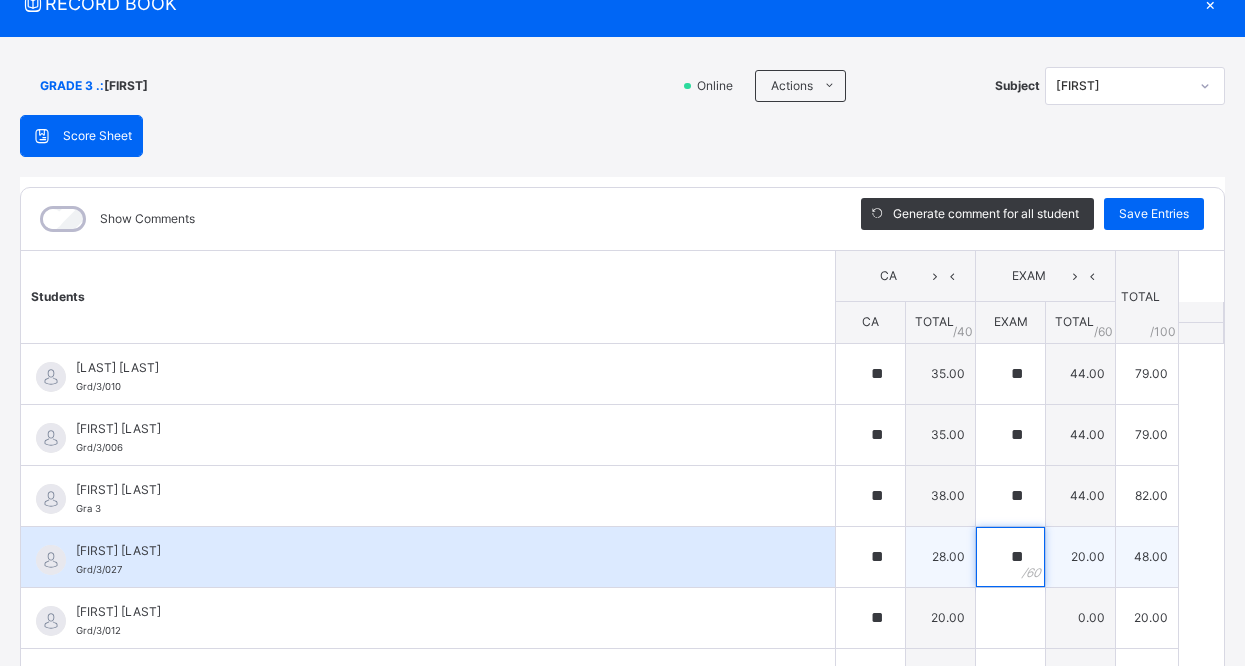 click on "**" at bounding box center [1010, 557] 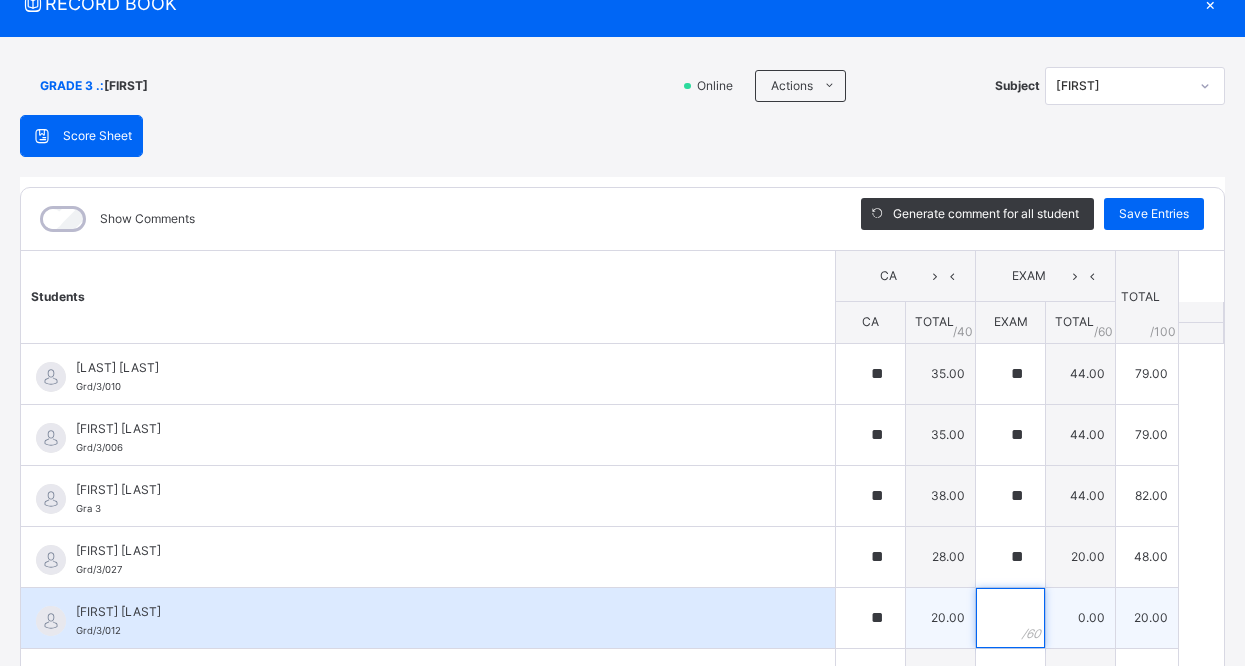 click at bounding box center [1010, 618] 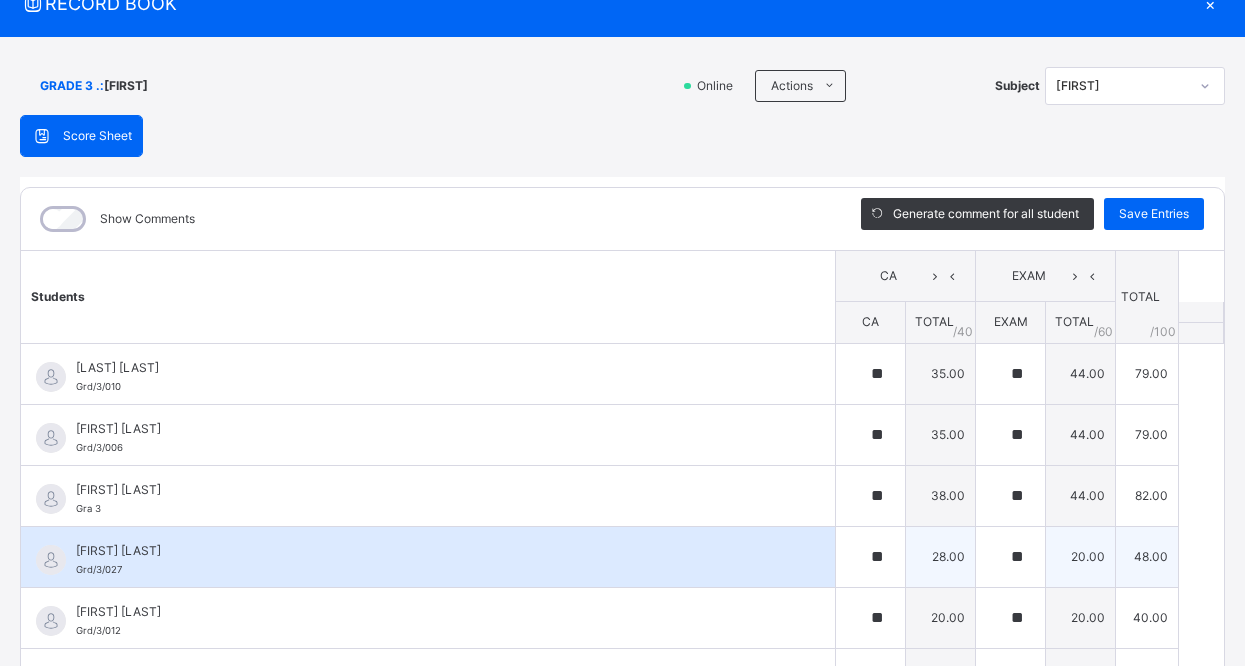 click on "[LAST]  [NUMBER]/[NUMBER]/[NUMBER]" at bounding box center (428, 557) 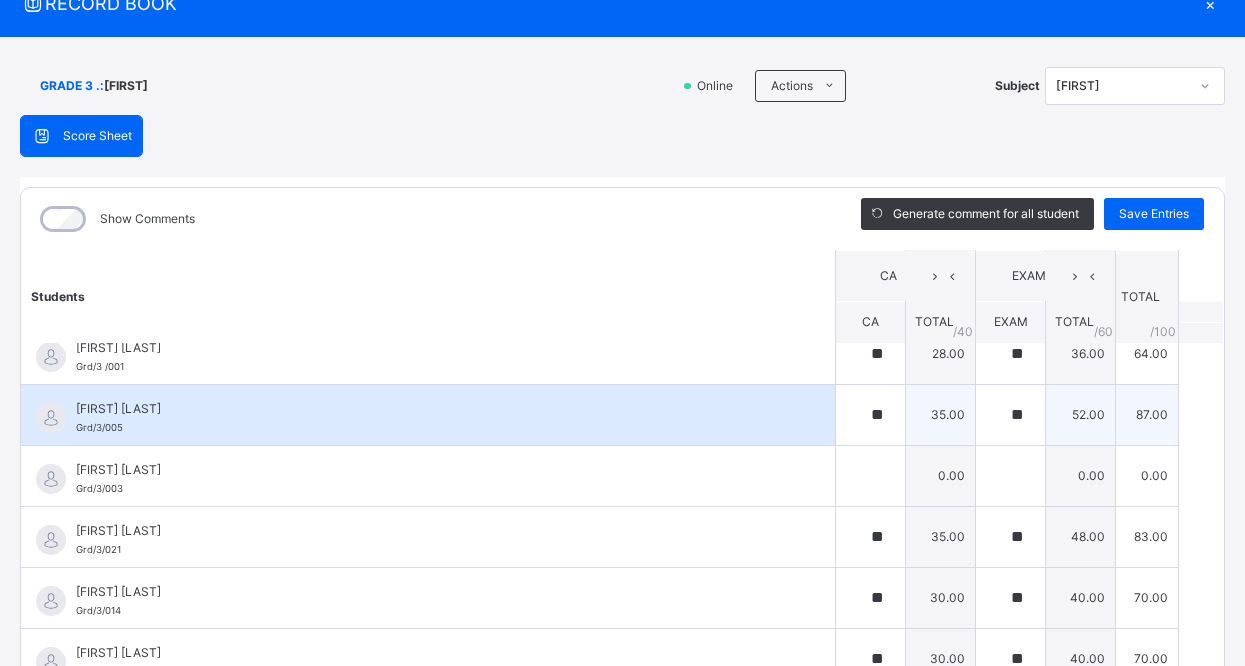 scroll, scrollTop: 1729, scrollLeft: 0, axis: vertical 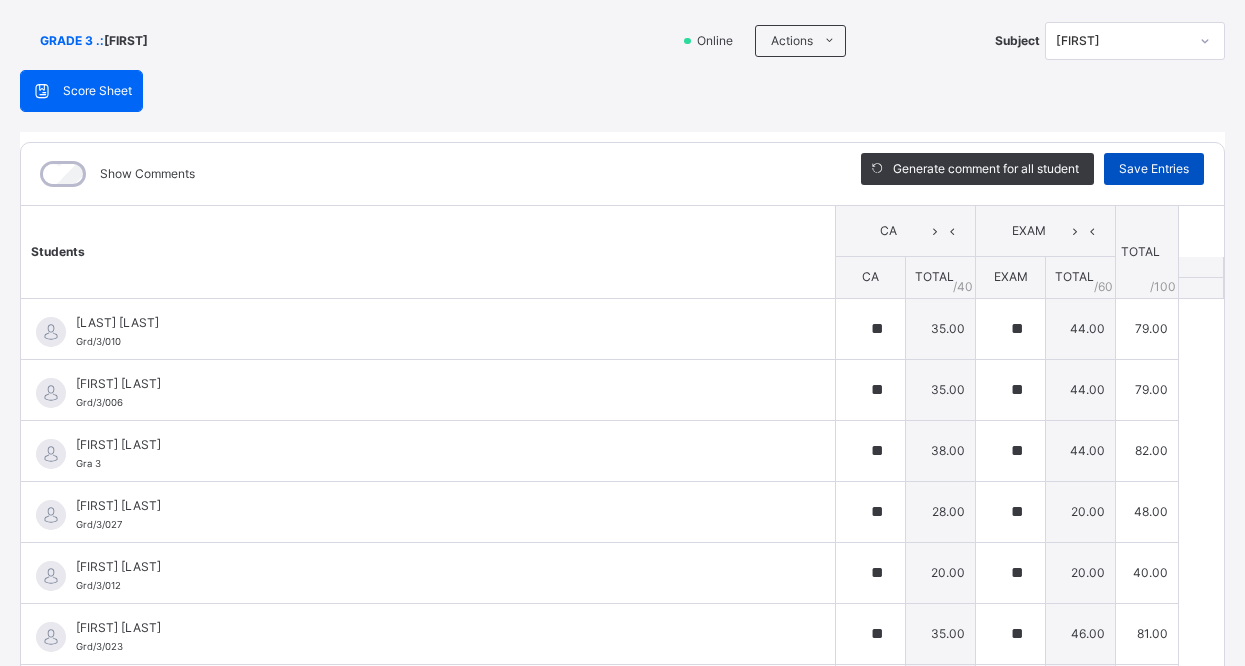 click on "Save Entries" at bounding box center [1154, 169] 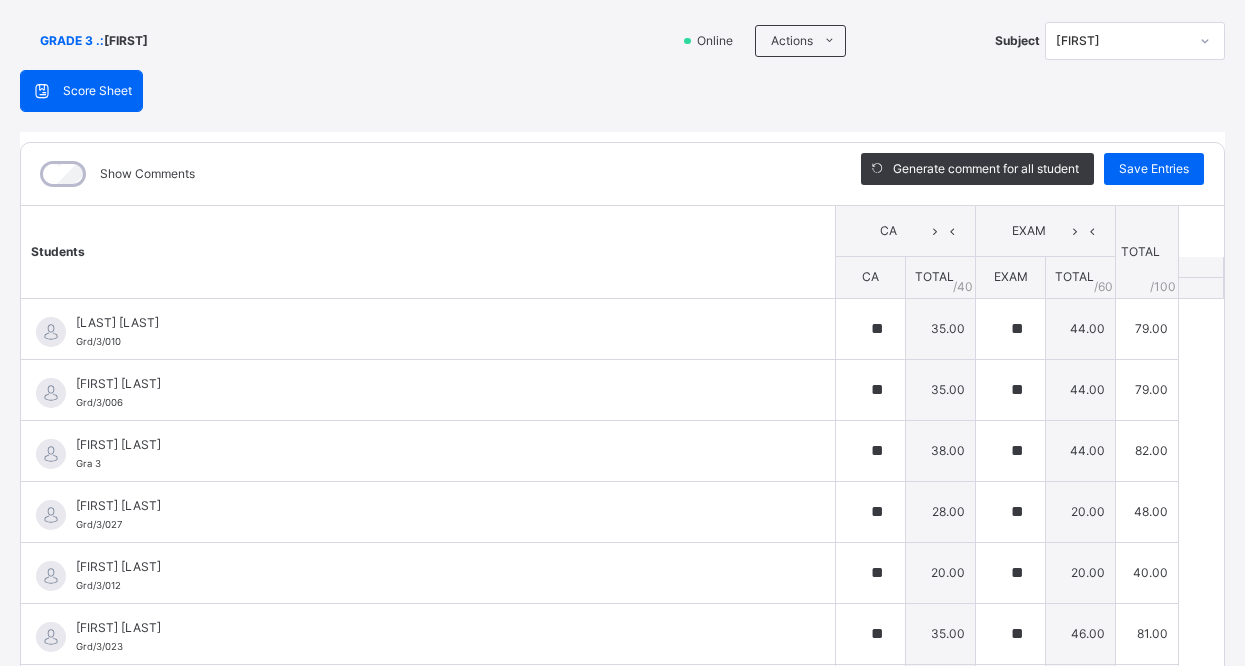 click 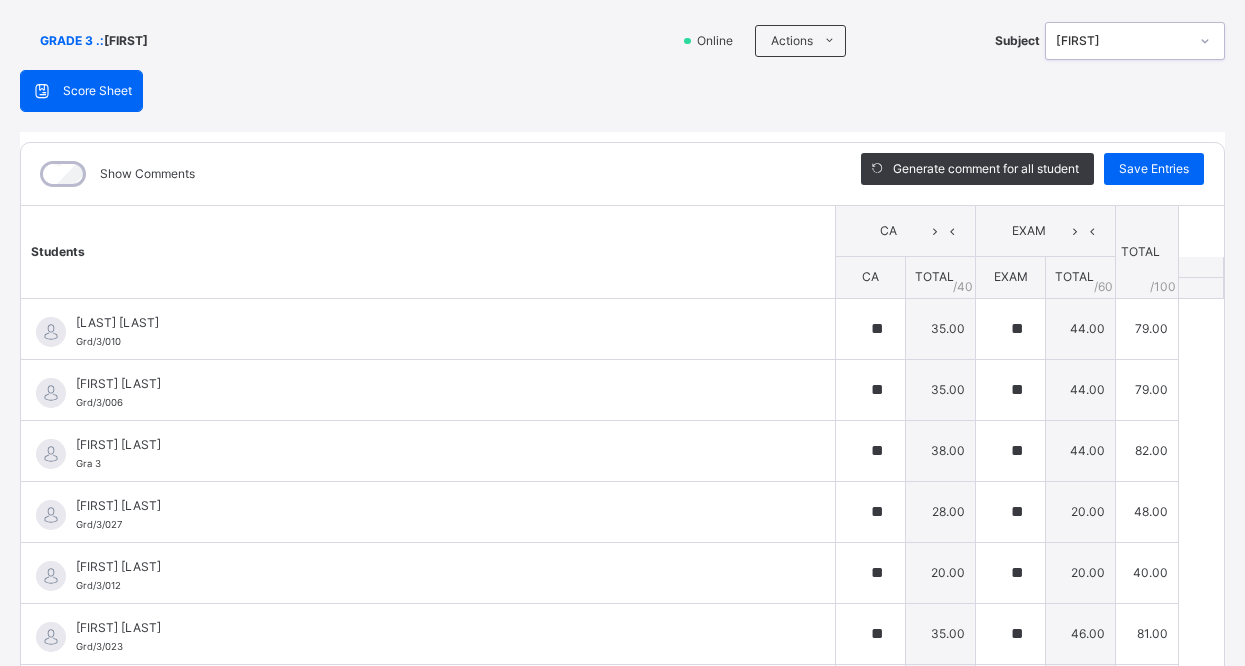 click 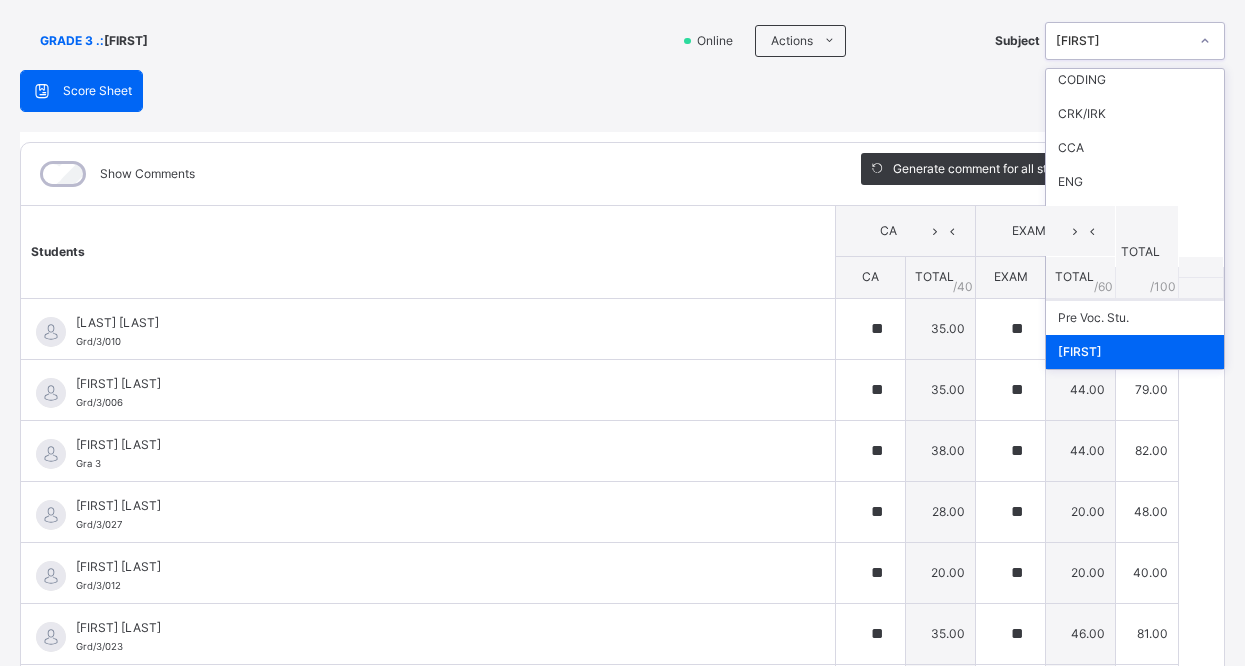 scroll, scrollTop: 80, scrollLeft: 0, axis: vertical 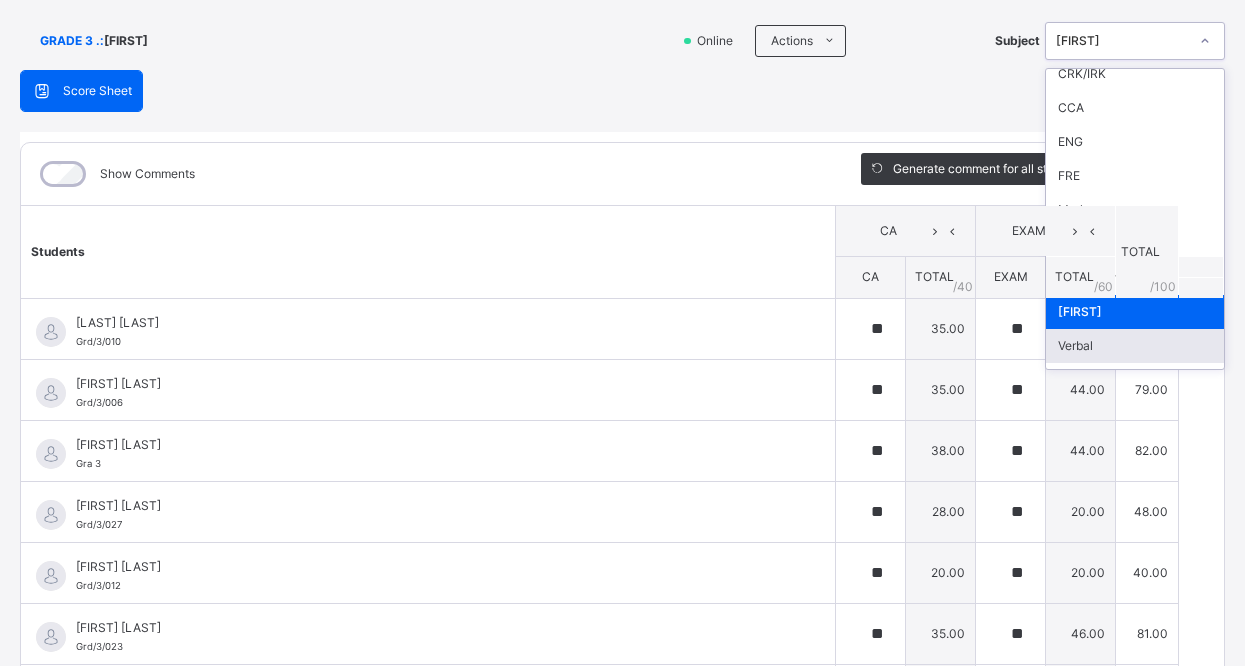 click on "Verbal" at bounding box center (1135, 346) 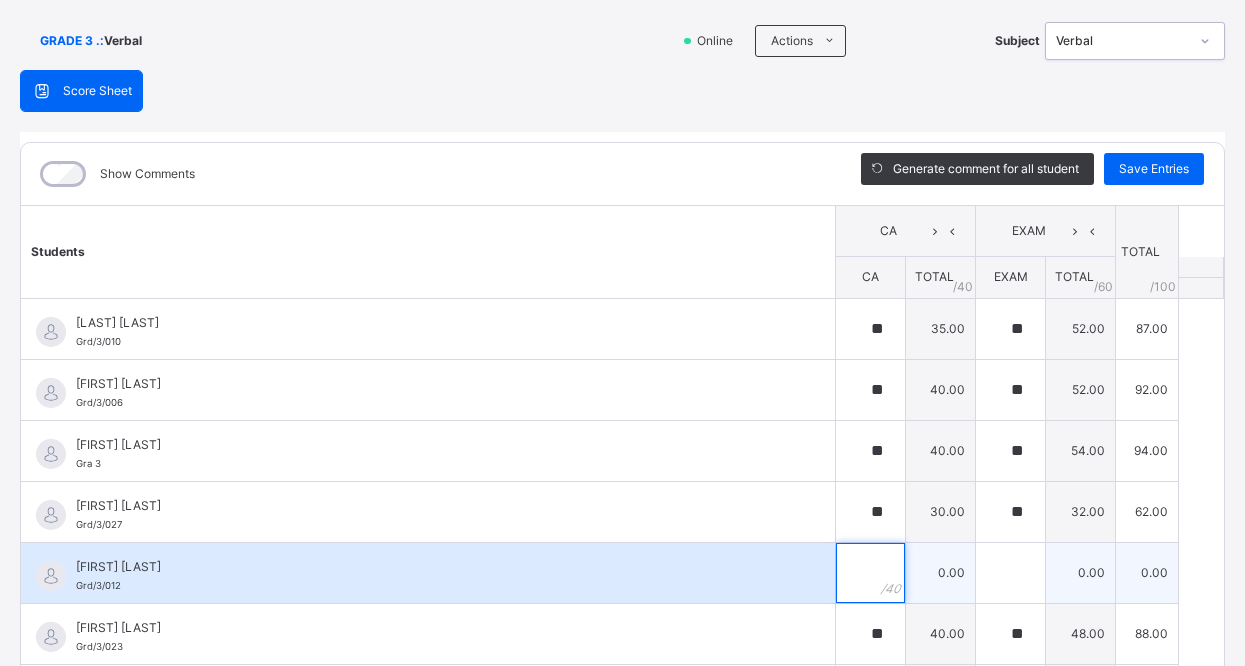 click at bounding box center (870, 573) 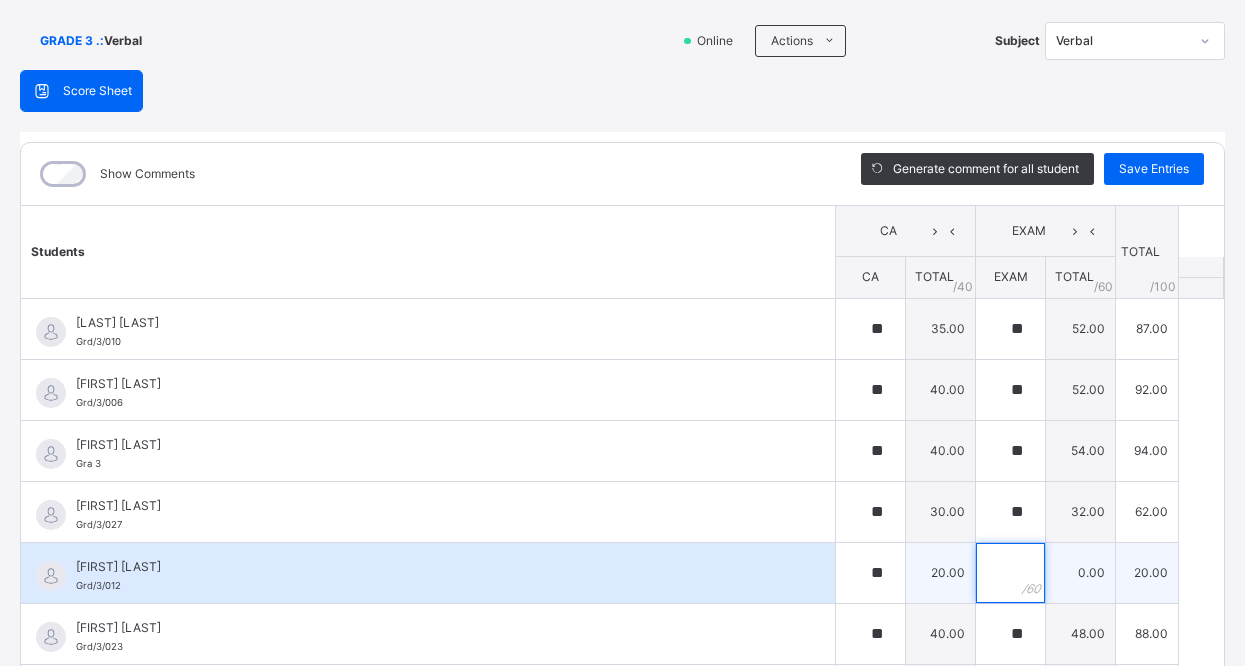 click at bounding box center [1010, 573] 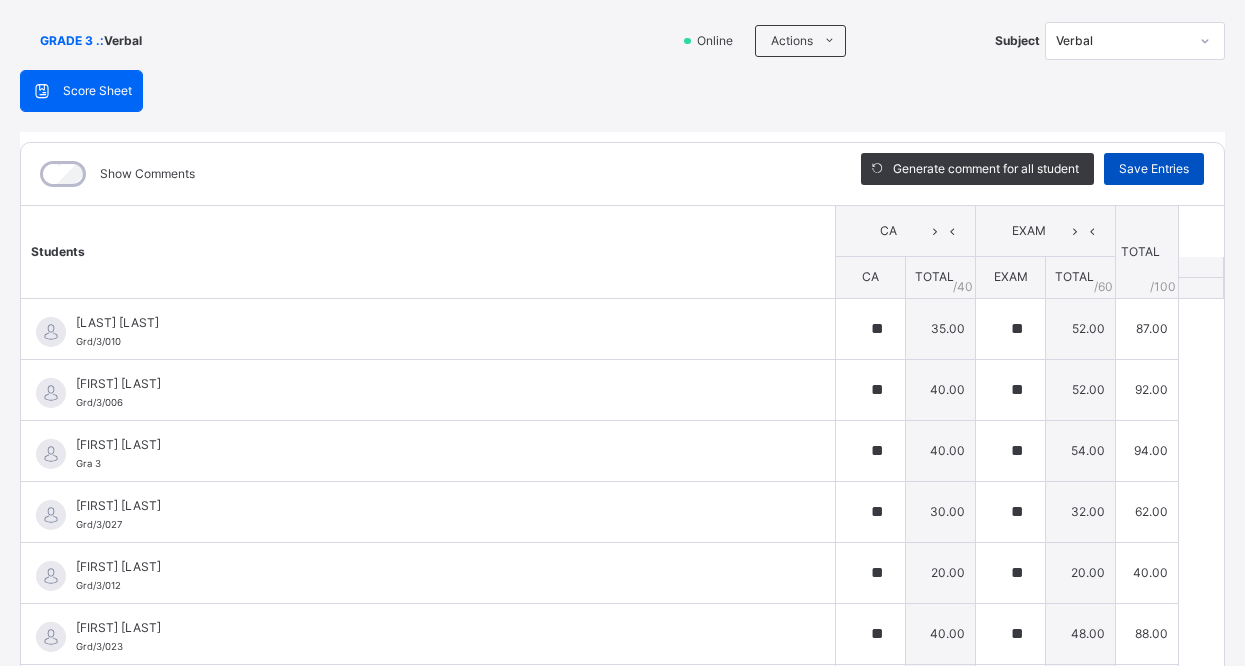 click on "Save Entries" at bounding box center [1154, 169] 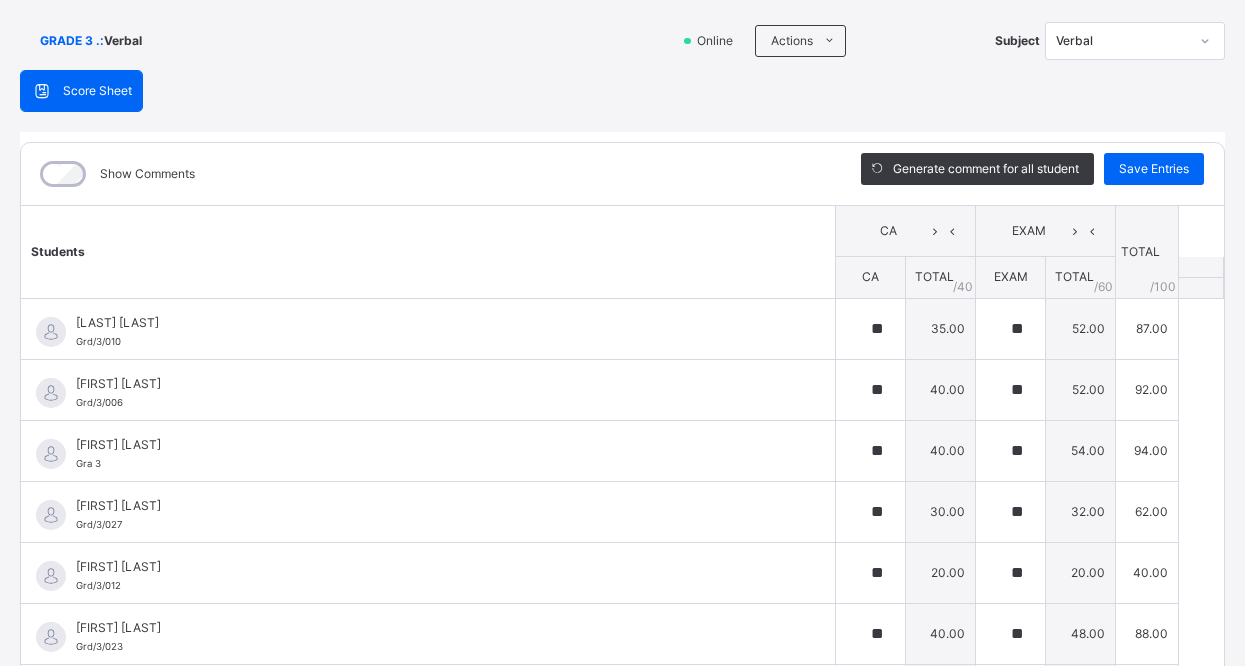 click 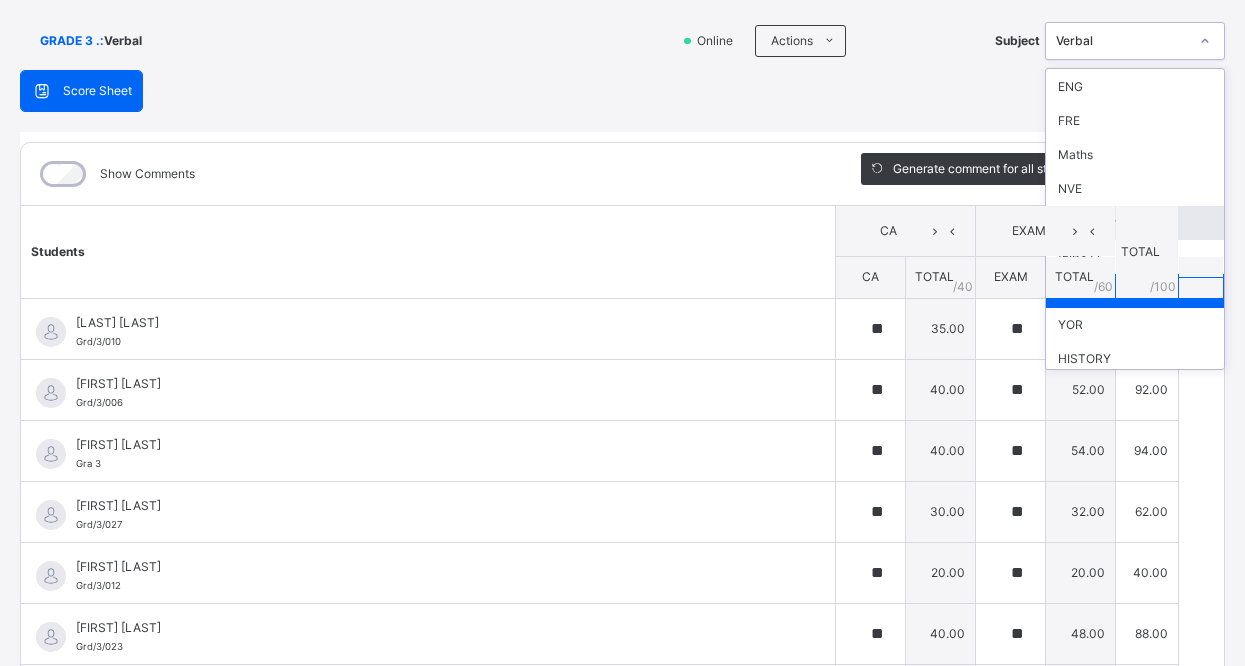 scroll, scrollTop: 142, scrollLeft: 0, axis: vertical 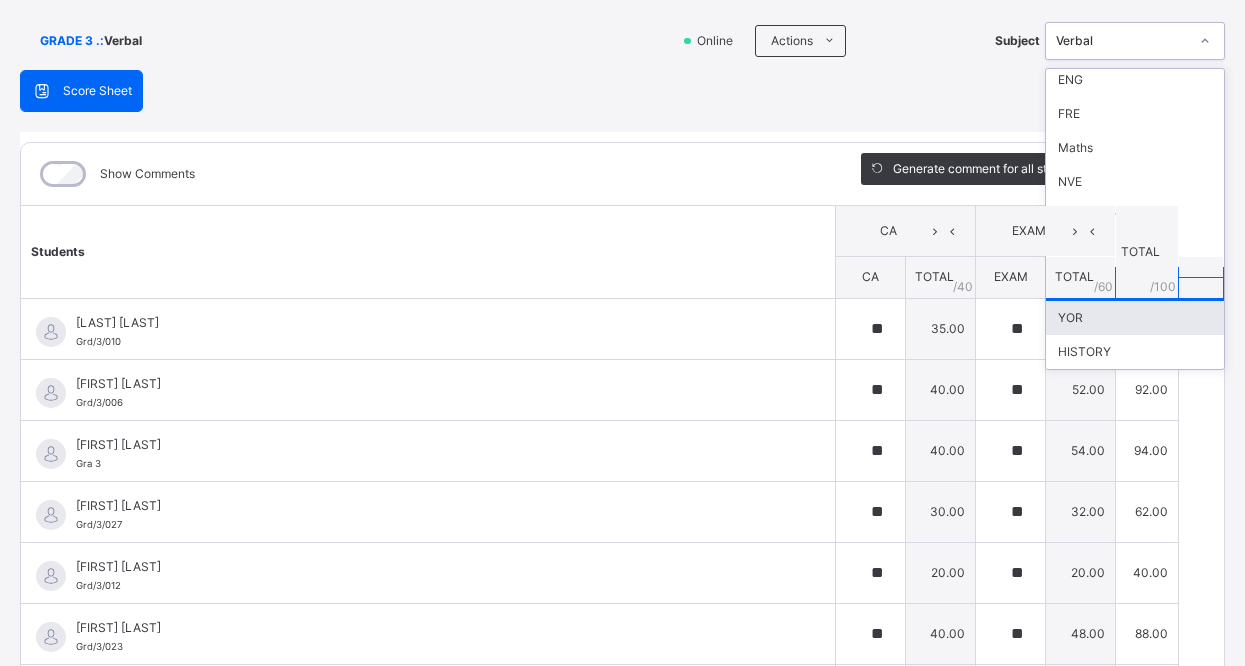 click on "YOR" at bounding box center [1135, 318] 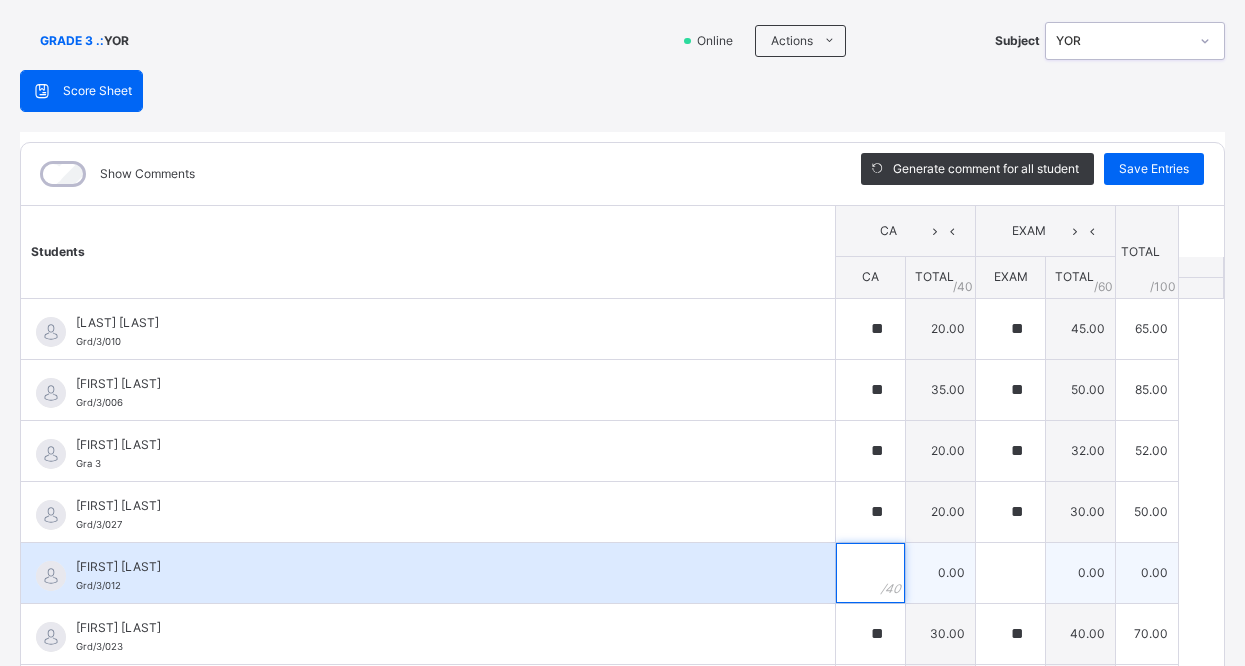 click at bounding box center [870, 573] 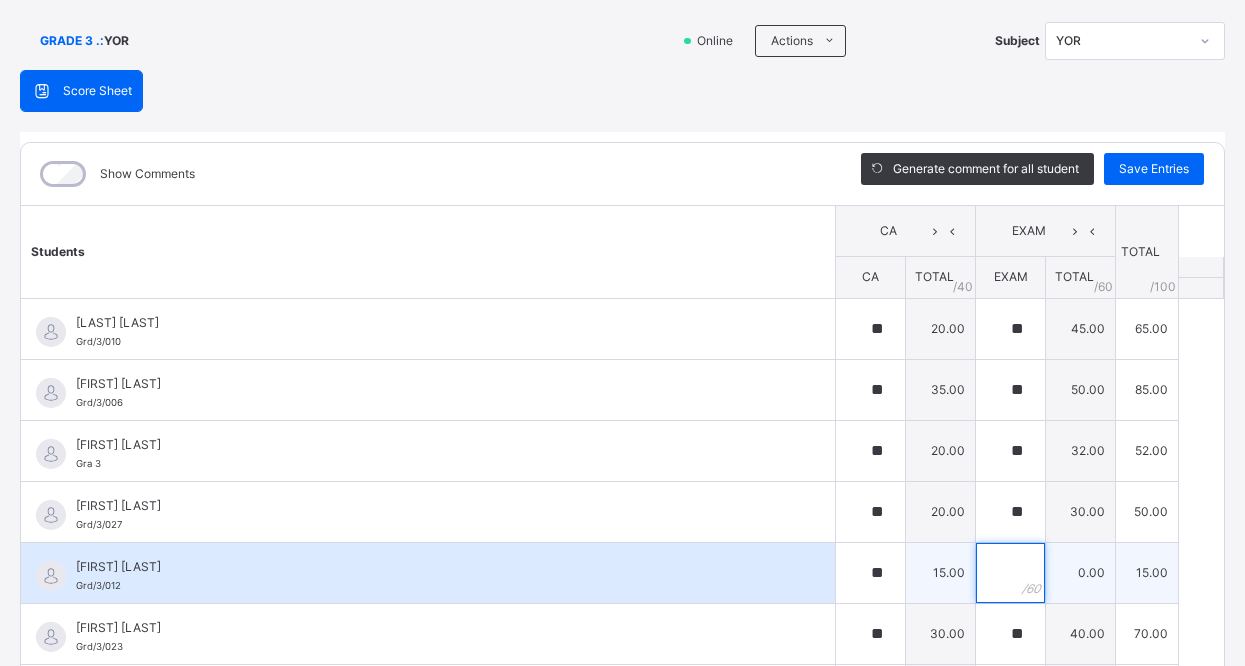 click at bounding box center (1010, 573) 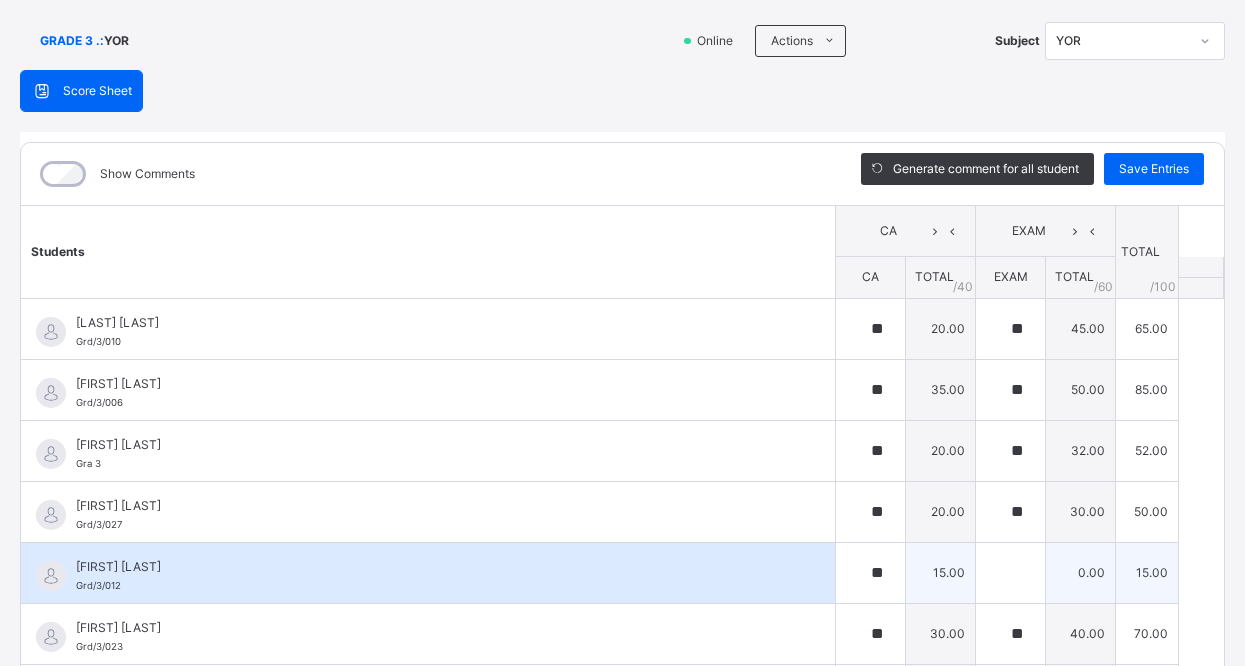 click at bounding box center [1010, 573] 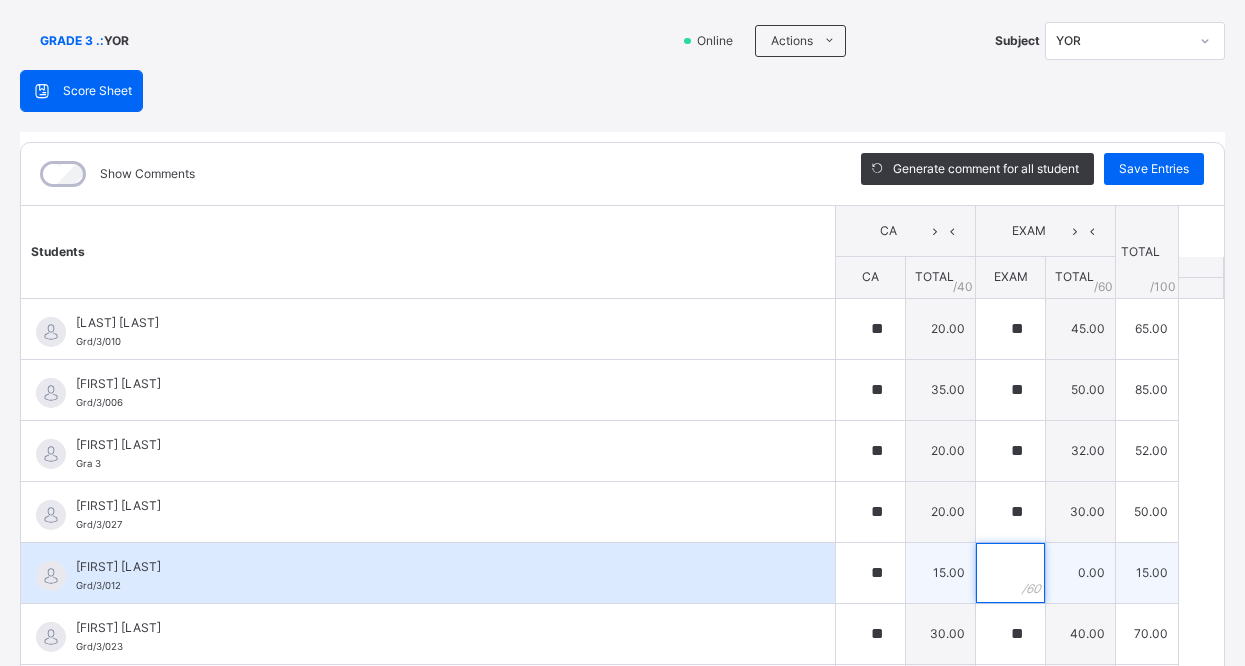 click at bounding box center [1010, 573] 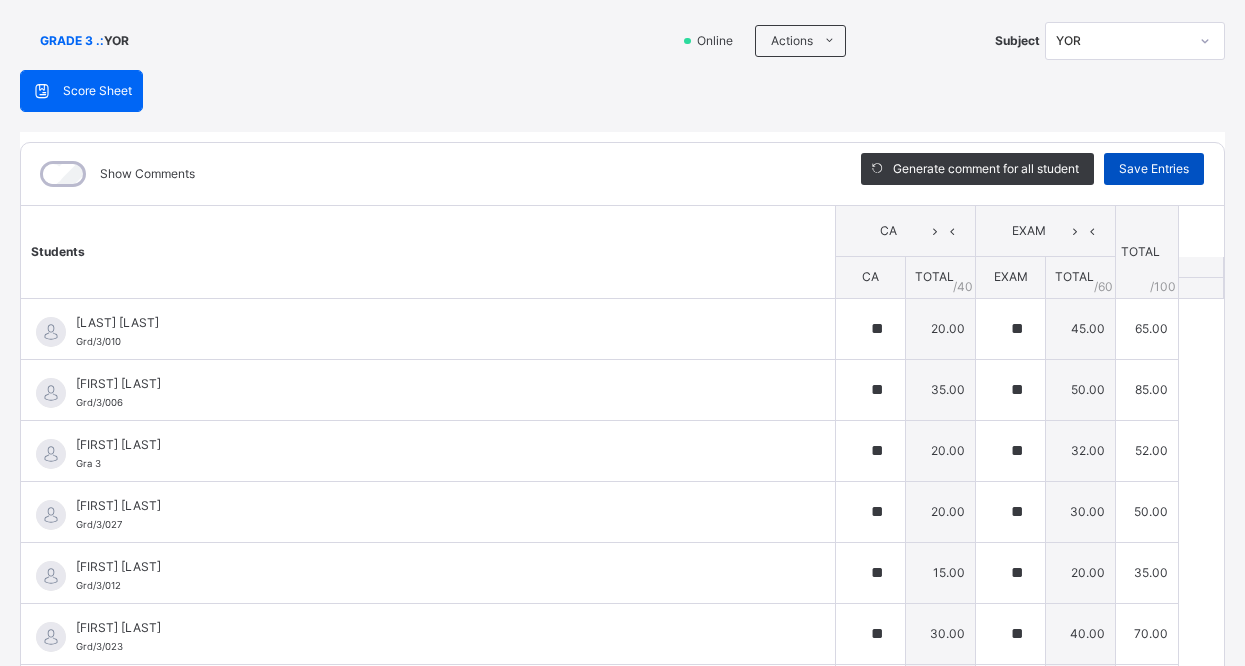 click on "Save Entries" at bounding box center (1154, 169) 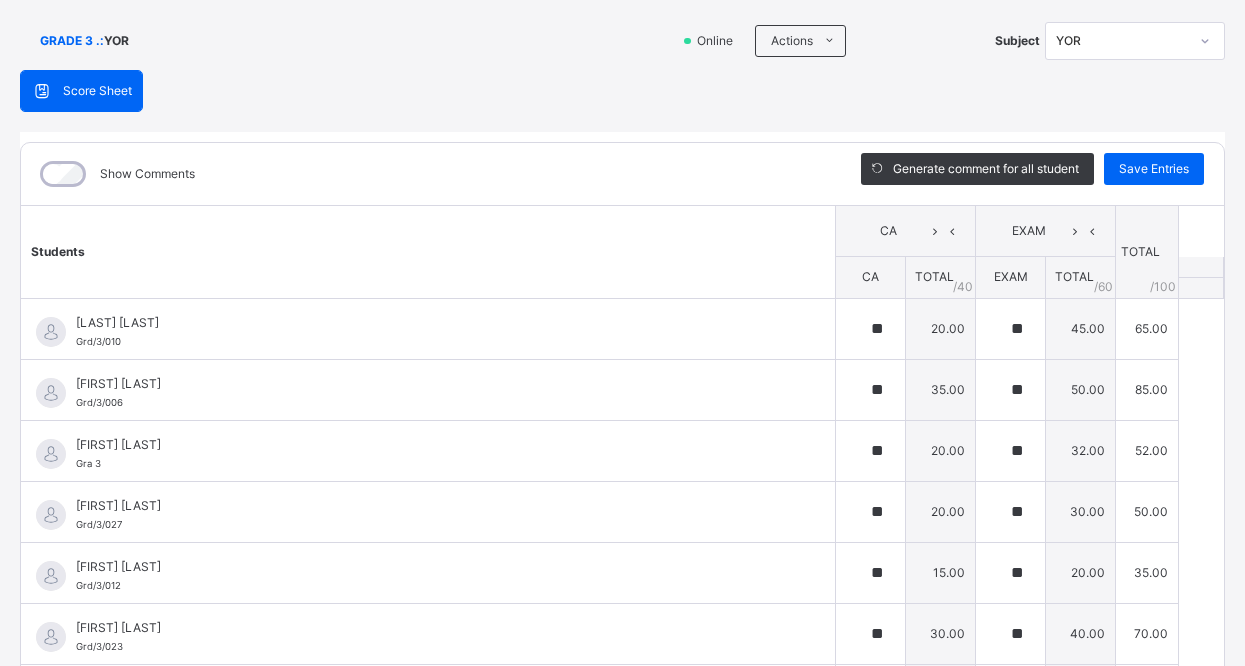 click at bounding box center [1205, 41] 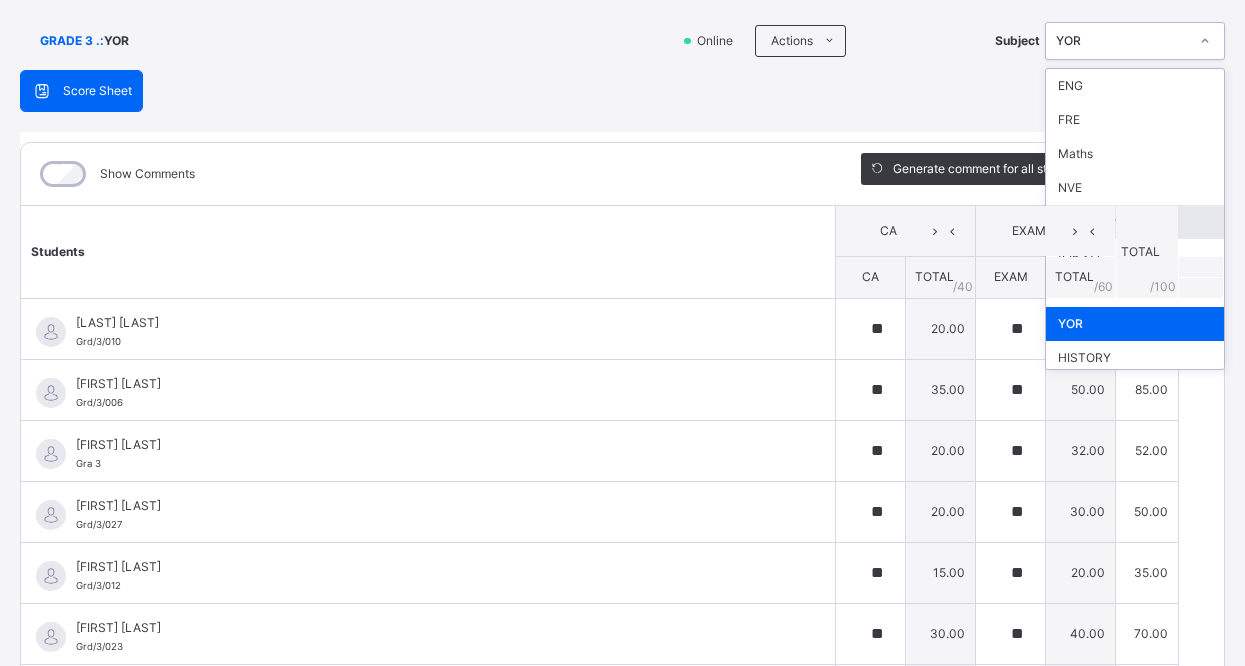 scroll, scrollTop: 142, scrollLeft: 0, axis: vertical 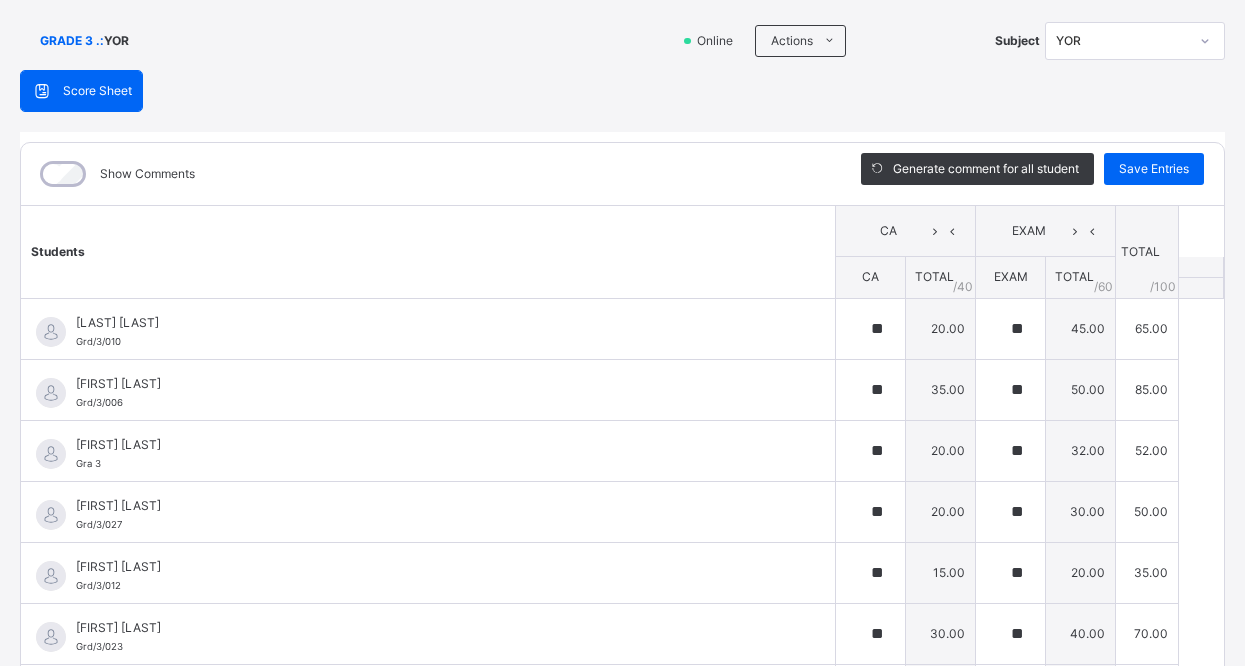 click on "GRADE 3   . :   YOR Online Actions  Download Empty Score Sheet  Upload/map score sheet Subject  YOR" at bounding box center (622, 41) 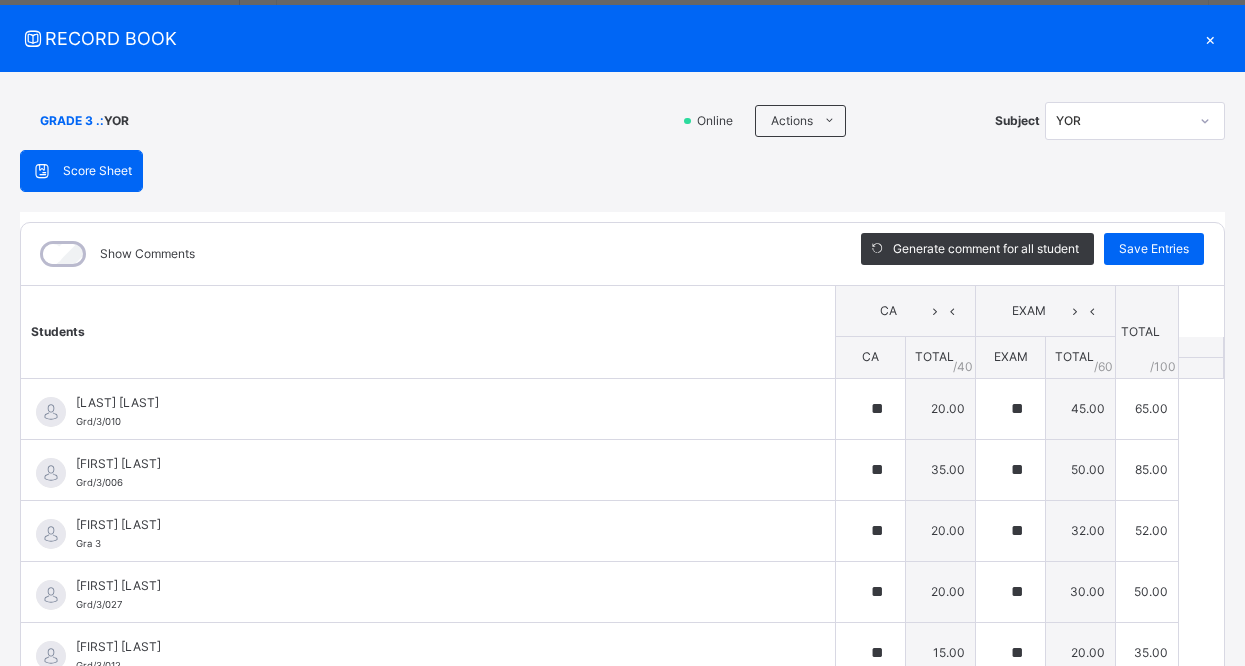 scroll, scrollTop: 0, scrollLeft: 0, axis: both 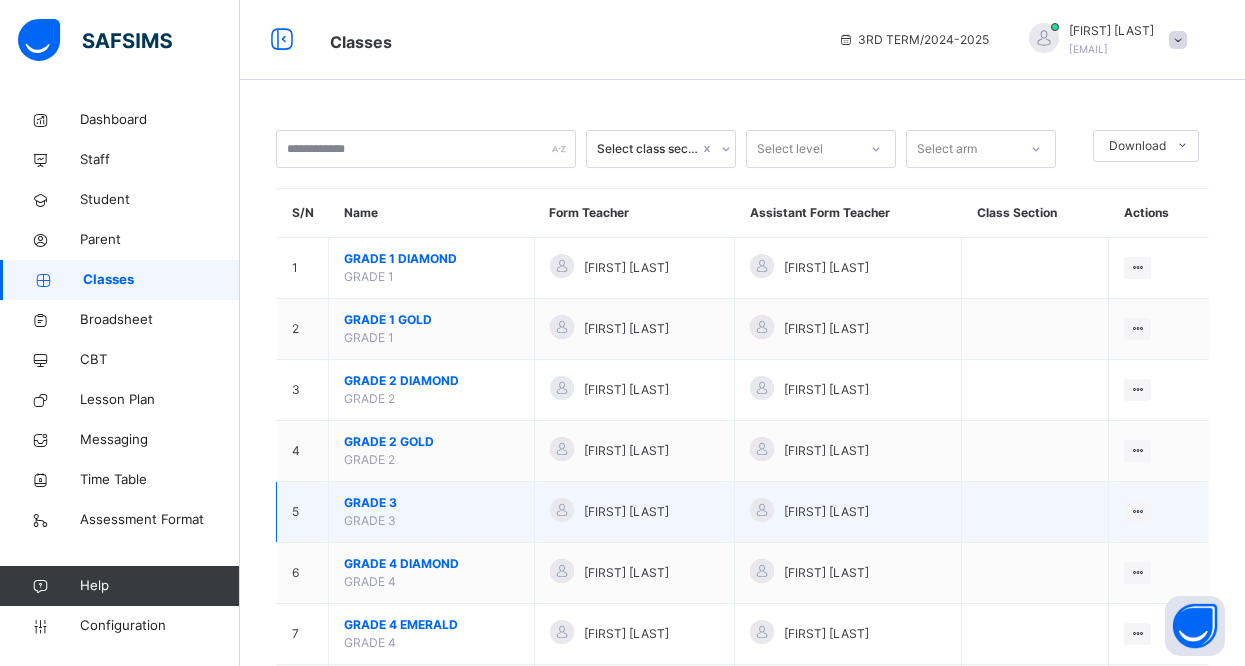 click on "GRADE 3     GRADE 3" at bounding box center (432, 512) 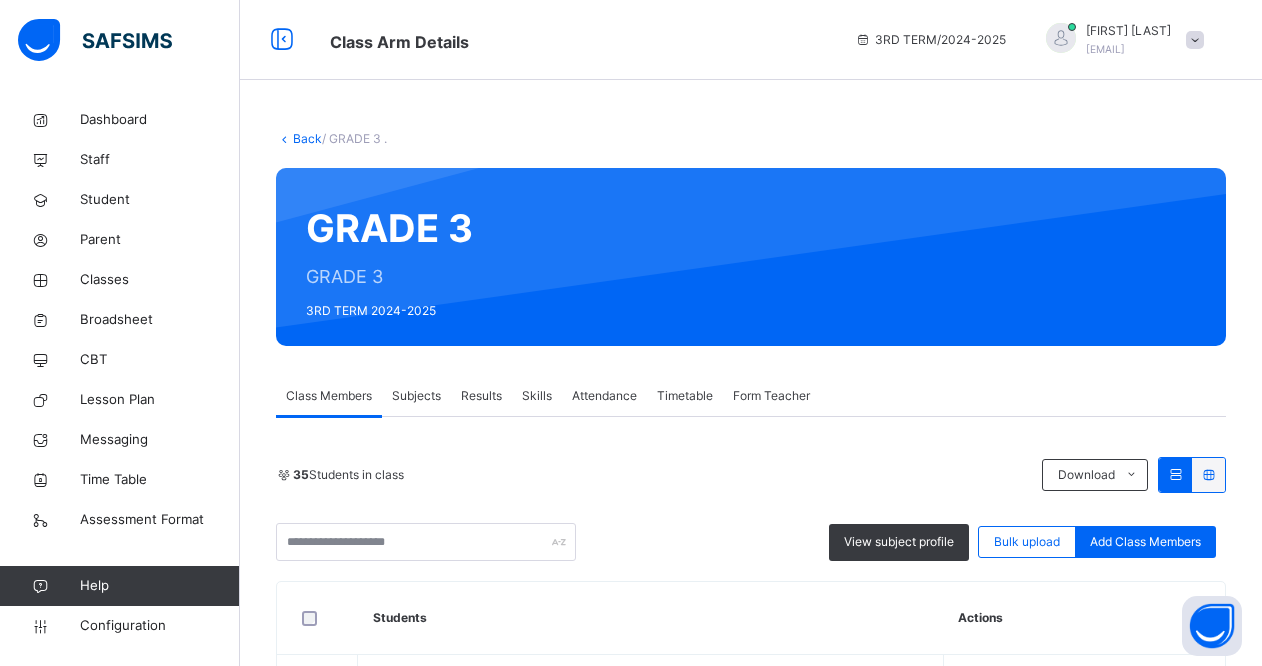 click on "35  Students in class Download Pdf Report Excel Report View subject profile Bulk upload Add Class Members" at bounding box center (751, 509) 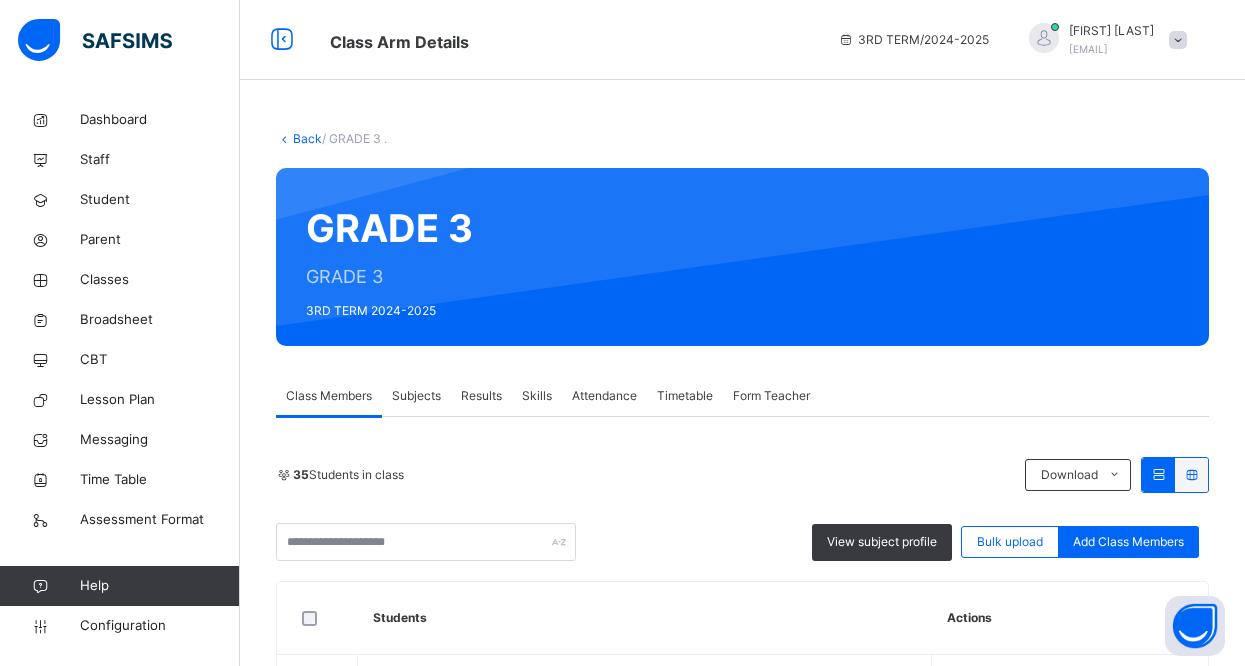 click on "Timetable" at bounding box center (685, 396) 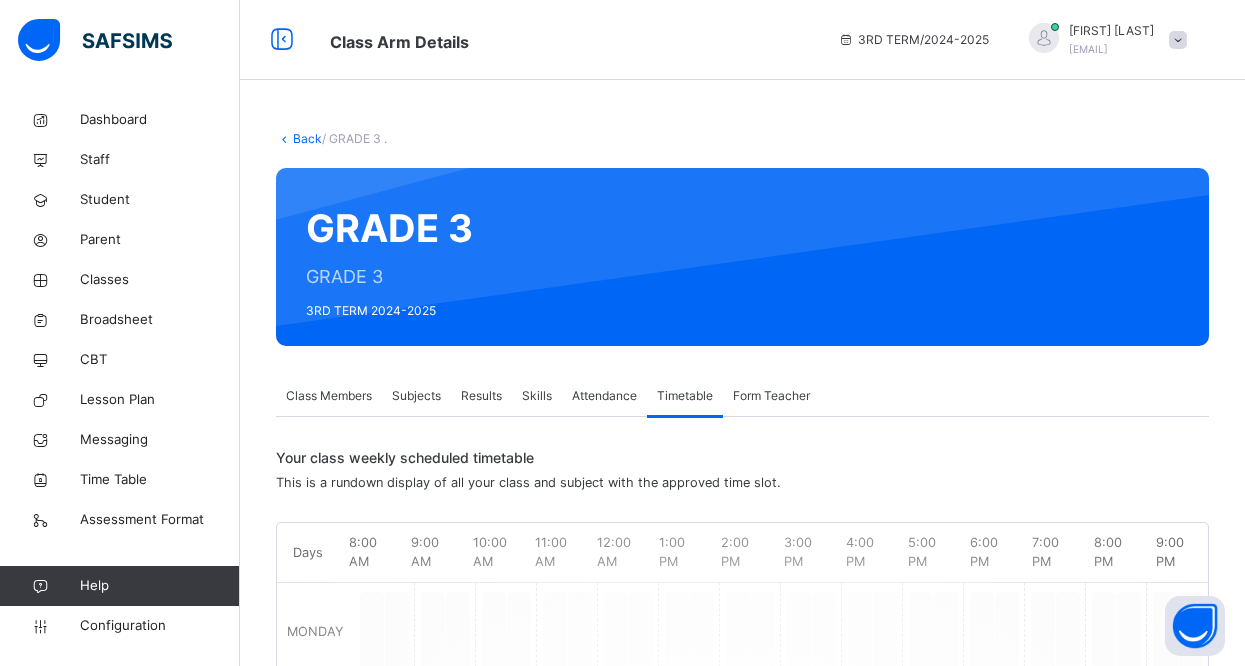click on "Timetable" at bounding box center (685, 396) 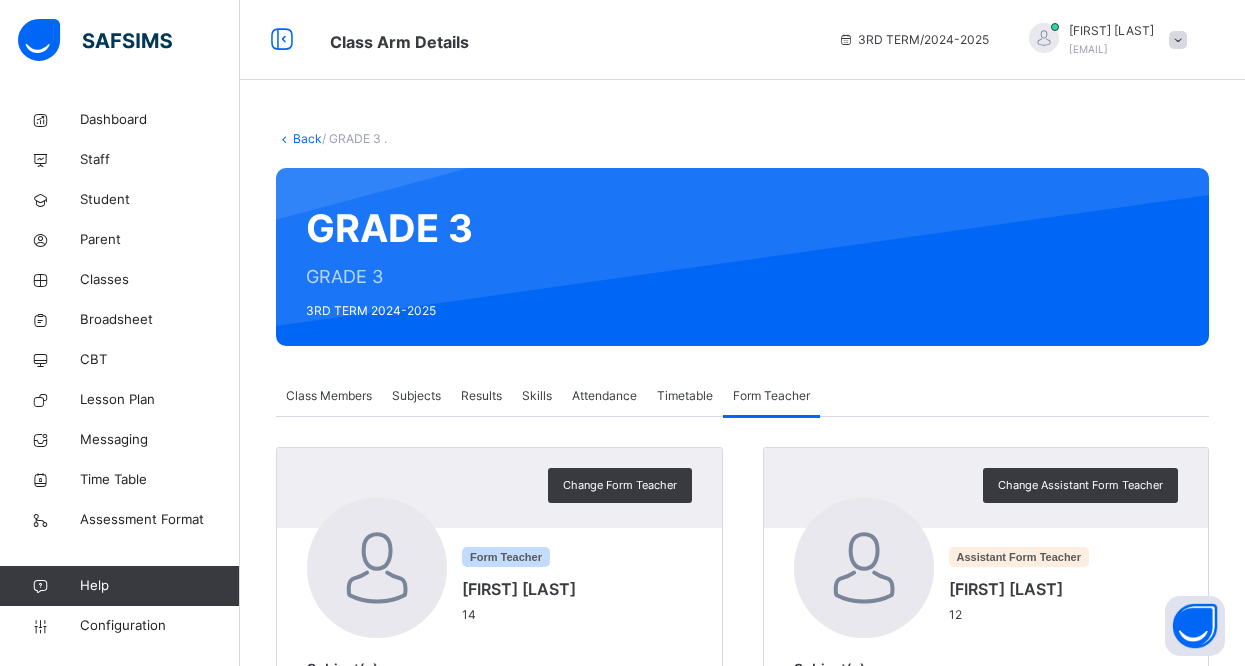click on "Form Teacher" at bounding box center [771, 396] 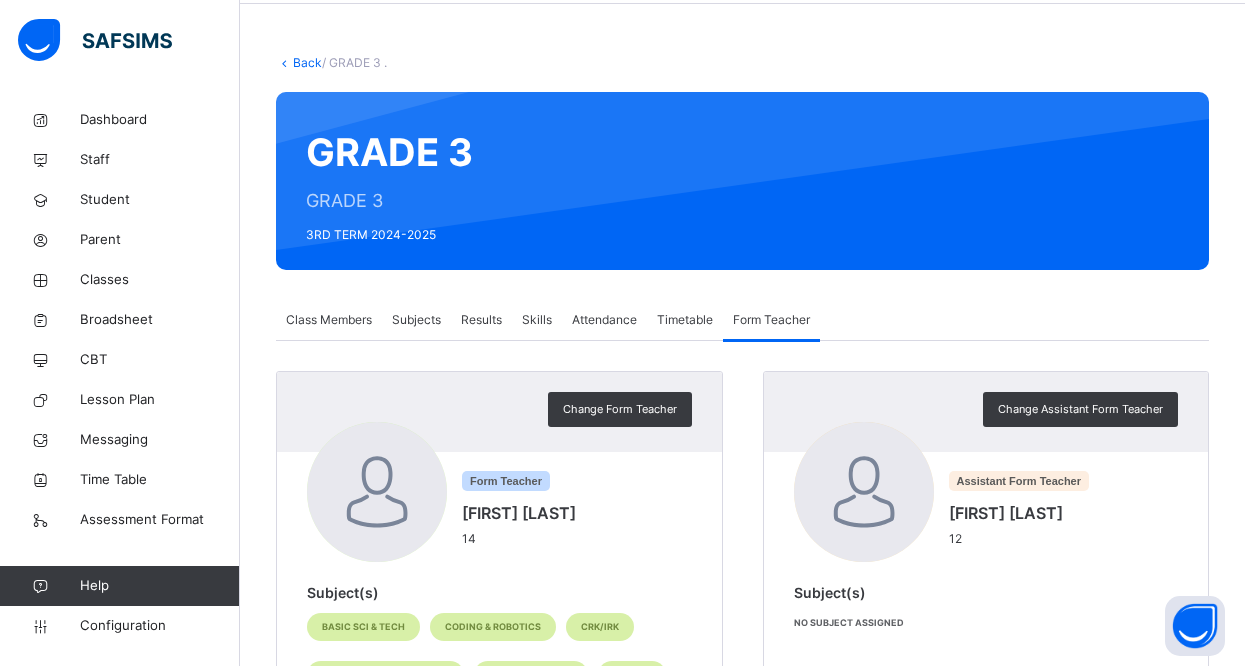 scroll, scrollTop: 0, scrollLeft: 0, axis: both 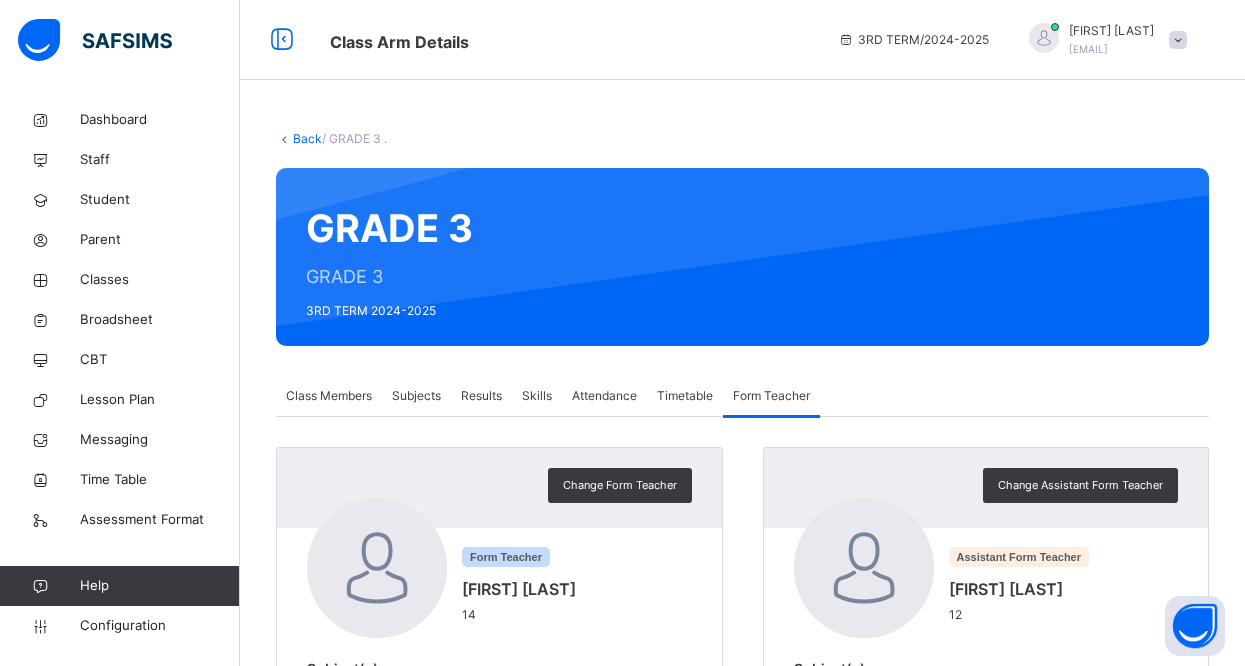 click on "Timetable" at bounding box center (685, 396) 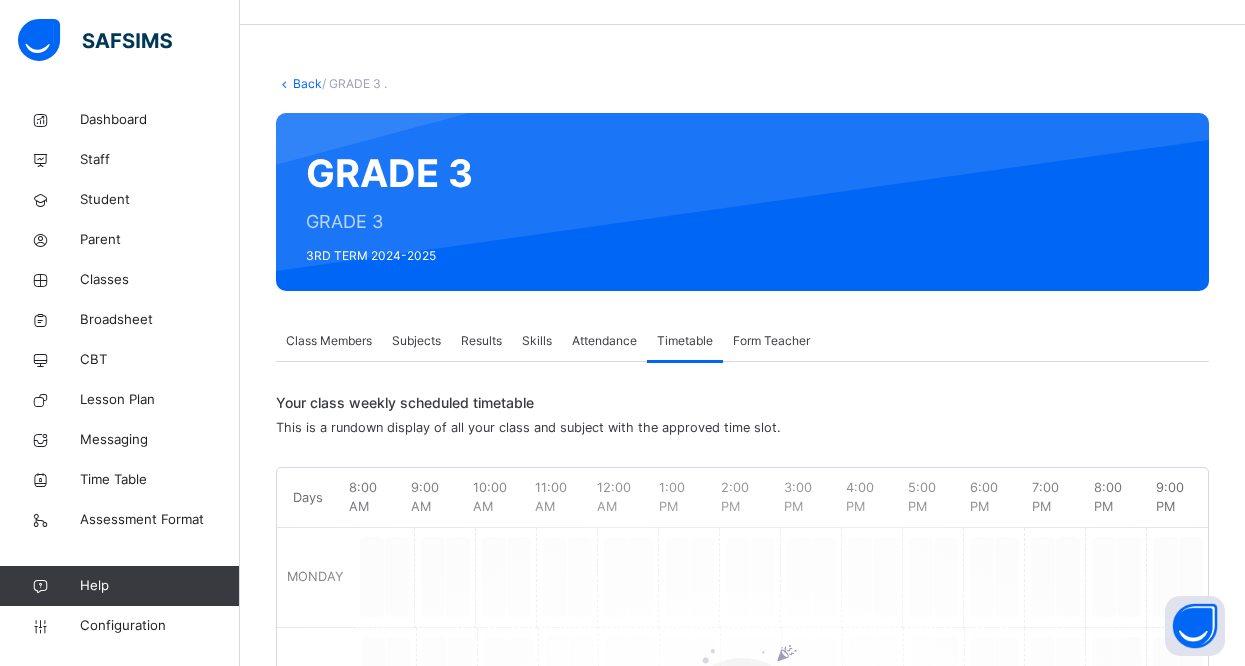 scroll, scrollTop: 0, scrollLeft: 0, axis: both 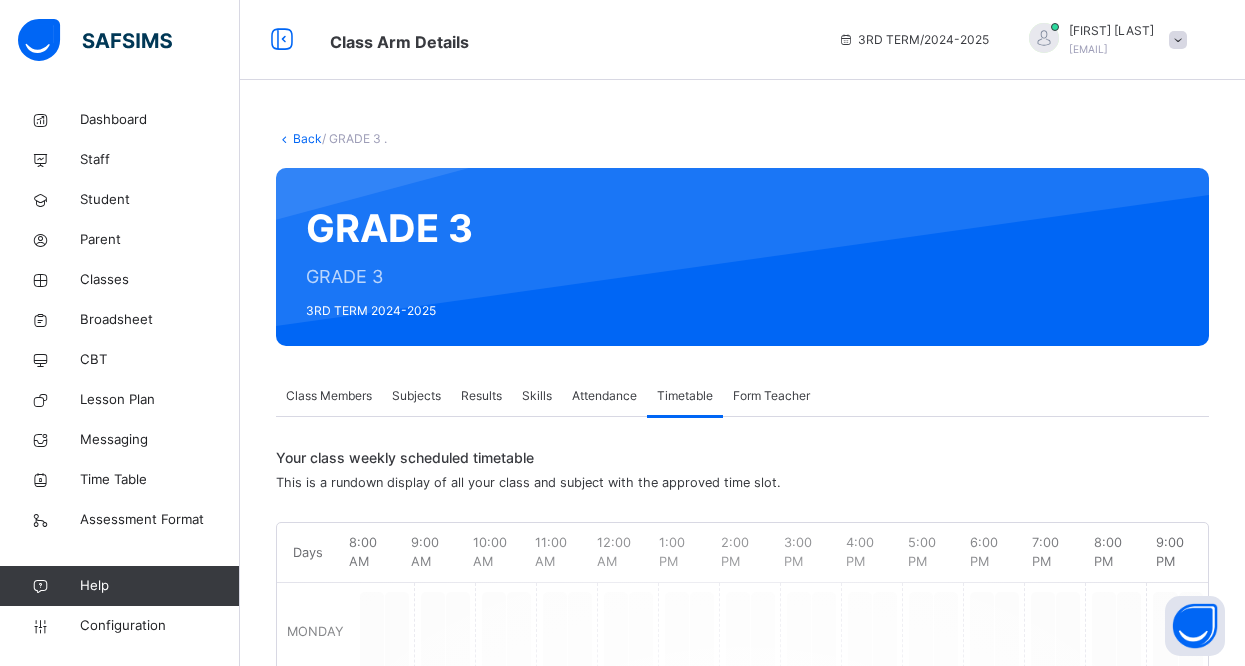 click on "Results" at bounding box center [481, 396] 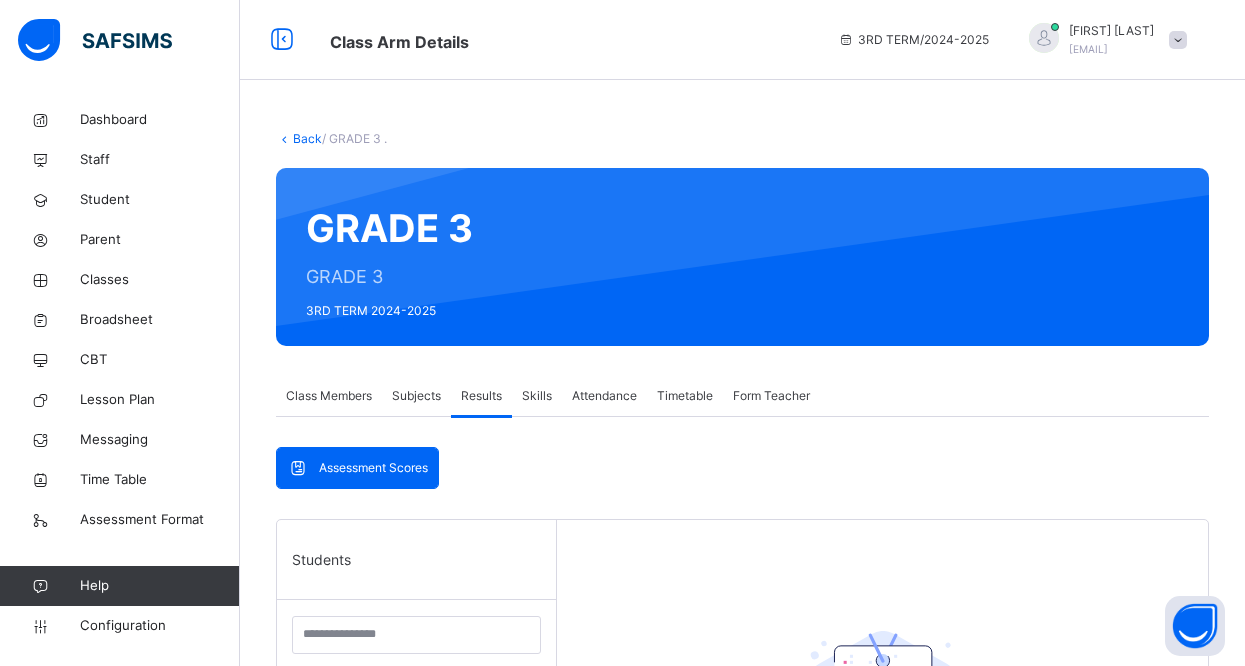 click on "Assessment Scores Assessment Scores Students [FIRST] [LAST] Grd/3/010 [FIRST] [LAST] Grd/3/006 [FIRST] [LAST] Grd 3 [FIRST] [LAST] Grd/3/027 [FIRST] [LAST] Grd/3/012 [FIRST] [LAST] Grd/3/023 [FIRST] [LAST] 3470 [FIRST] [LAST] Grd/3/028 [FIRST] [LAST] Grd/3/009 [FIRST] [LAST] Grd/3/017 [FIRST] [LAST] Grd/3/007 [FIRST] [LAST] Grd/3/030 [FIRST] [LAST] Grd/3/020 [FIRST] [LAST] Grd/3/022 [FIRST] [LAST] 1900 [FIRST] [LAST] Grd/3/004 [FIRST] [LAST] Grd/3/011 [FIRST] [LAST] Grd/3/026 [FIRST] [LAST] Grd/3/024 [FIRST] [LAST] Grd/3/025 [FIRST] [LAST] Grd/3/013 [FIRST] [LAST] Grd/3/029 [FIRST] [LAST] Grd/3/018 [FIRST] [LAST] Grd/3/002 [FIRST] [LAST] Grd/3/016 [FIRST] [LAST] Grd/3/008 [FIRST] [LAST] Grd/3/019 [FIRST] 6539 [FIRST] [LAST] Grd/3 /001 [FIRST] [LAST] Grd/3/005 [FIRST] [LAST] Grd/3/003 [FIRST] [LAST] Grd/3/021 [FIRST] [LAST] Grd/3/014 [FIRST] [LAST] Grd/3/015 [FIRST] [LAST] 9032 Select a Student Select a student from the list to the left to view records" at bounding box center [742, 807] 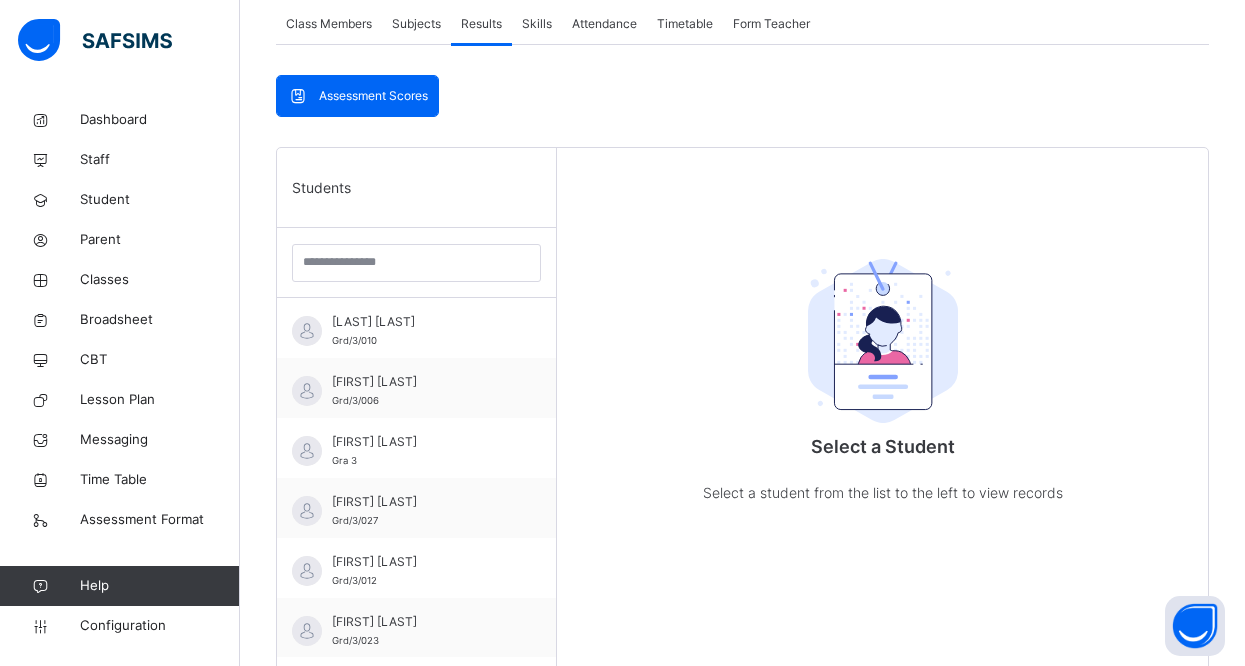 scroll, scrollTop: 400, scrollLeft: 0, axis: vertical 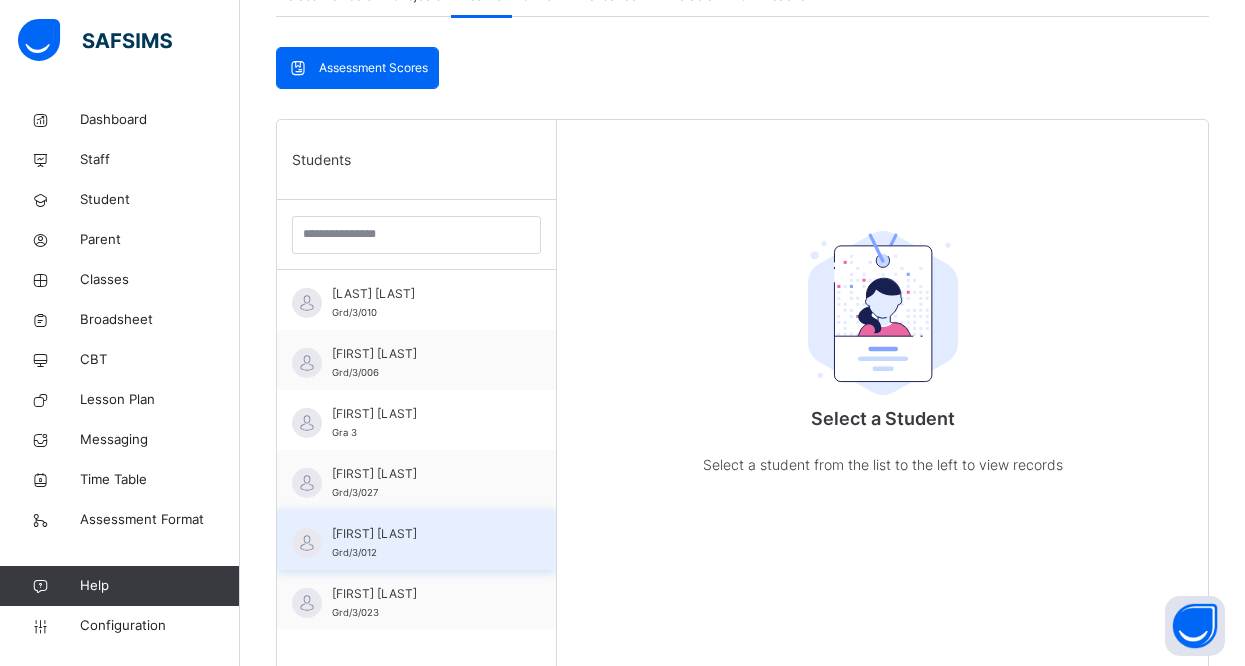click on "[FIRST] [LAST]" at bounding box center [421, 534] 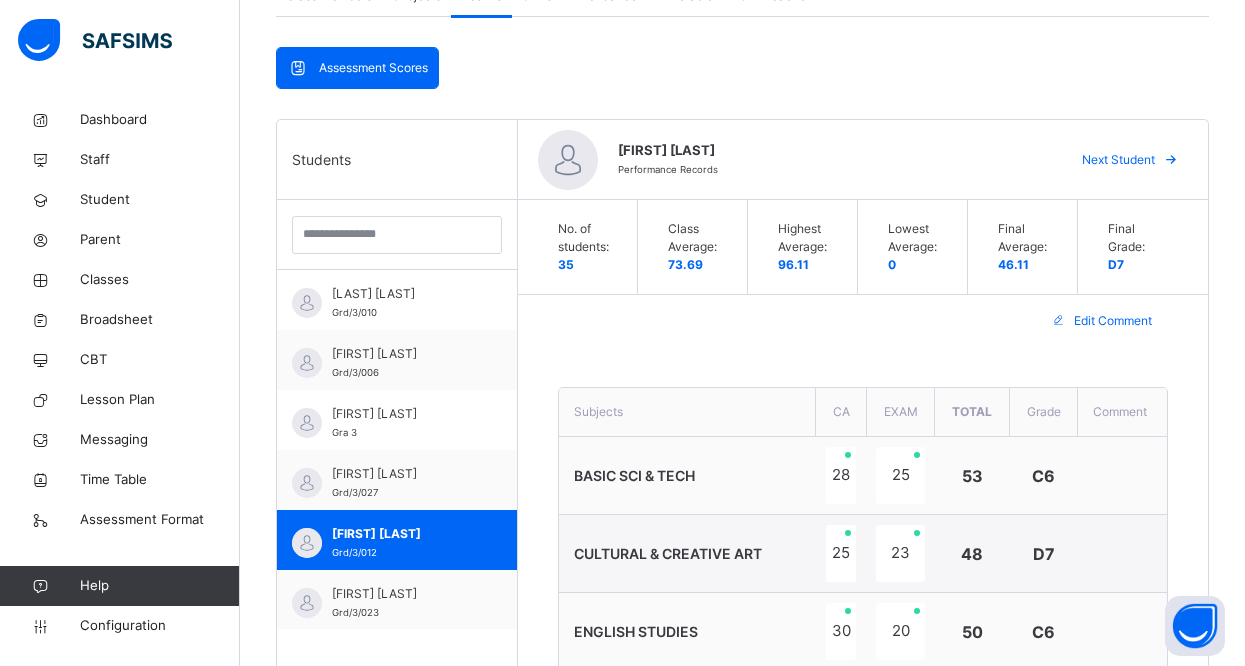 click on "CULTURAL & CREATIVE ART" at bounding box center (687, 554) 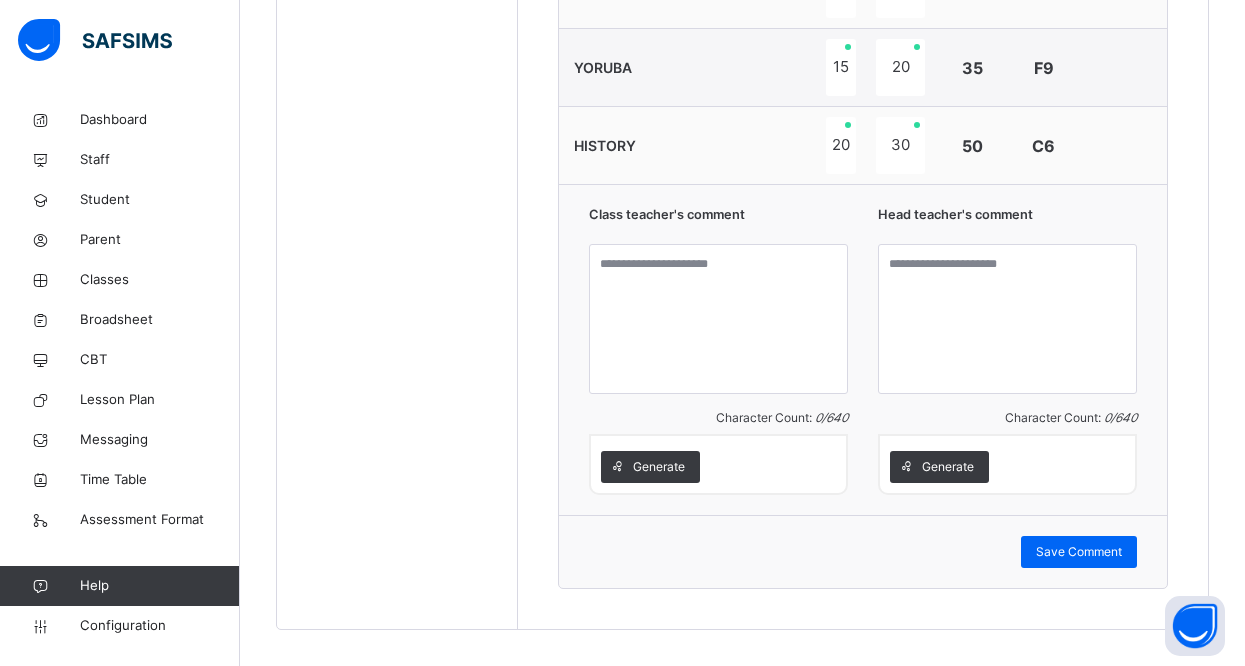 scroll, scrollTop: 1360, scrollLeft: 0, axis: vertical 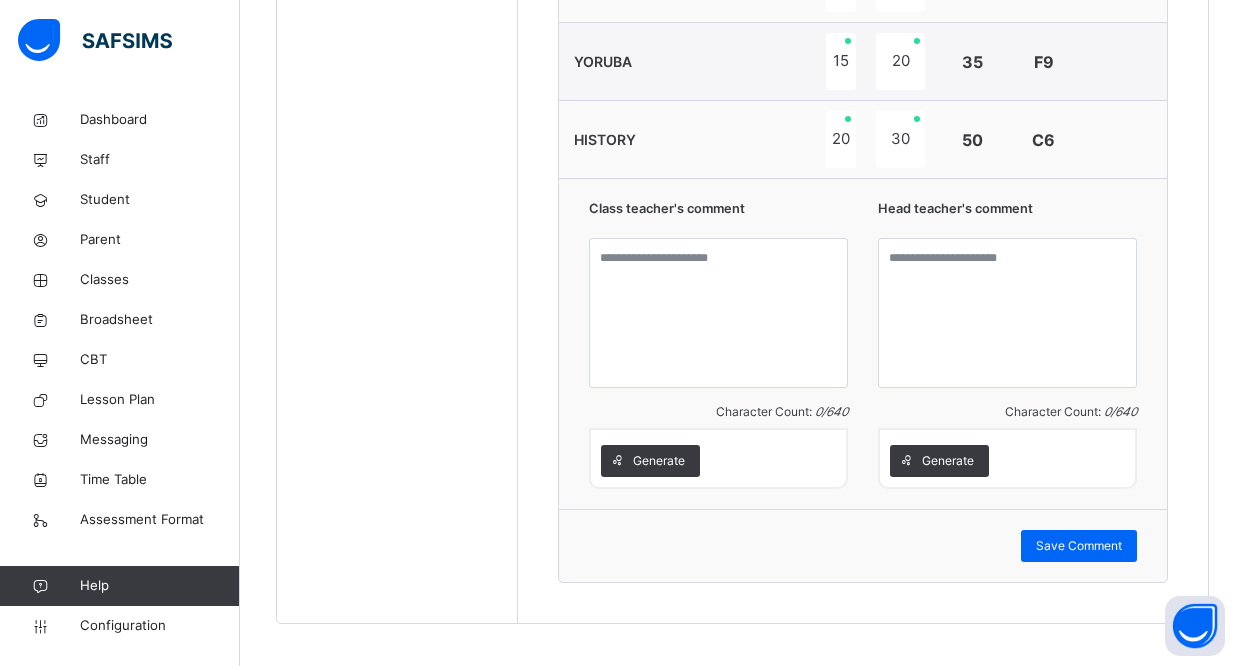 click on "Generate" at bounding box center [718, 458] 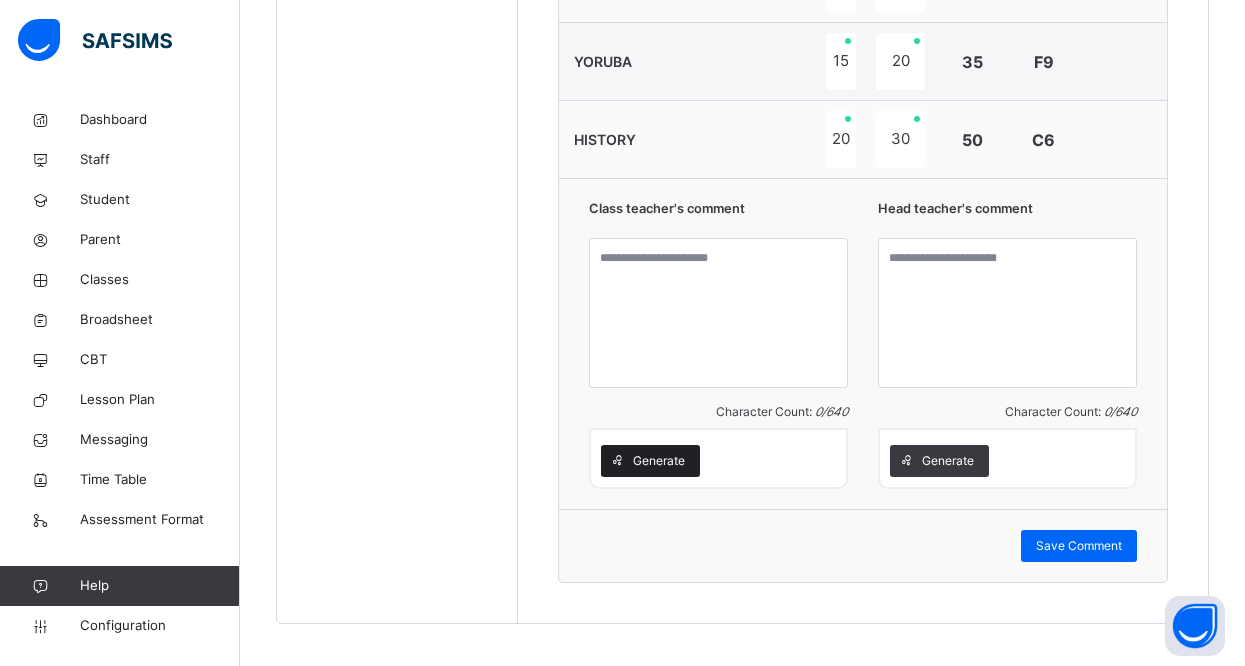 click on "Generate" at bounding box center (659, 461) 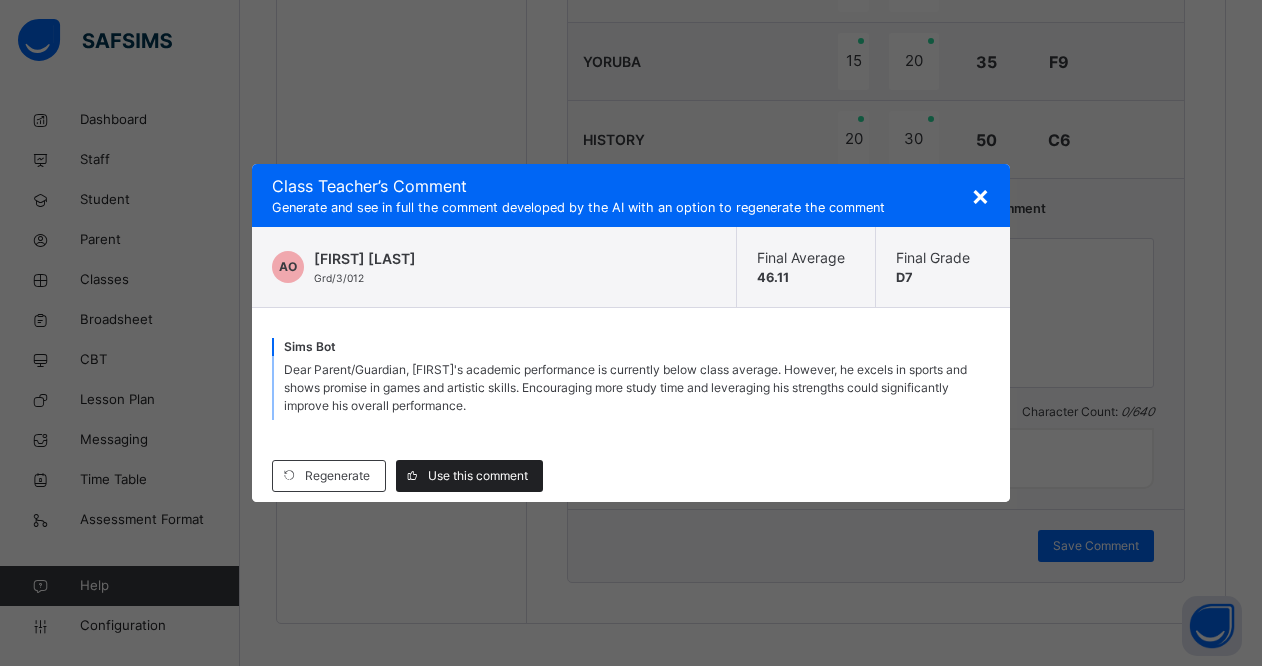 click on "Use this comment" at bounding box center (478, 476) 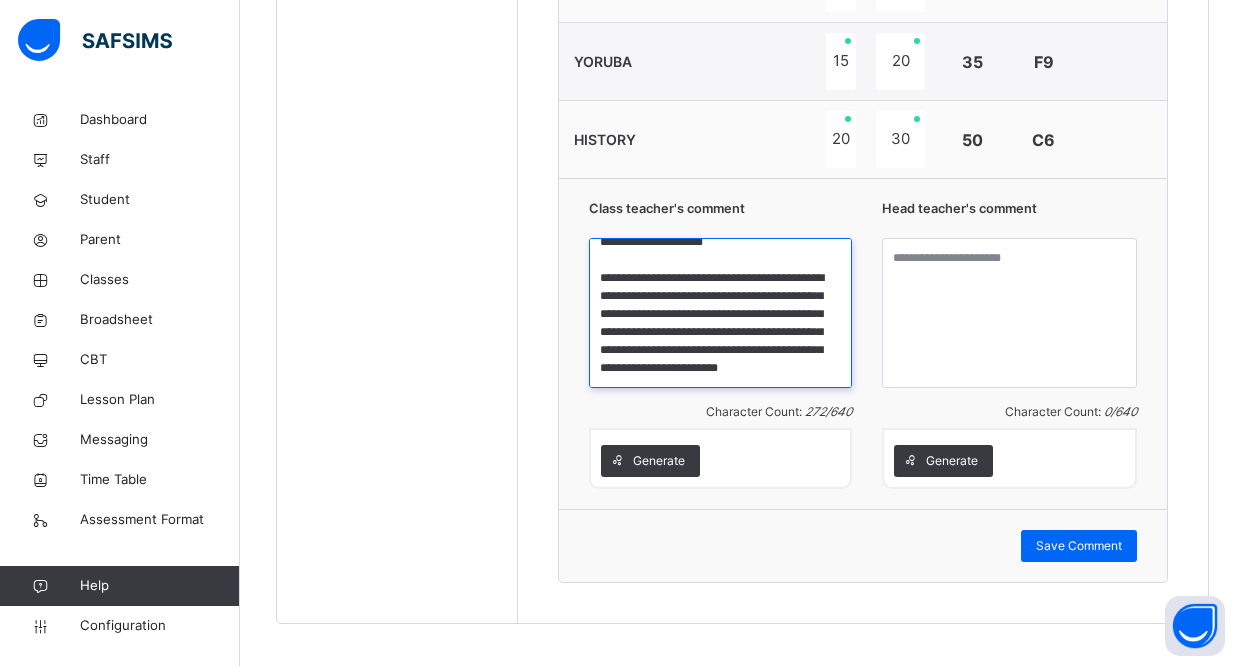 scroll, scrollTop: 52, scrollLeft: 0, axis: vertical 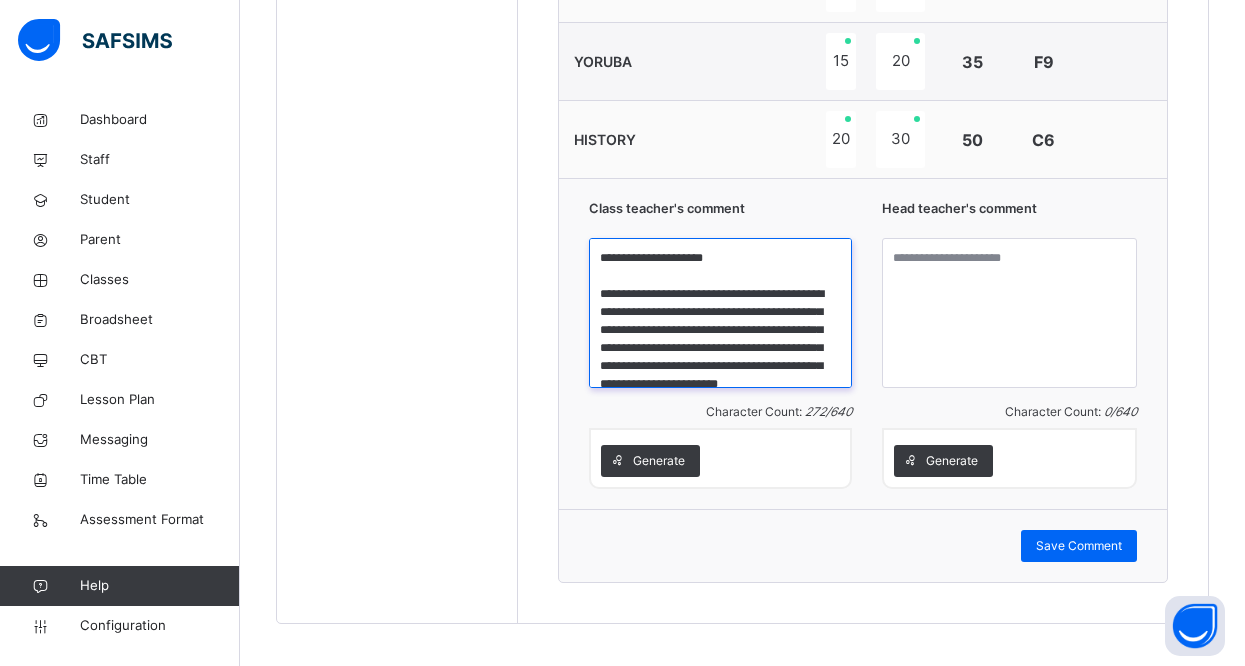 click on "**********" at bounding box center [720, 313] 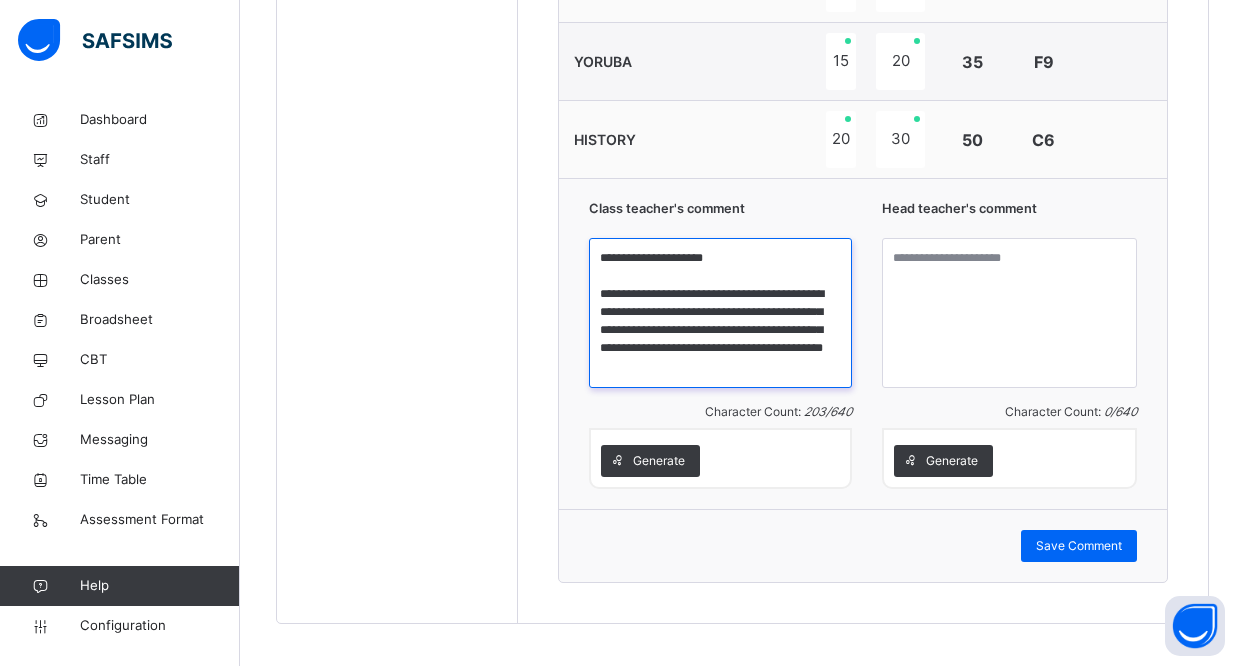 scroll, scrollTop: 16, scrollLeft: 0, axis: vertical 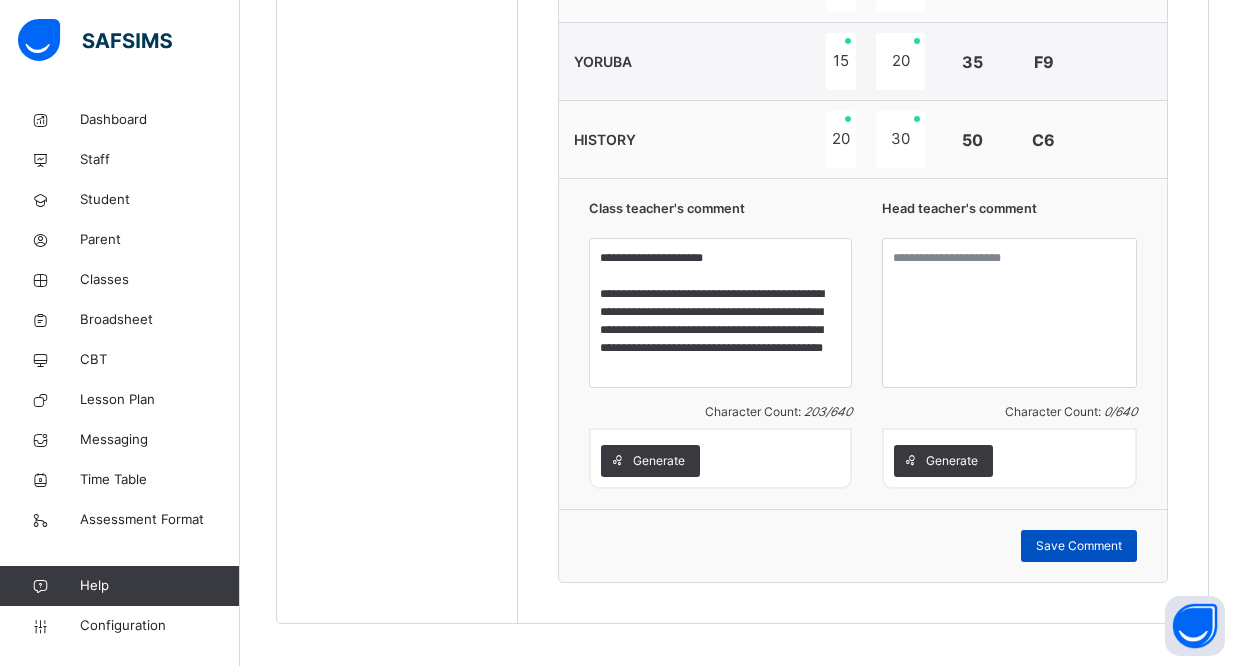 click on "Save Comment" at bounding box center [1079, 546] 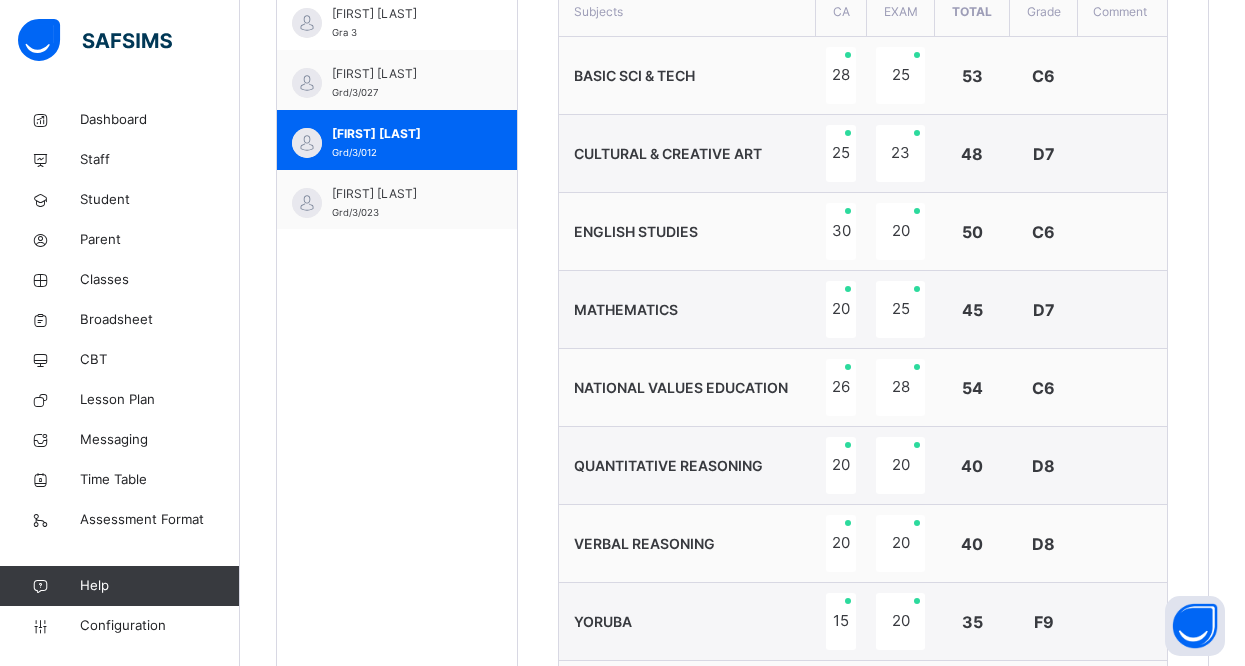 scroll, scrollTop: 760, scrollLeft: 0, axis: vertical 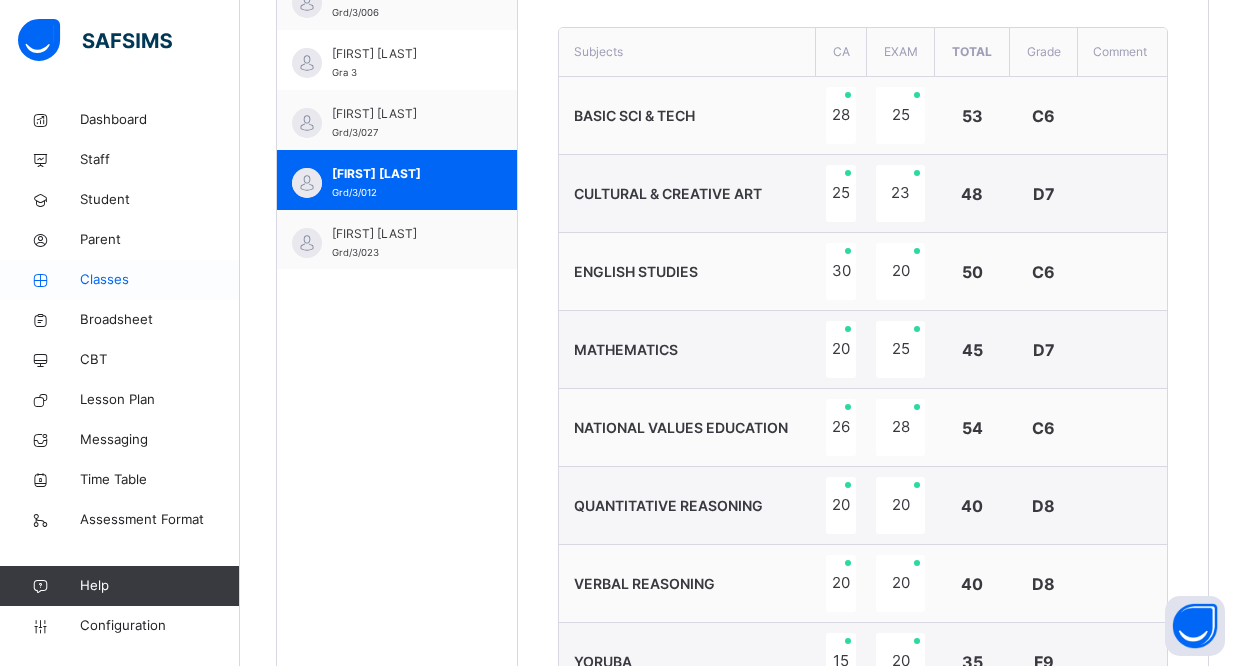 click on "Classes" at bounding box center (120, 280) 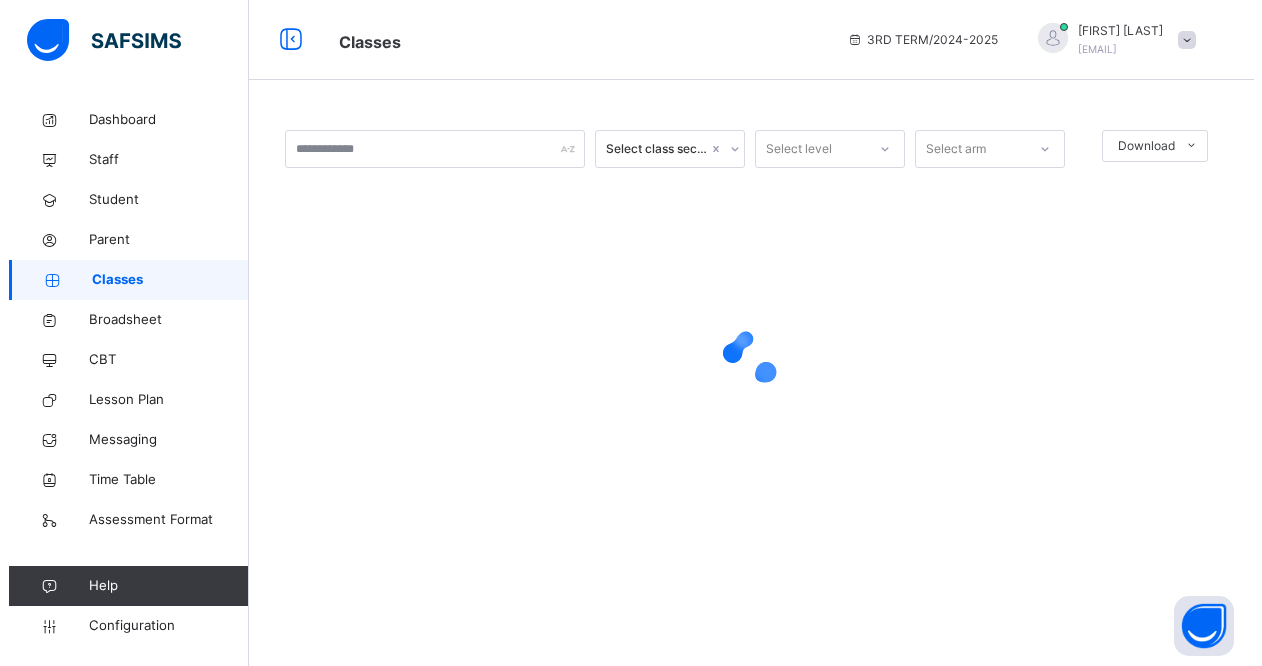 scroll, scrollTop: 0, scrollLeft: 0, axis: both 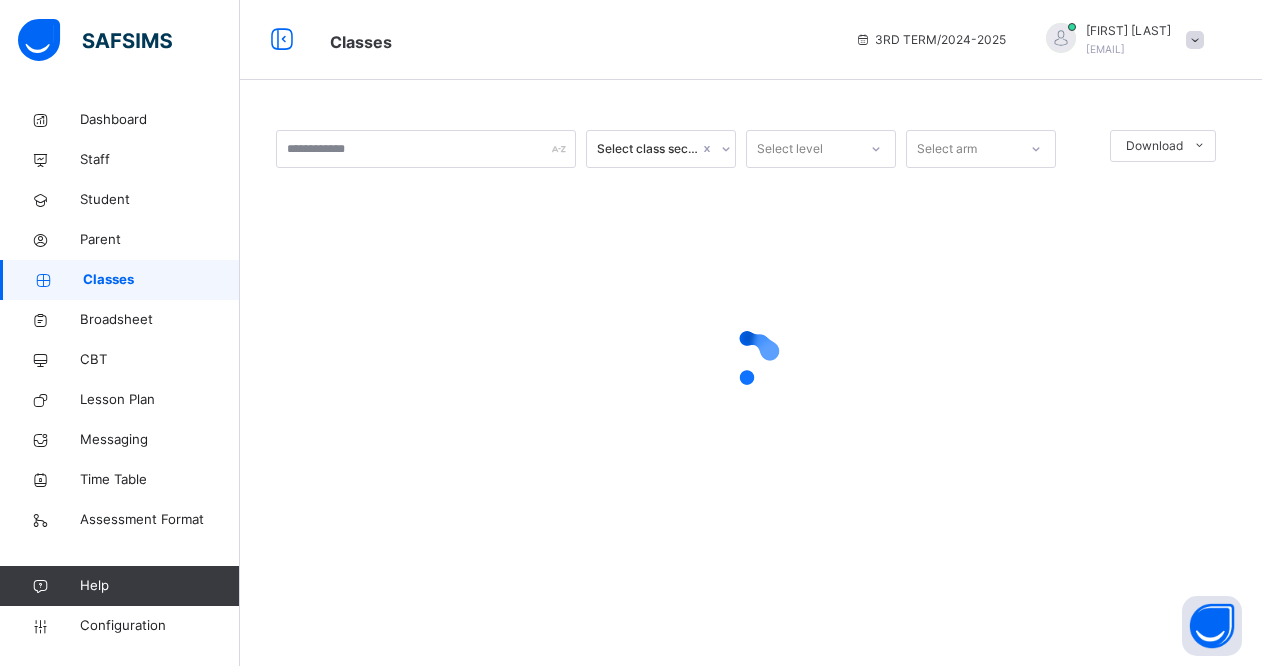 click at bounding box center (1195, 40) 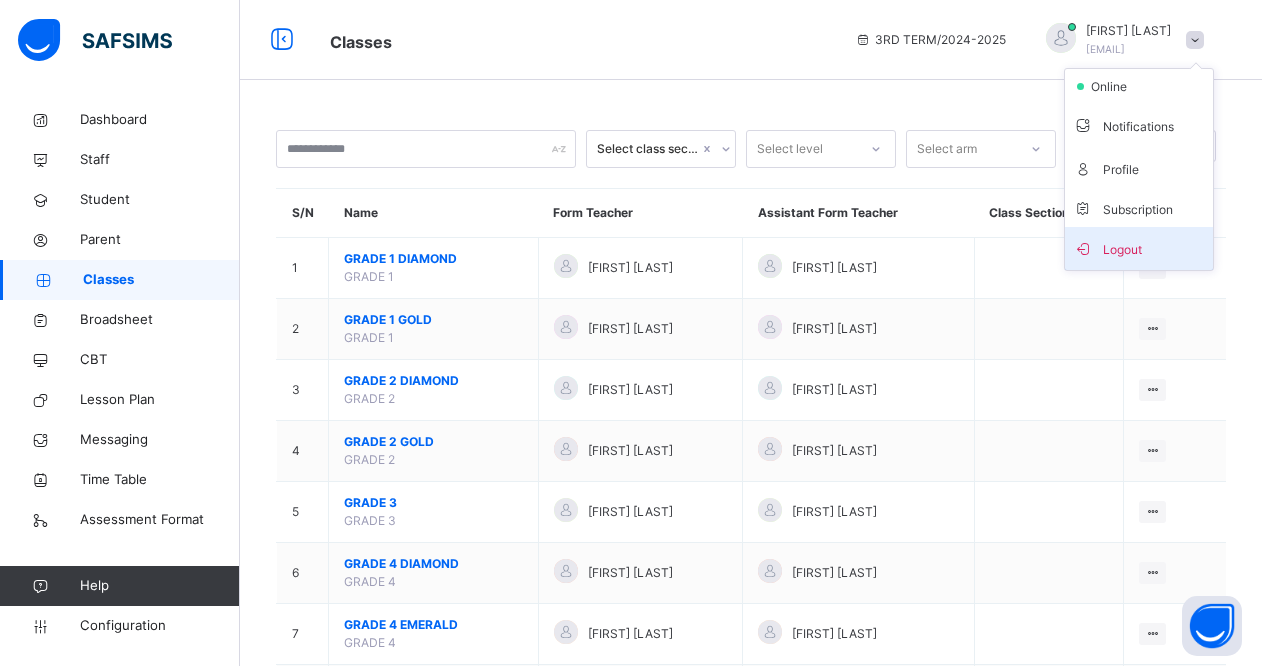 click on "Logout" at bounding box center [1139, 248] 